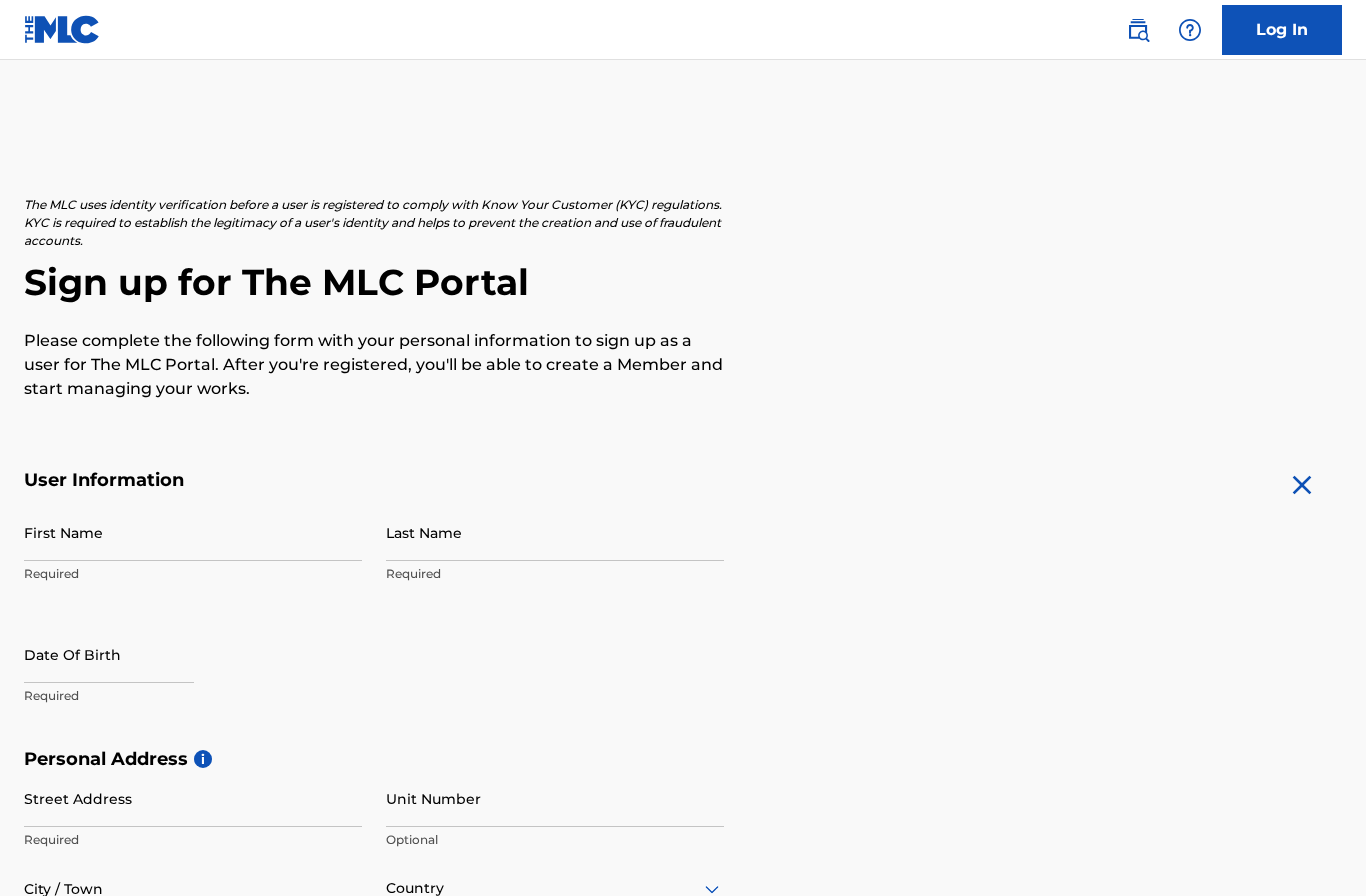 scroll, scrollTop: 0, scrollLeft: 0, axis: both 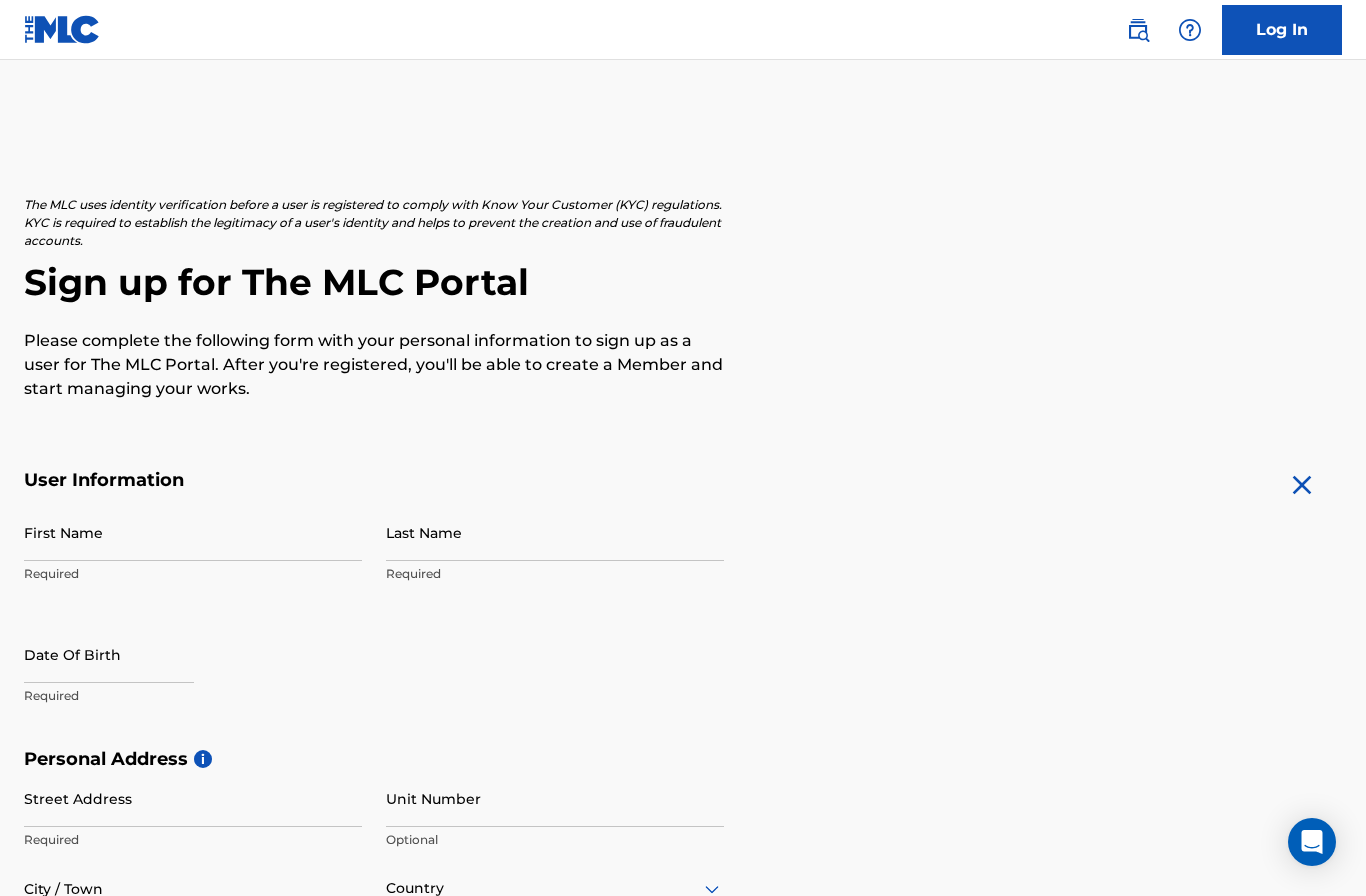 click on "First Name" at bounding box center (193, 532) 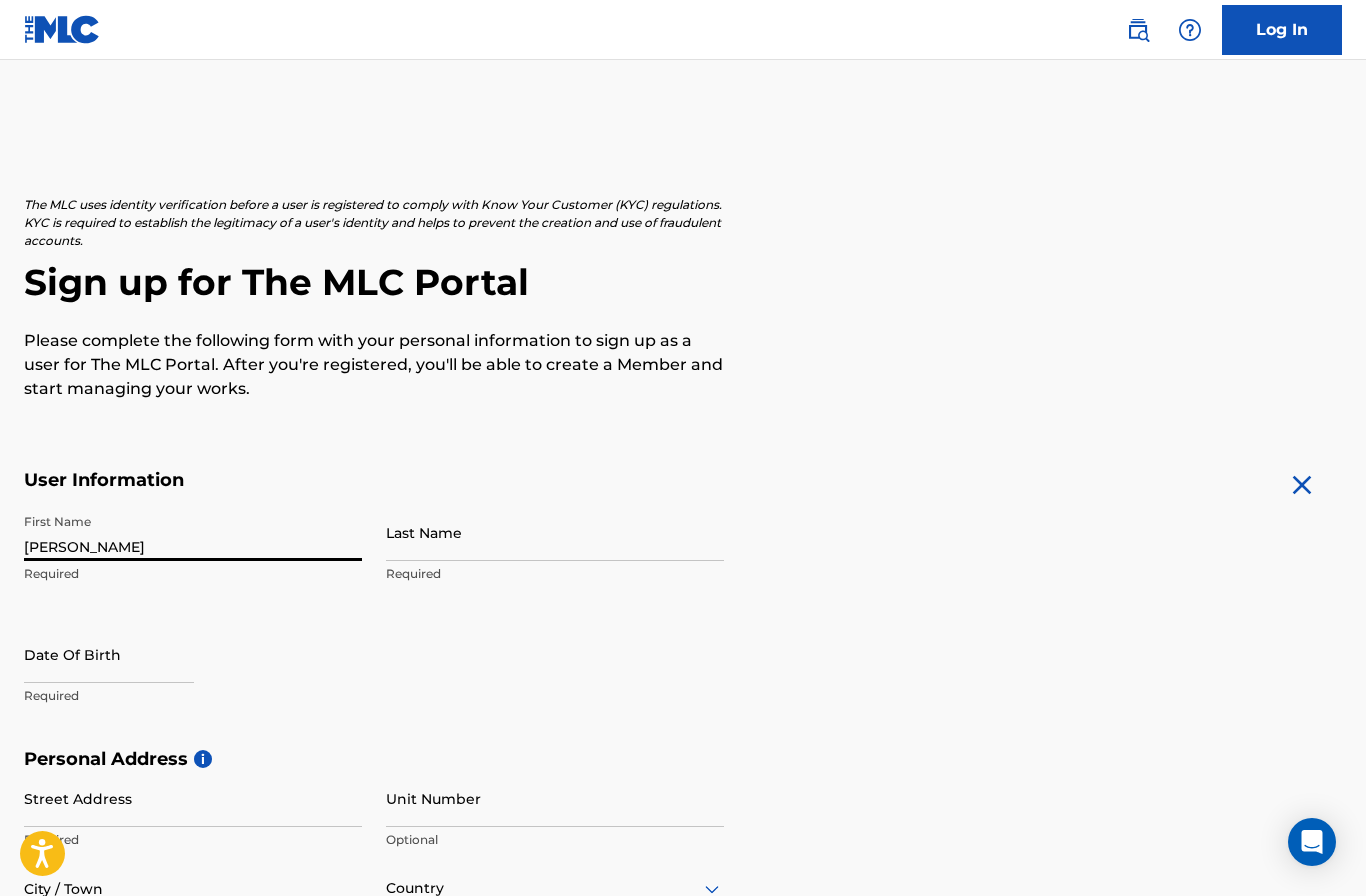 type on "[PERSON_NAME]" 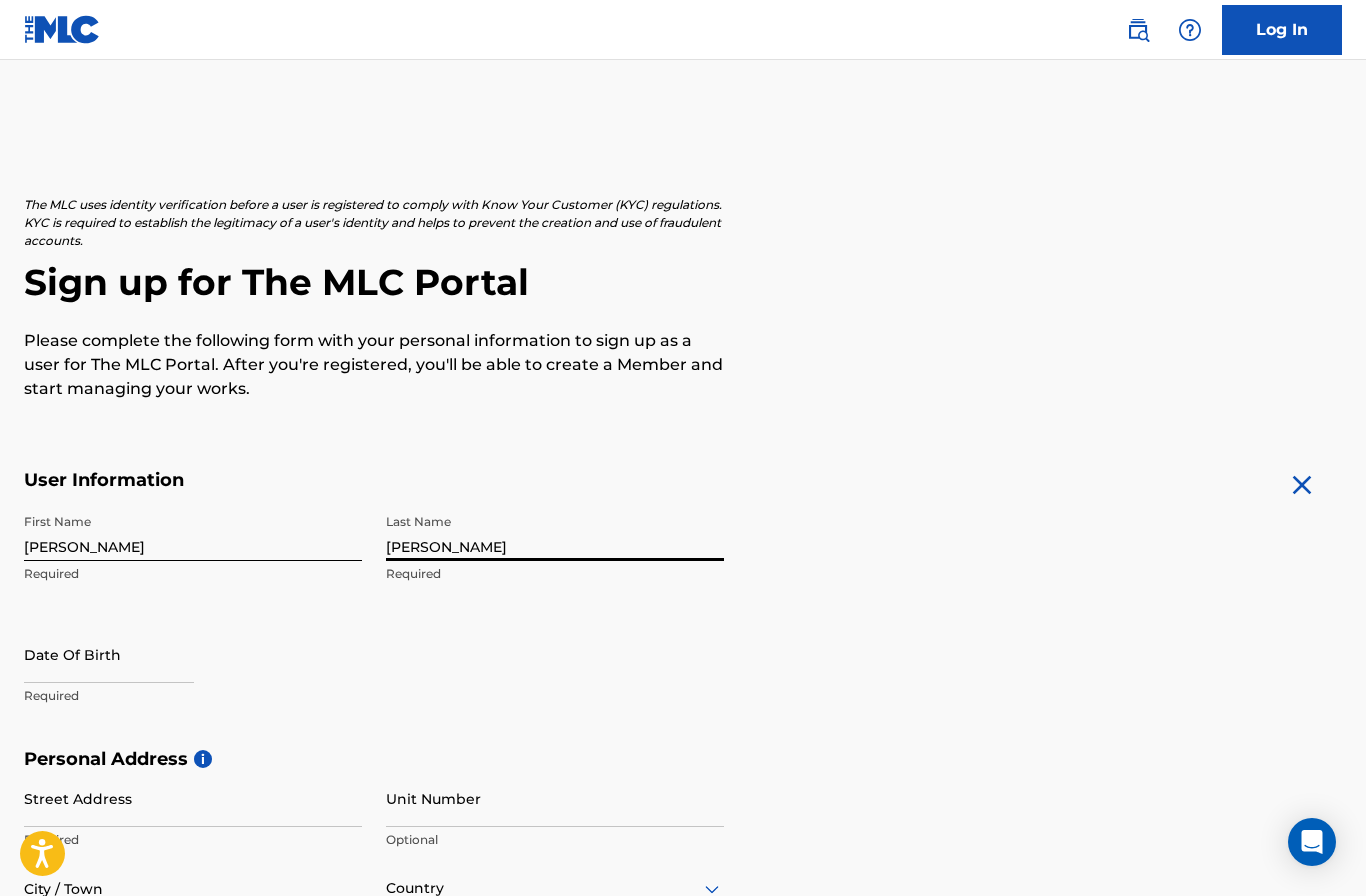 type on "Neall" 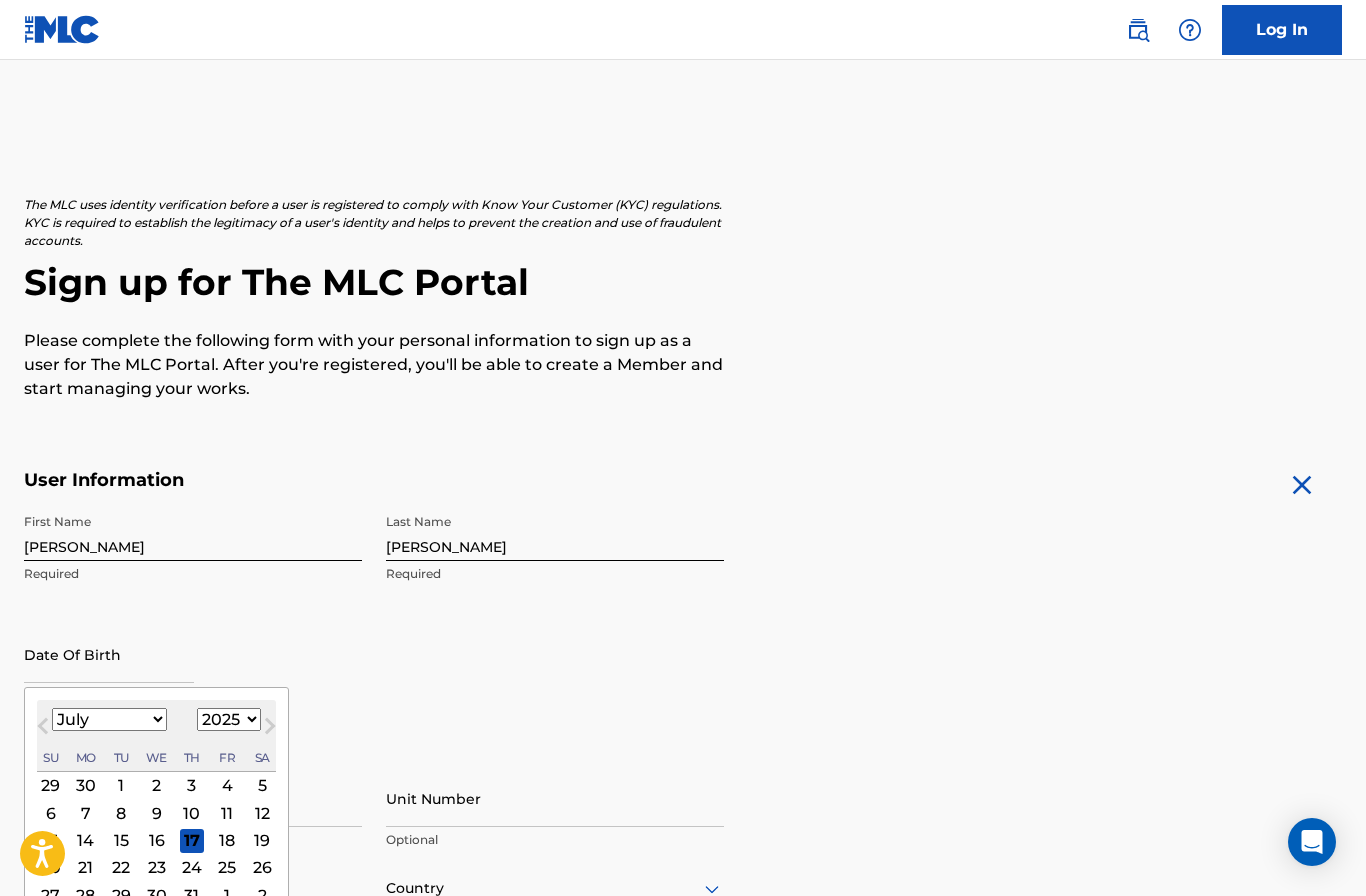 click on "Previous Month" at bounding box center (43, 730) 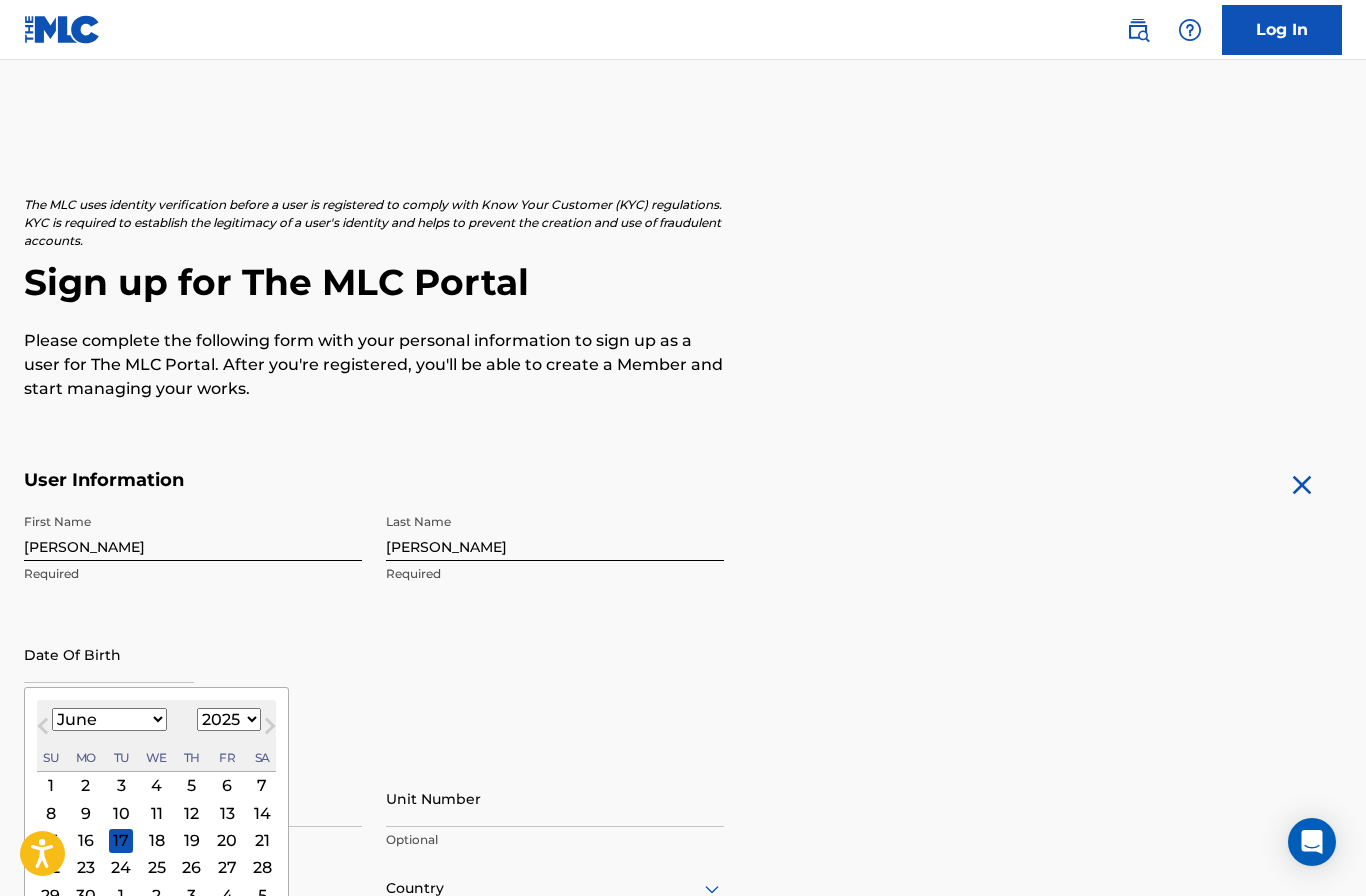 click on "Previous Month" at bounding box center (43, 730) 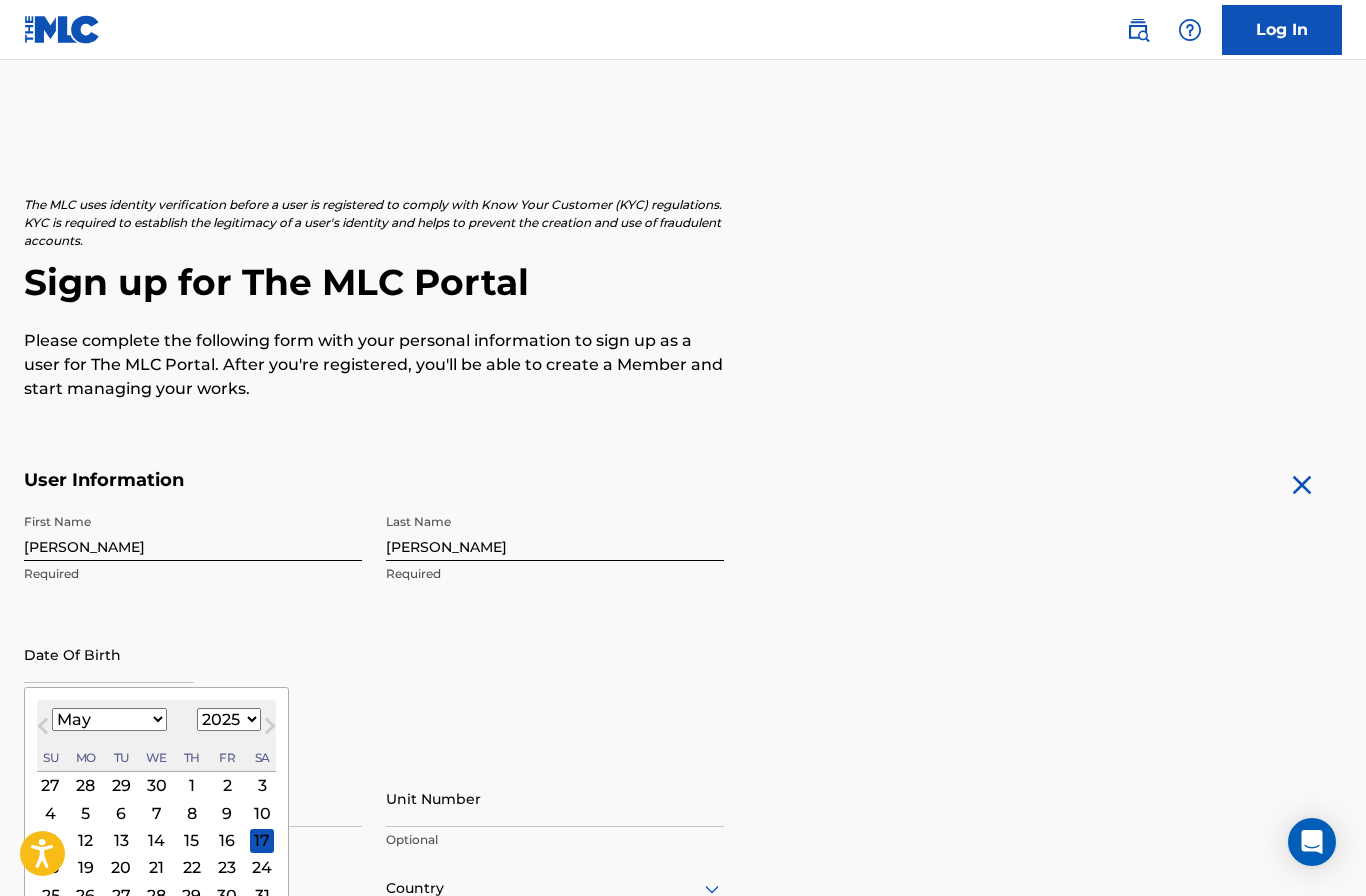 click on "Previous Month" at bounding box center (43, 730) 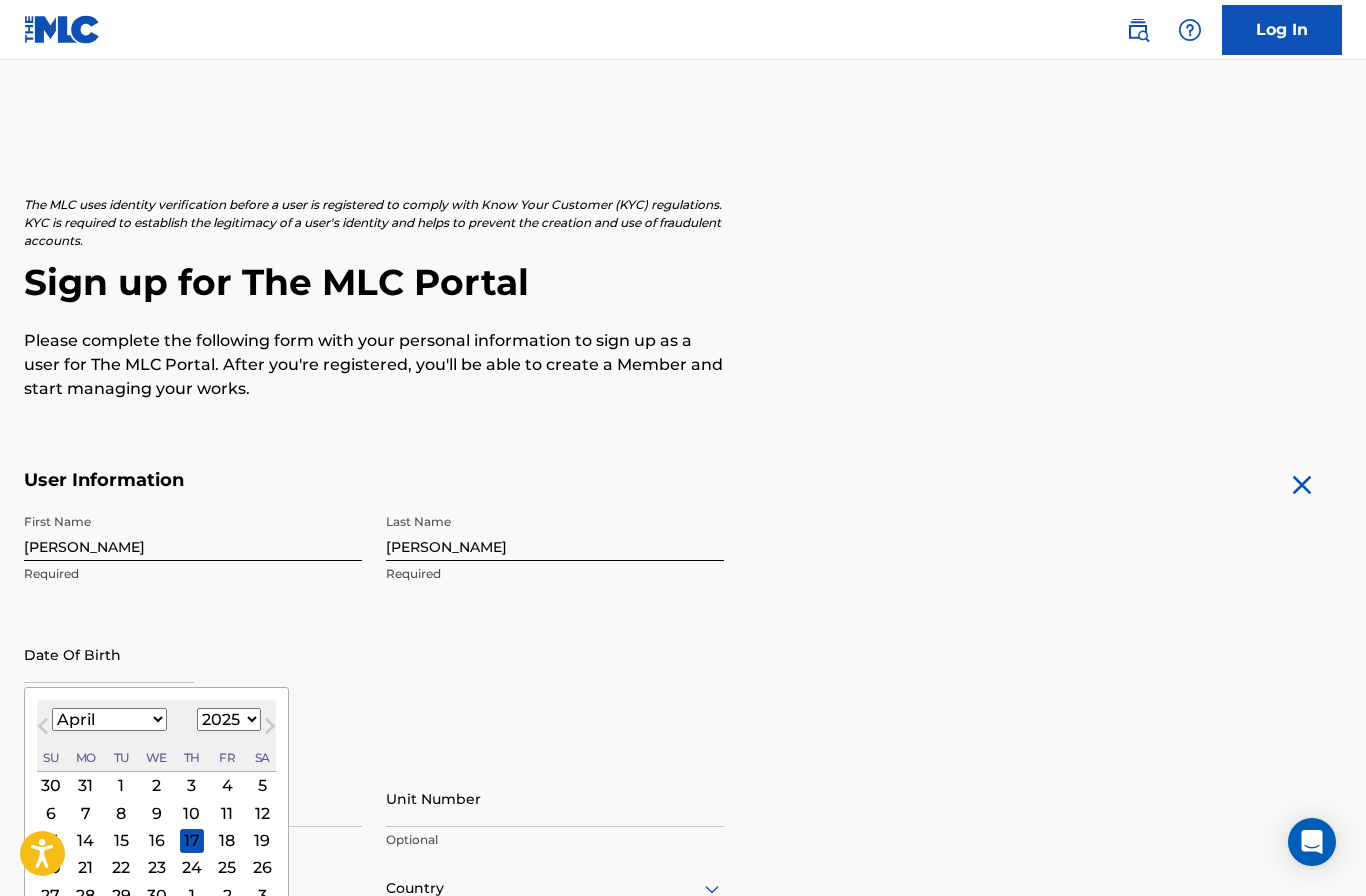 click on "Previous Month" at bounding box center [45, 729] 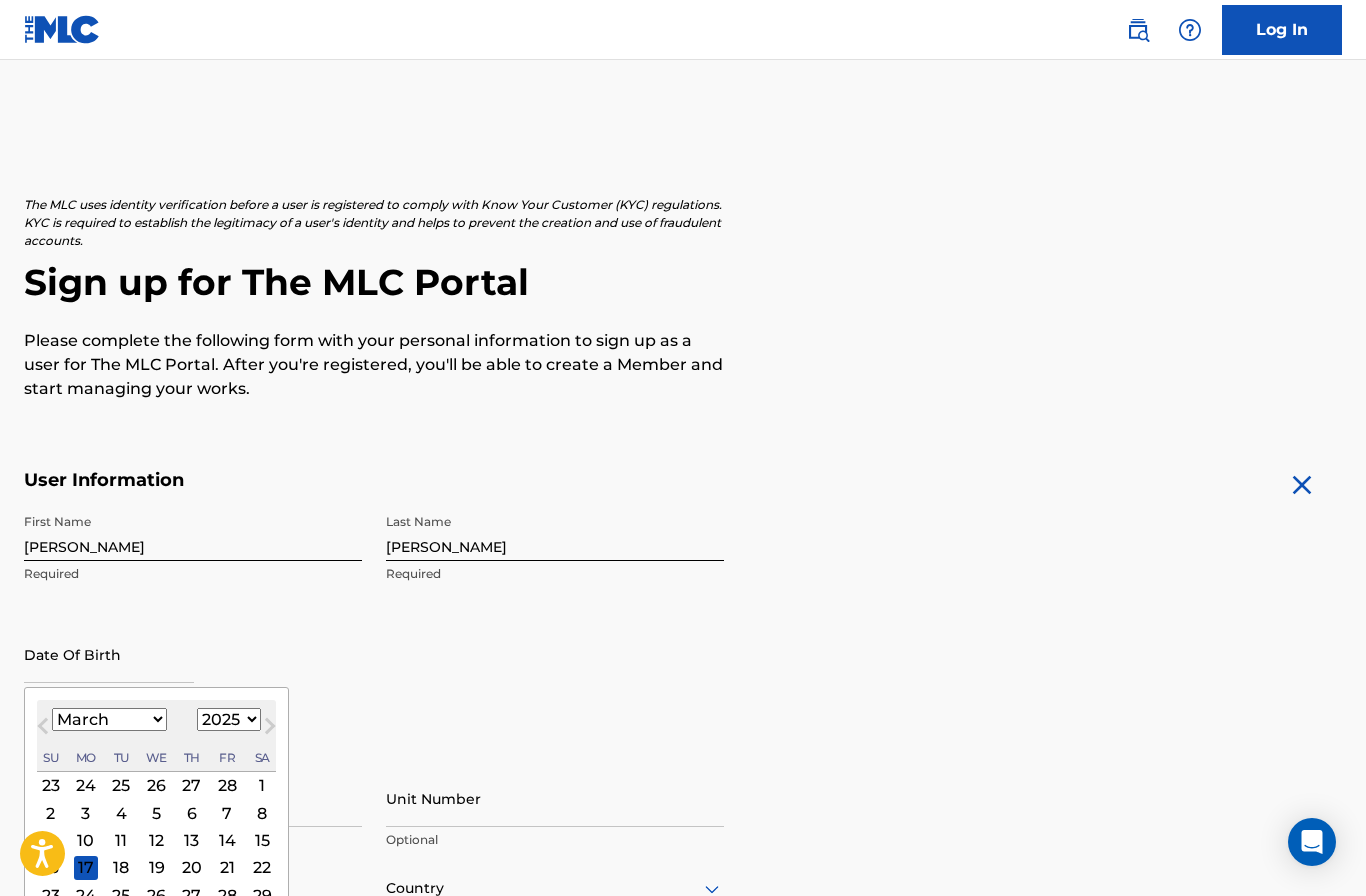 click on "January February March April May June July August September October November December" at bounding box center [109, 719] 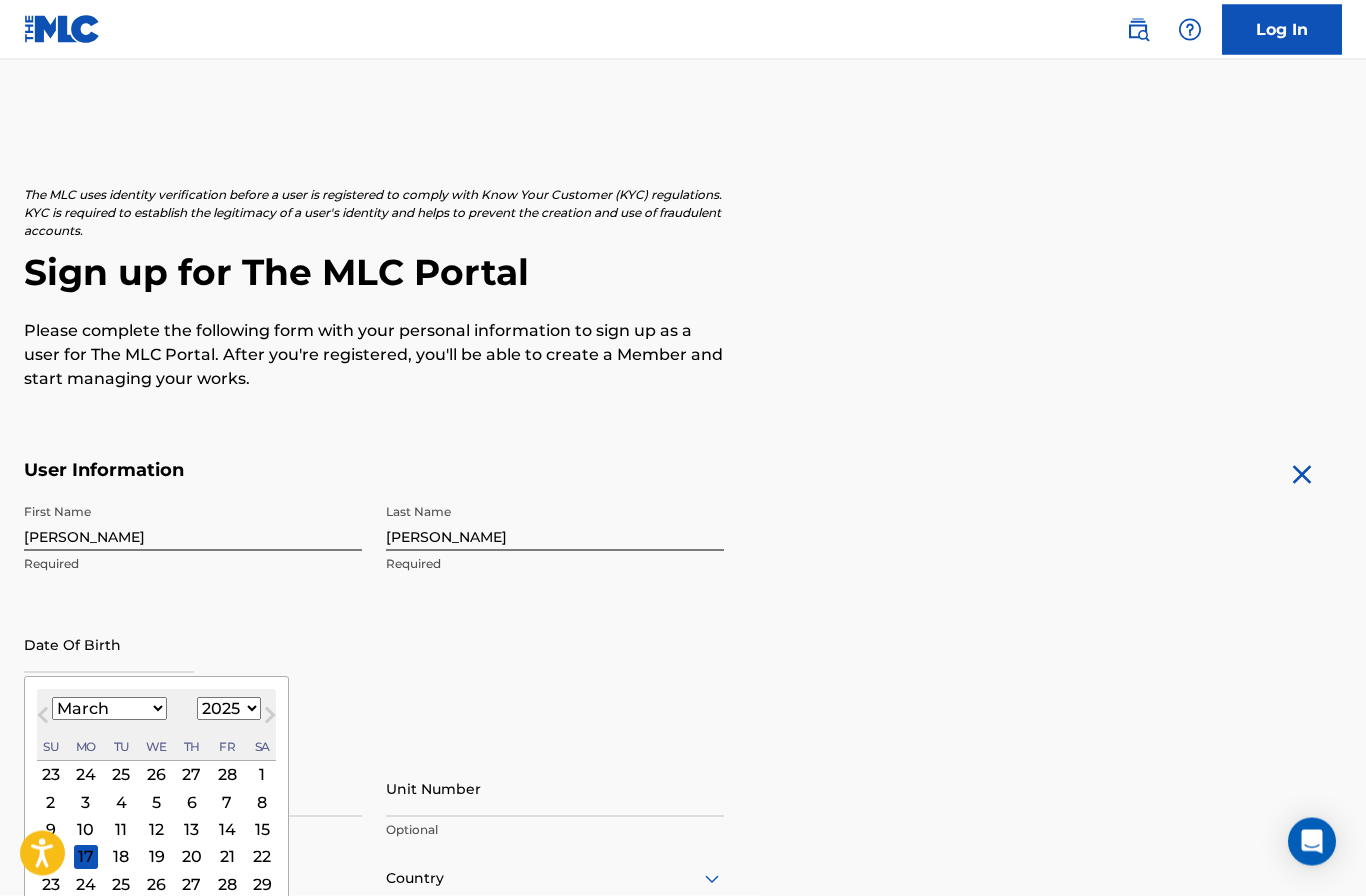 scroll, scrollTop: 11, scrollLeft: 0, axis: vertical 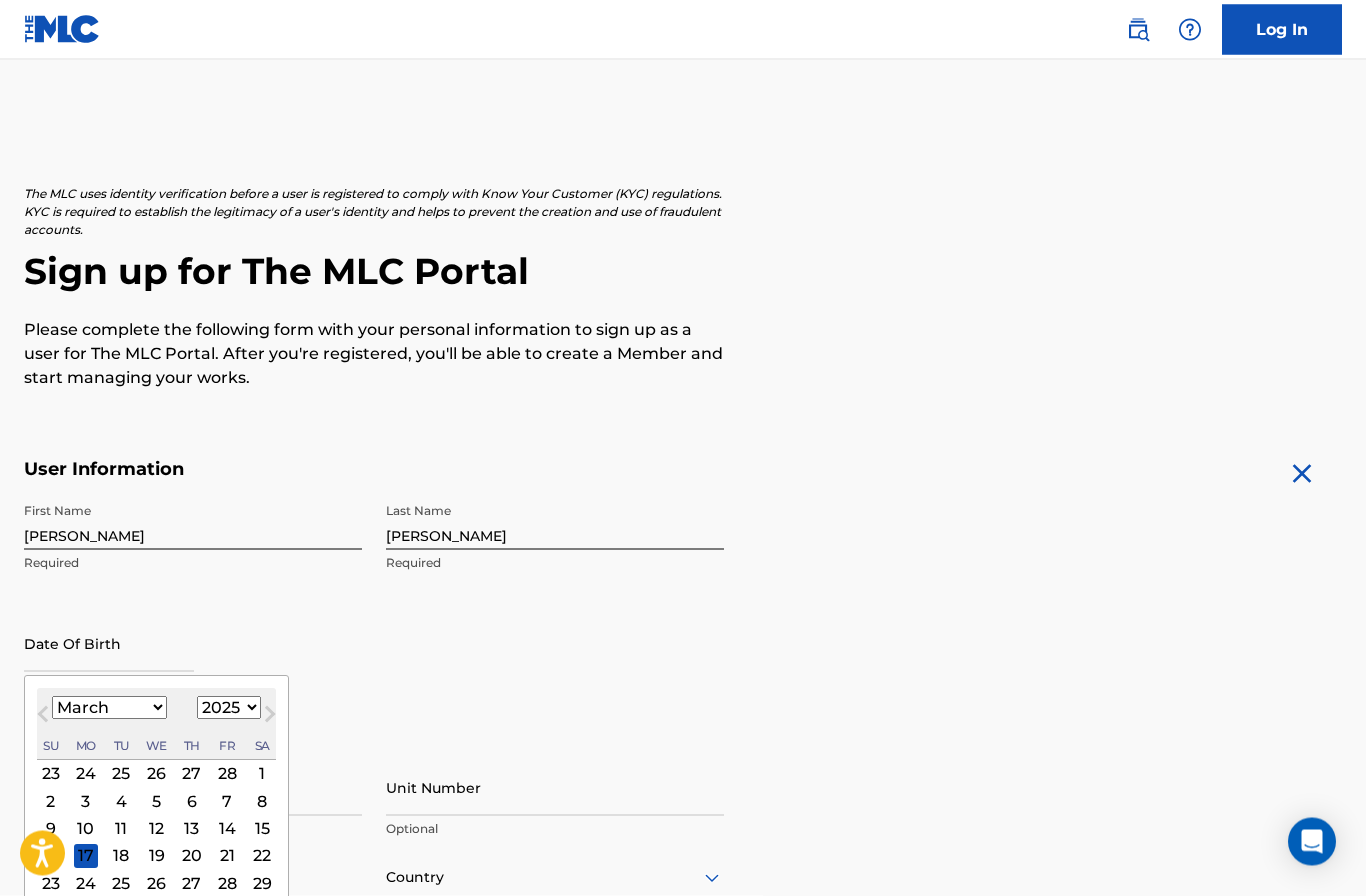 click on "29" at bounding box center (262, 884) 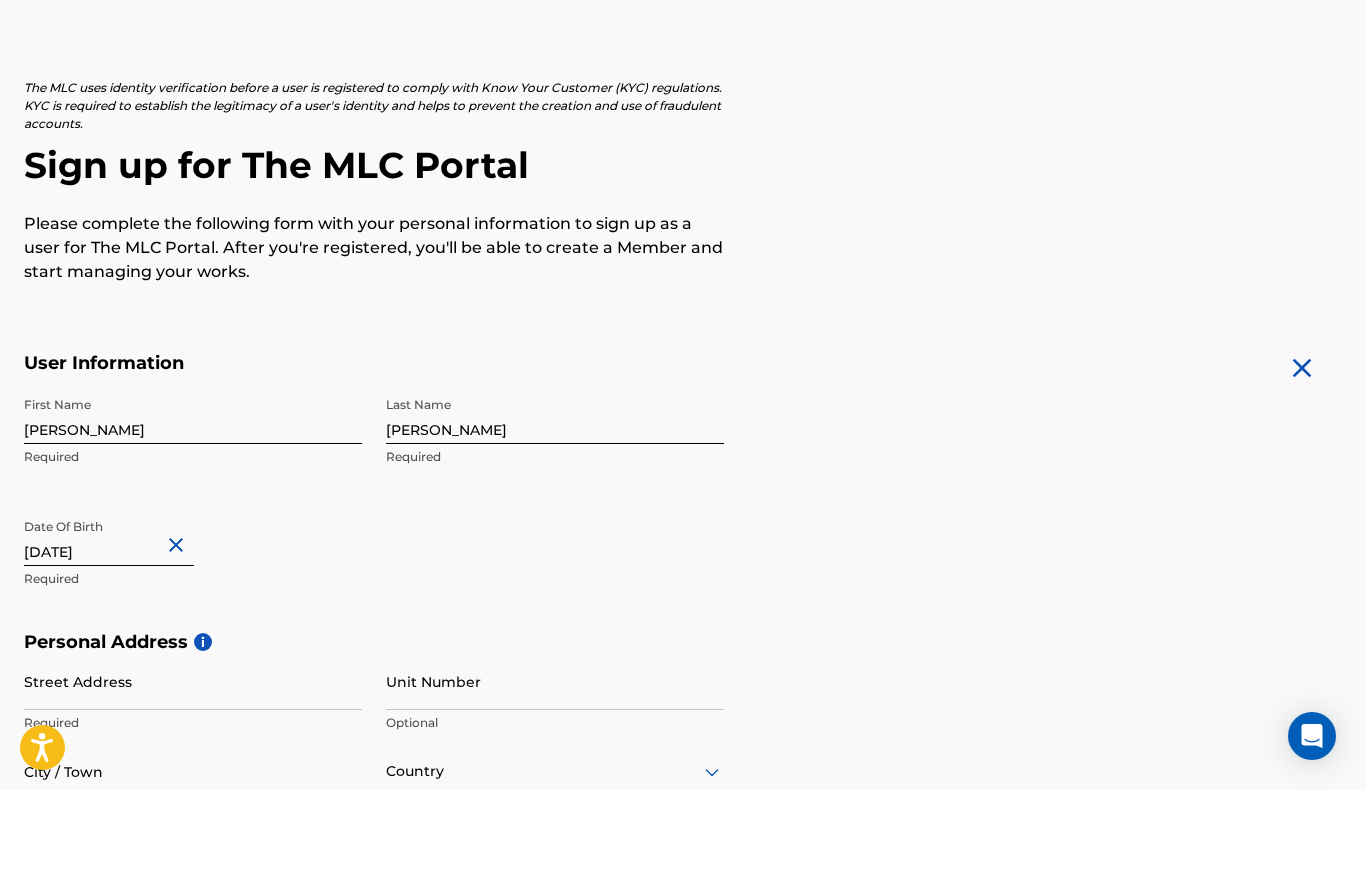 scroll, scrollTop: 79, scrollLeft: 0, axis: vertical 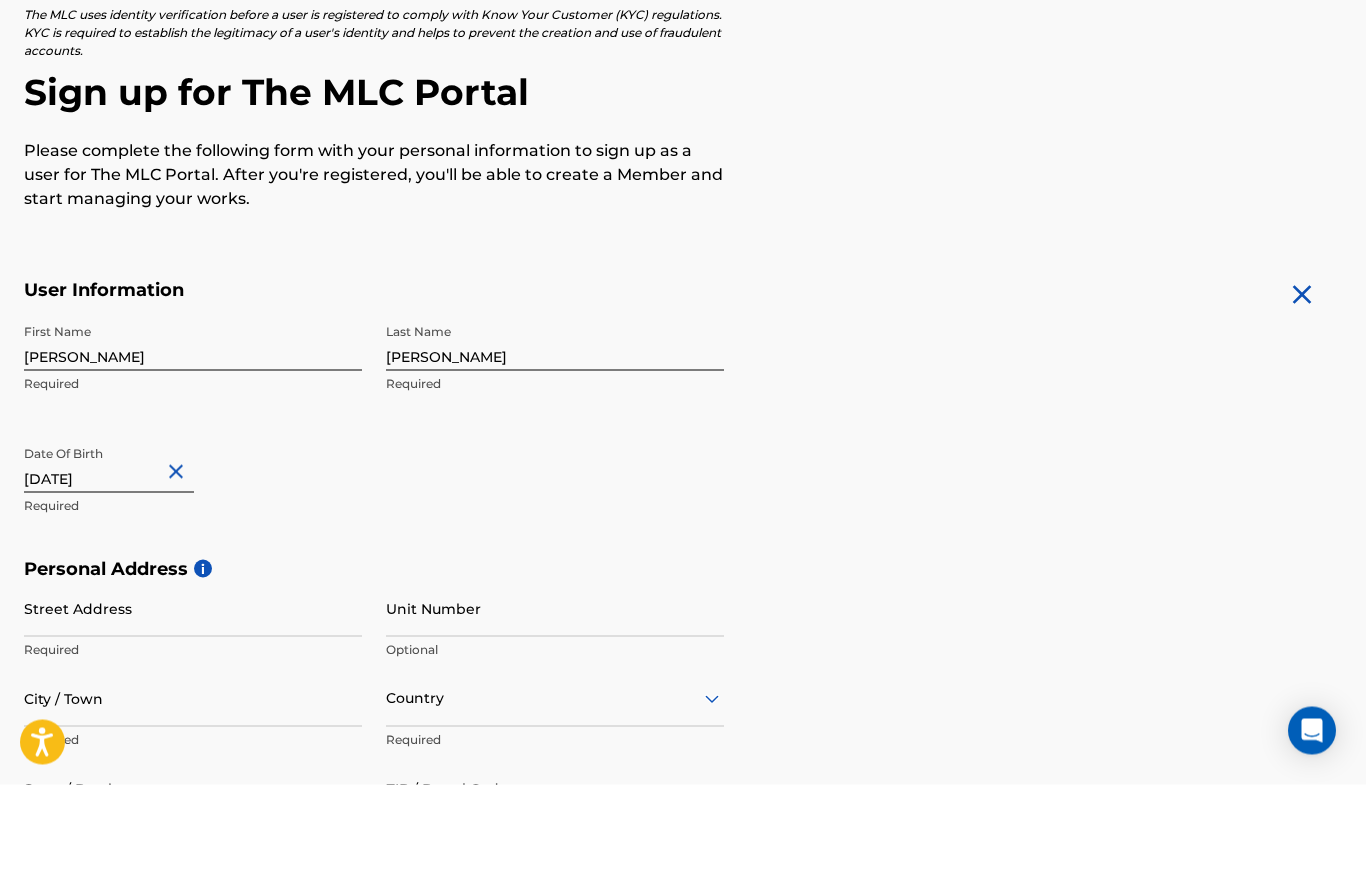 type on "March 29 1958" 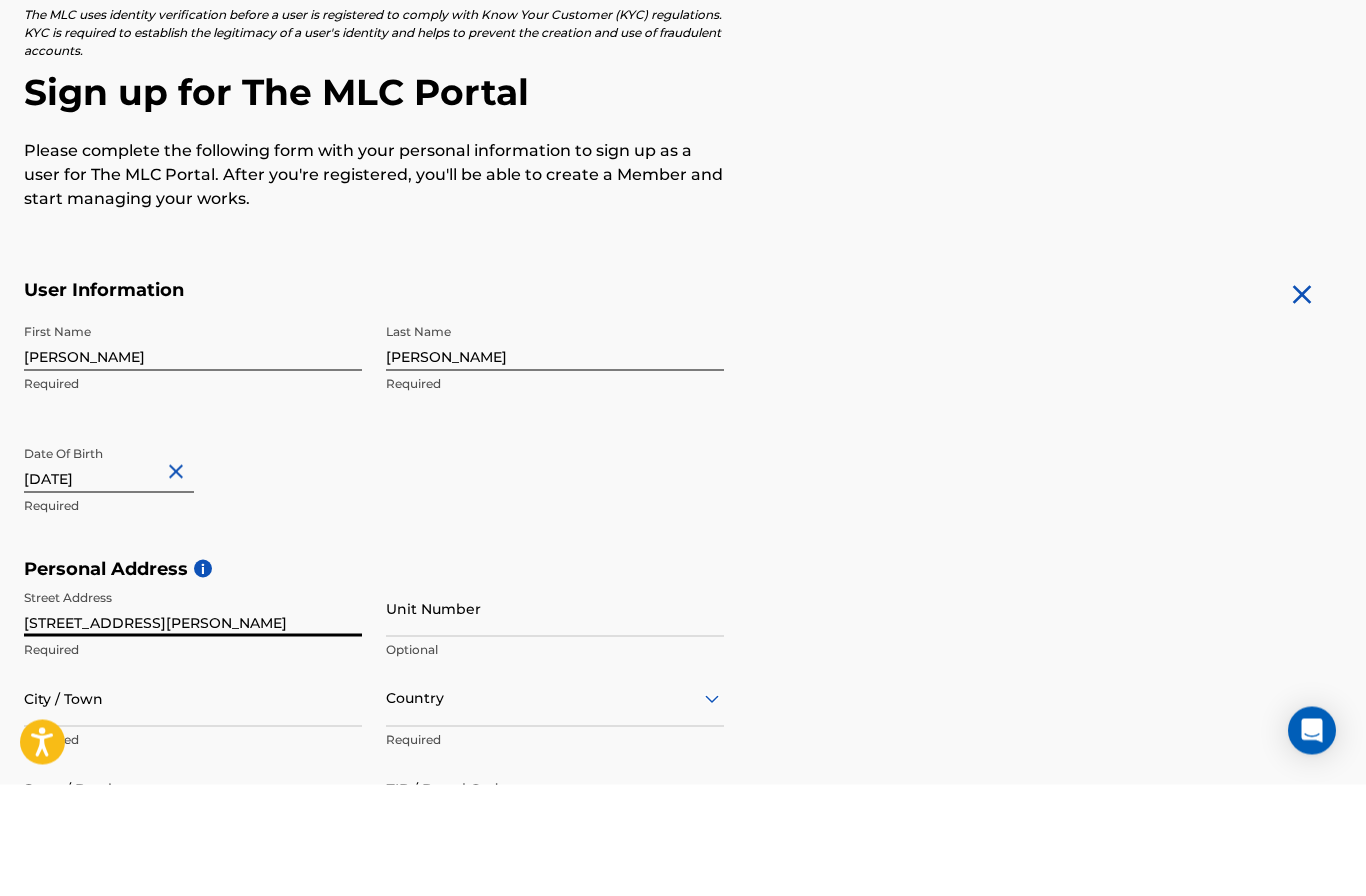 type on "[STREET_ADDRESS][PERSON_NAME]" 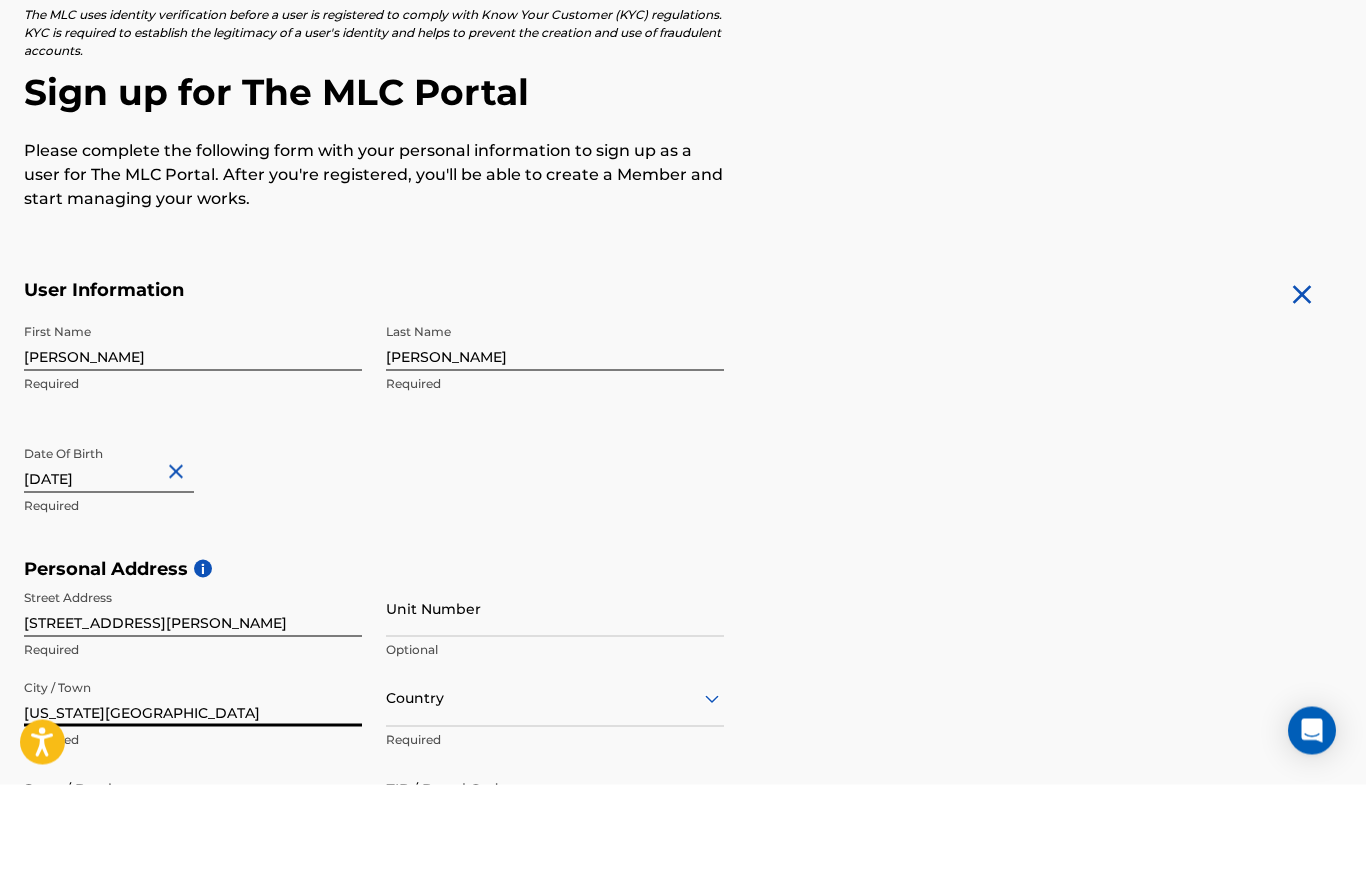type on "[US_STATE][GEOGRAPHIC_DATA]" 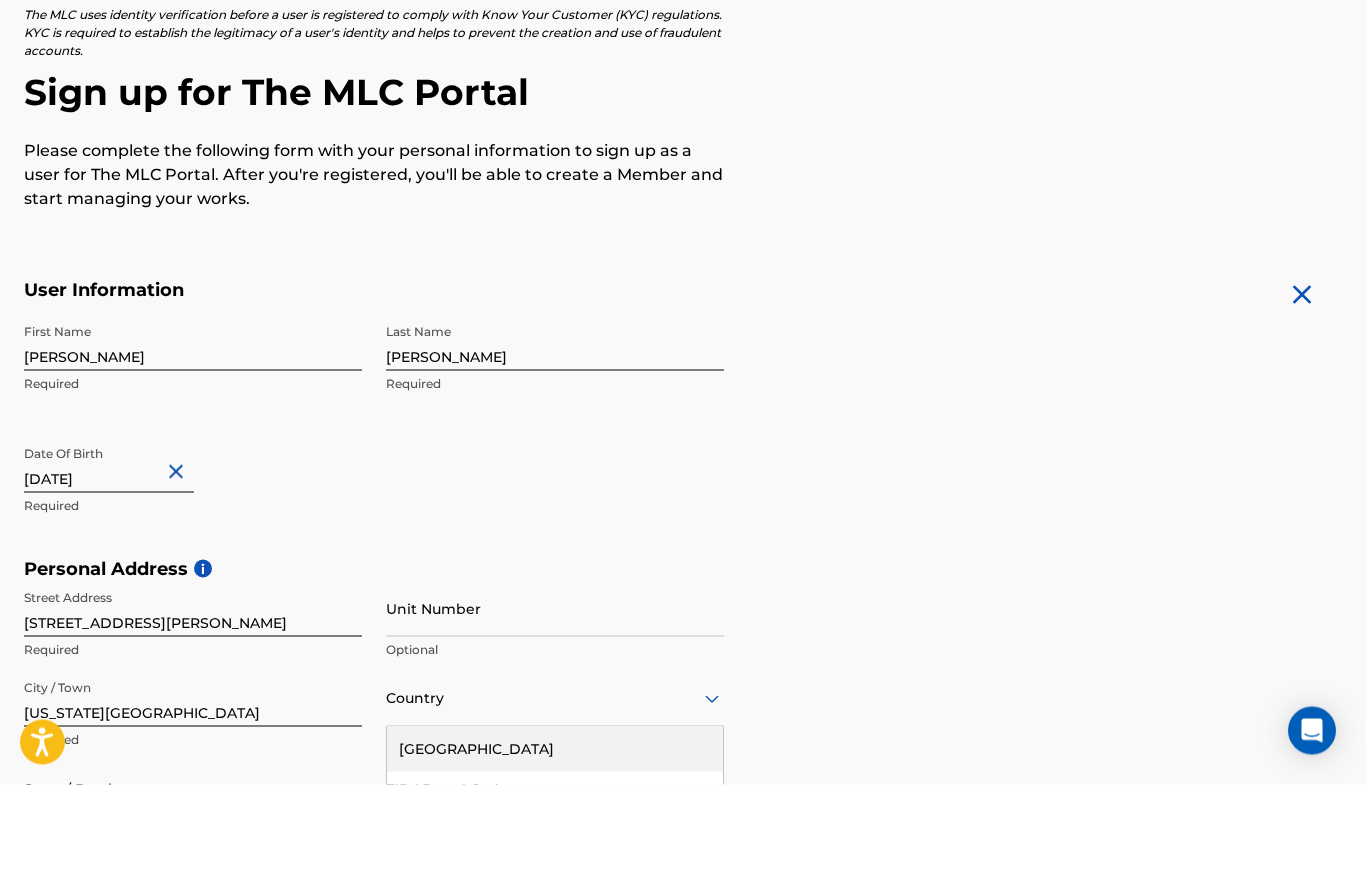click on "[GEOGRAPHIC_DATA]" at bounding box center [555, 860] 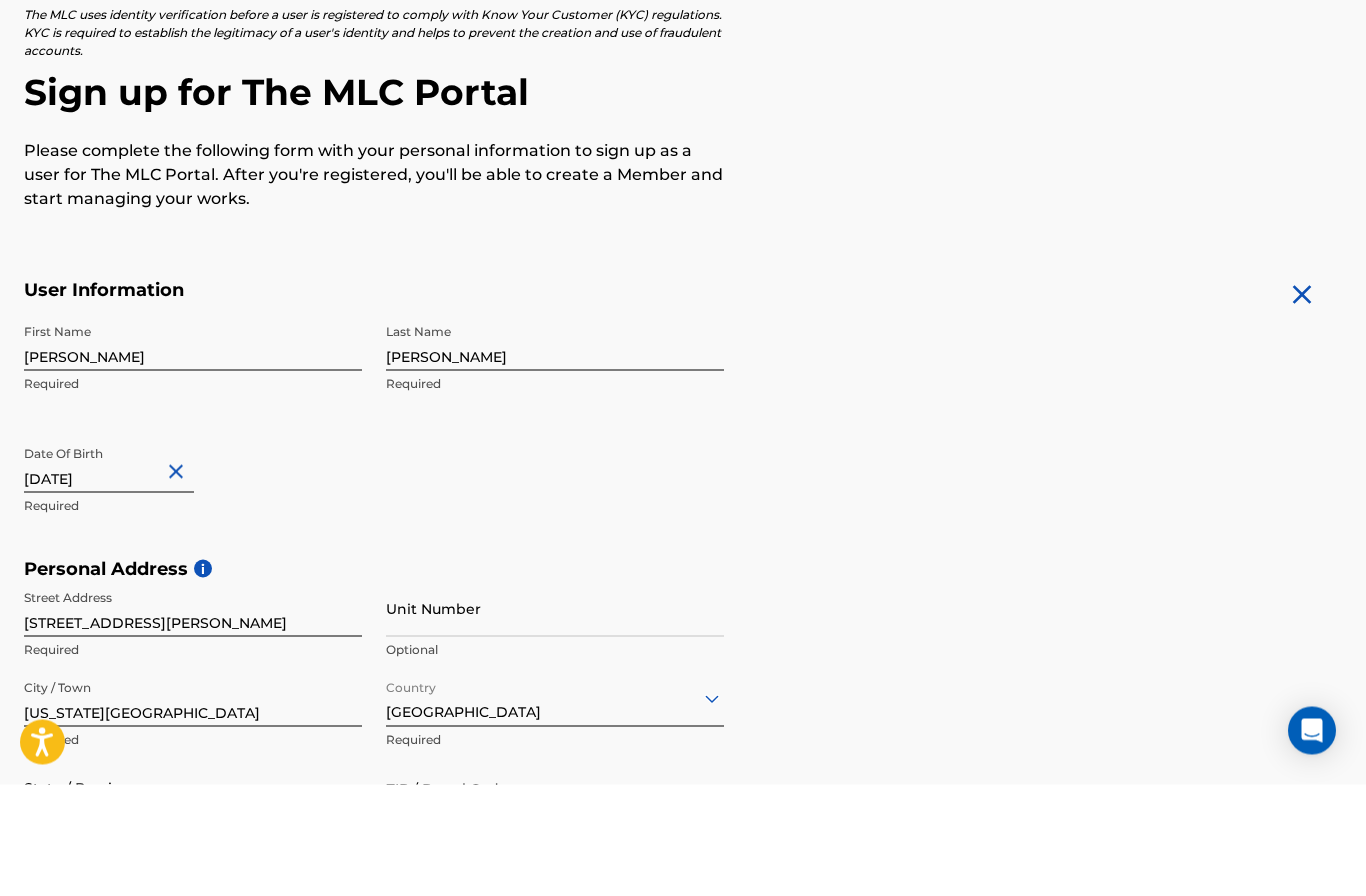 scroll, scrollTop: 191, scrollLeft: 0, axis: vertical 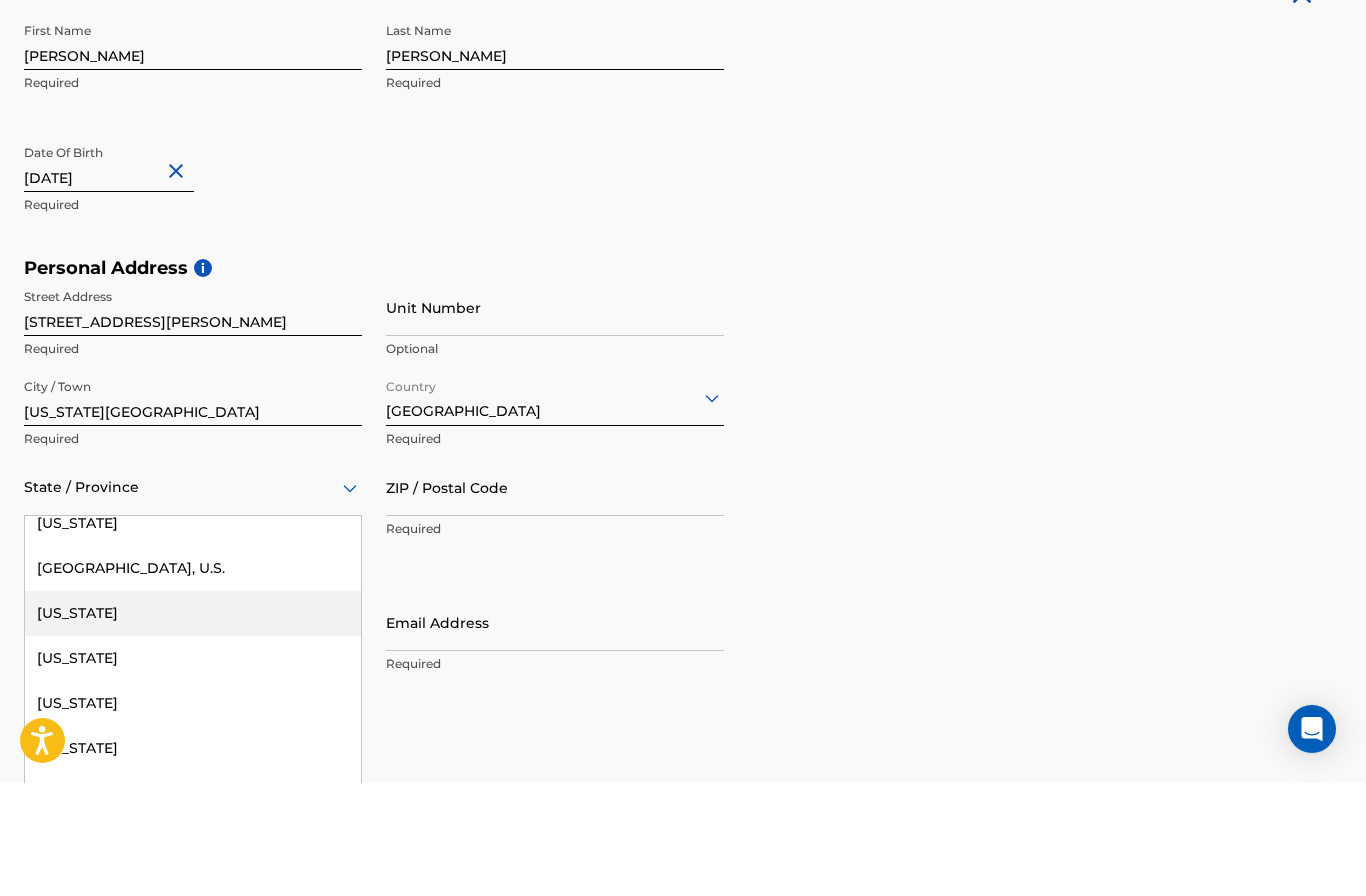click on "[US_STATE]" at bounding box center [193, 726] 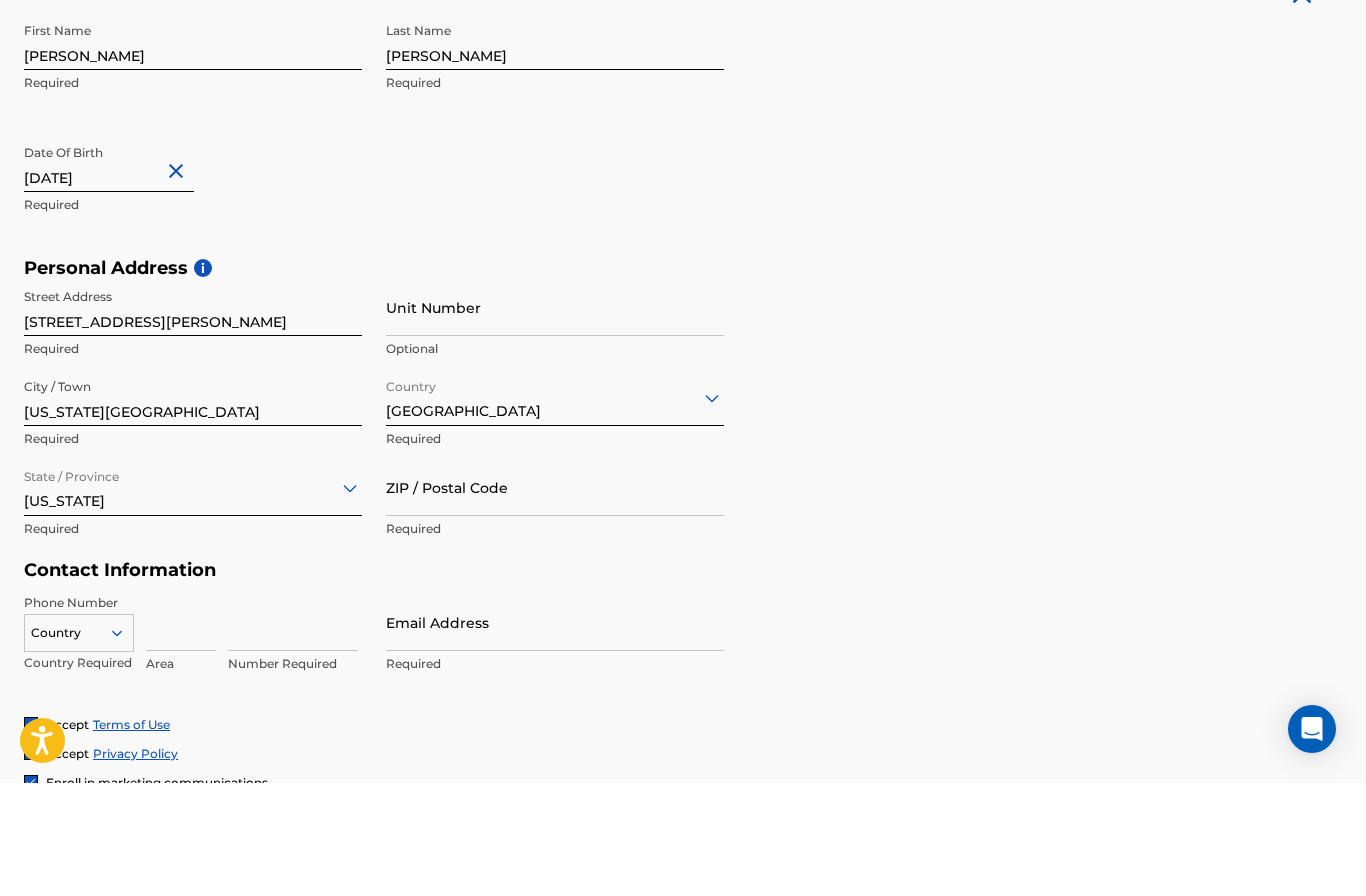 scroll, scrollTop: 491, scrollLeft: 0, axis: vertical 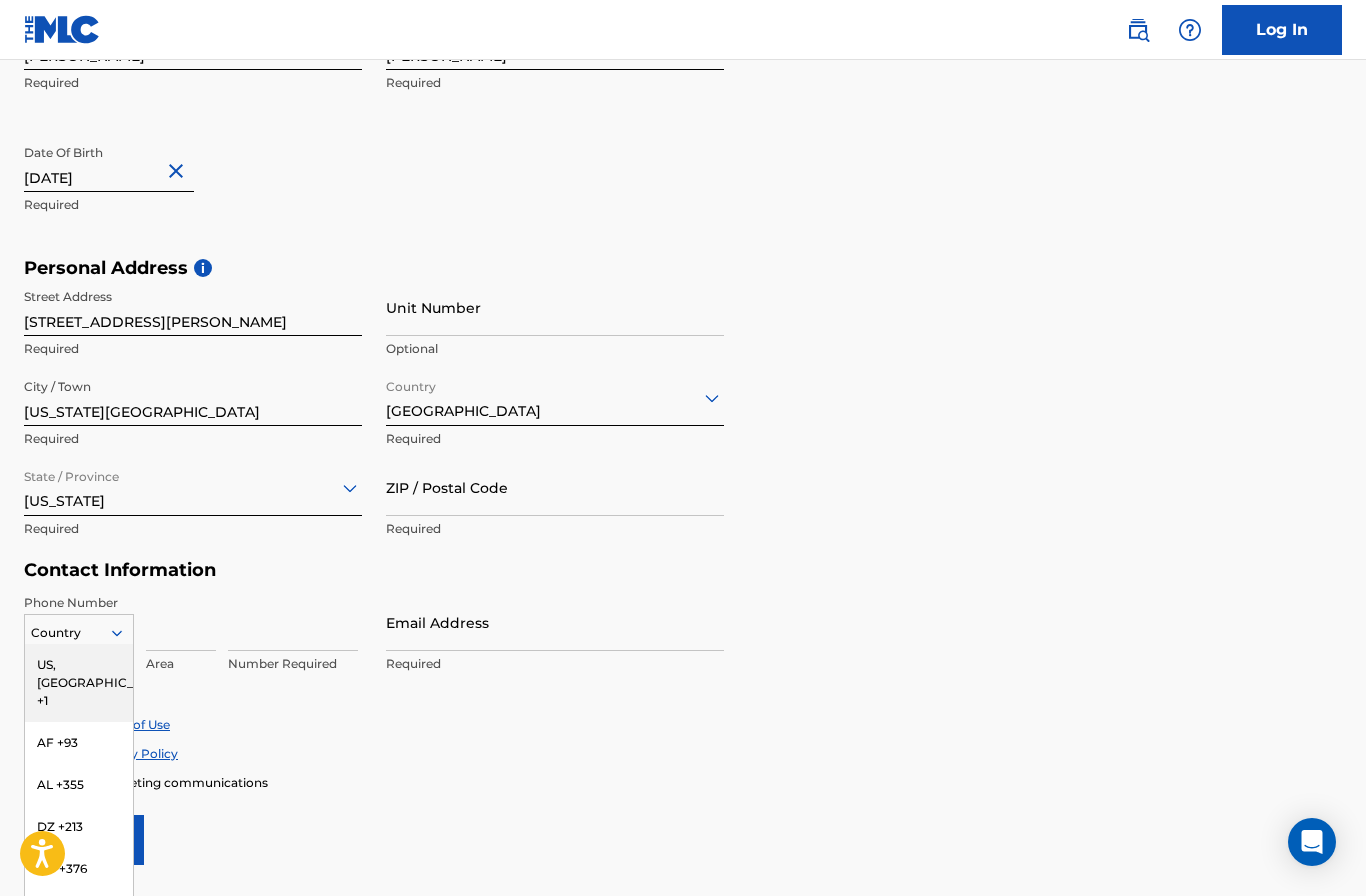 click on "US, [GEOGRAPHIC_DATA] +1" at bounding box center [79, 683] 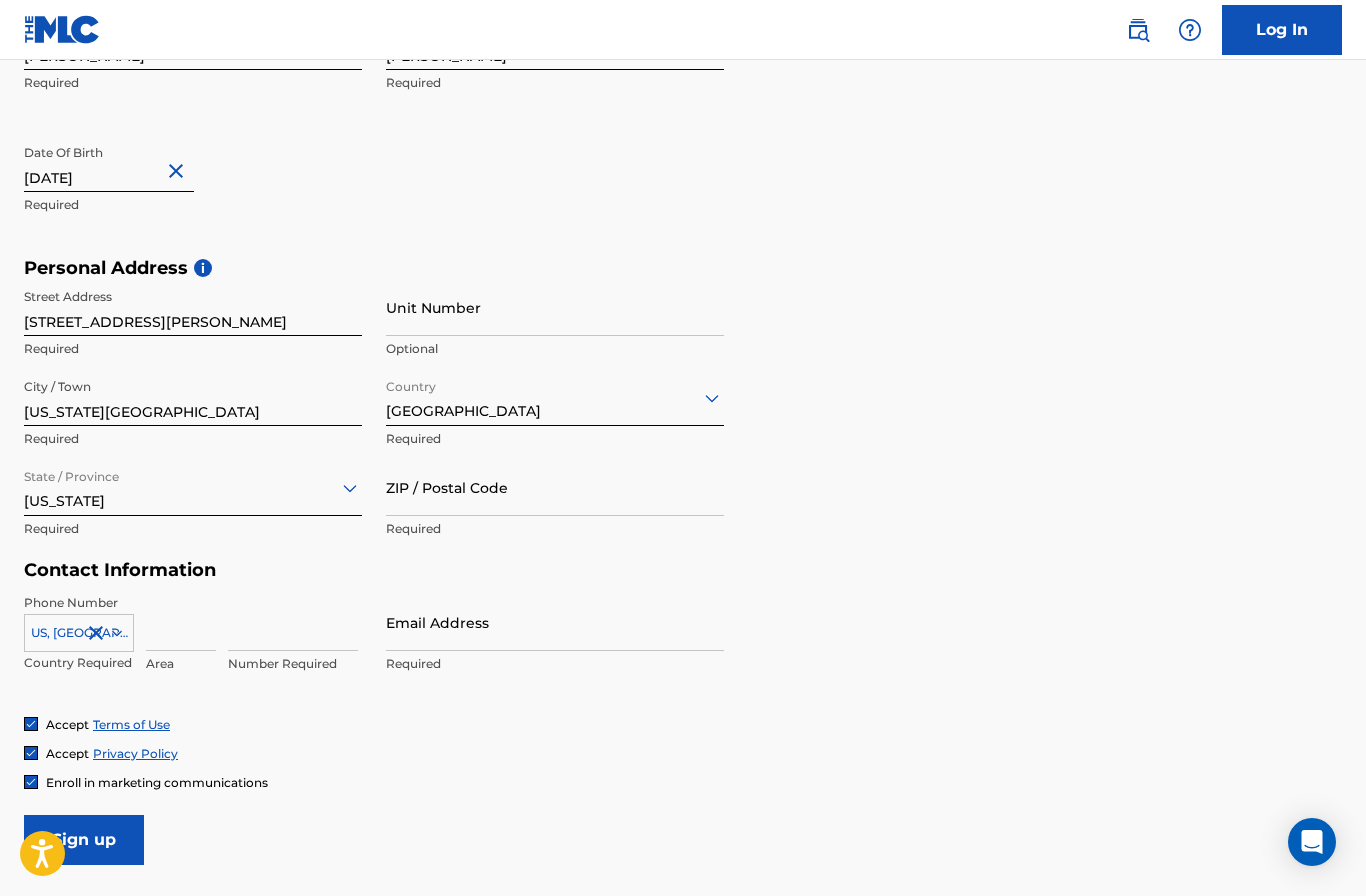 click at bounding box center (181, 622) 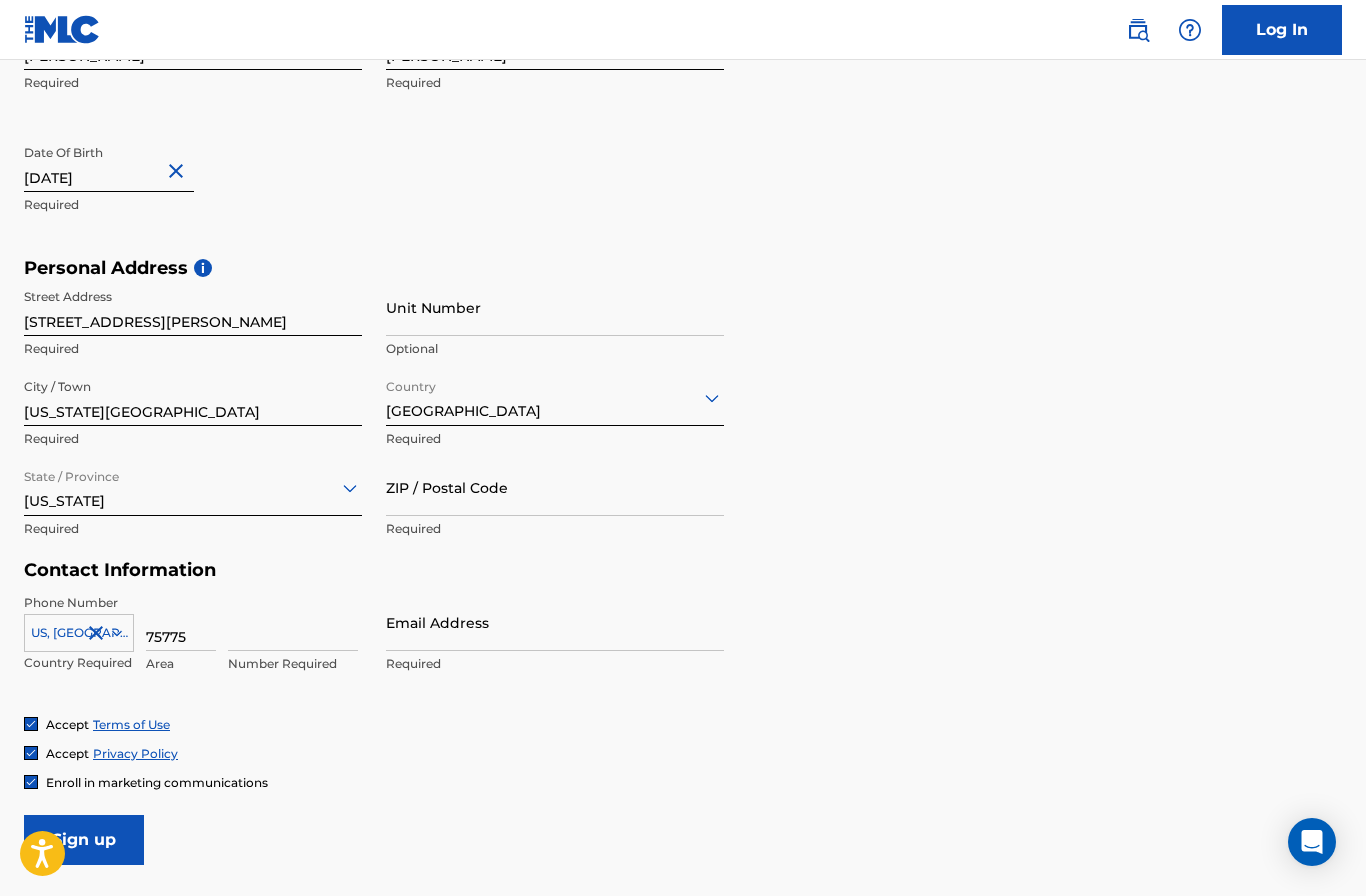 click on "Enroll in marketing communications" at bounding box center [683, 782] 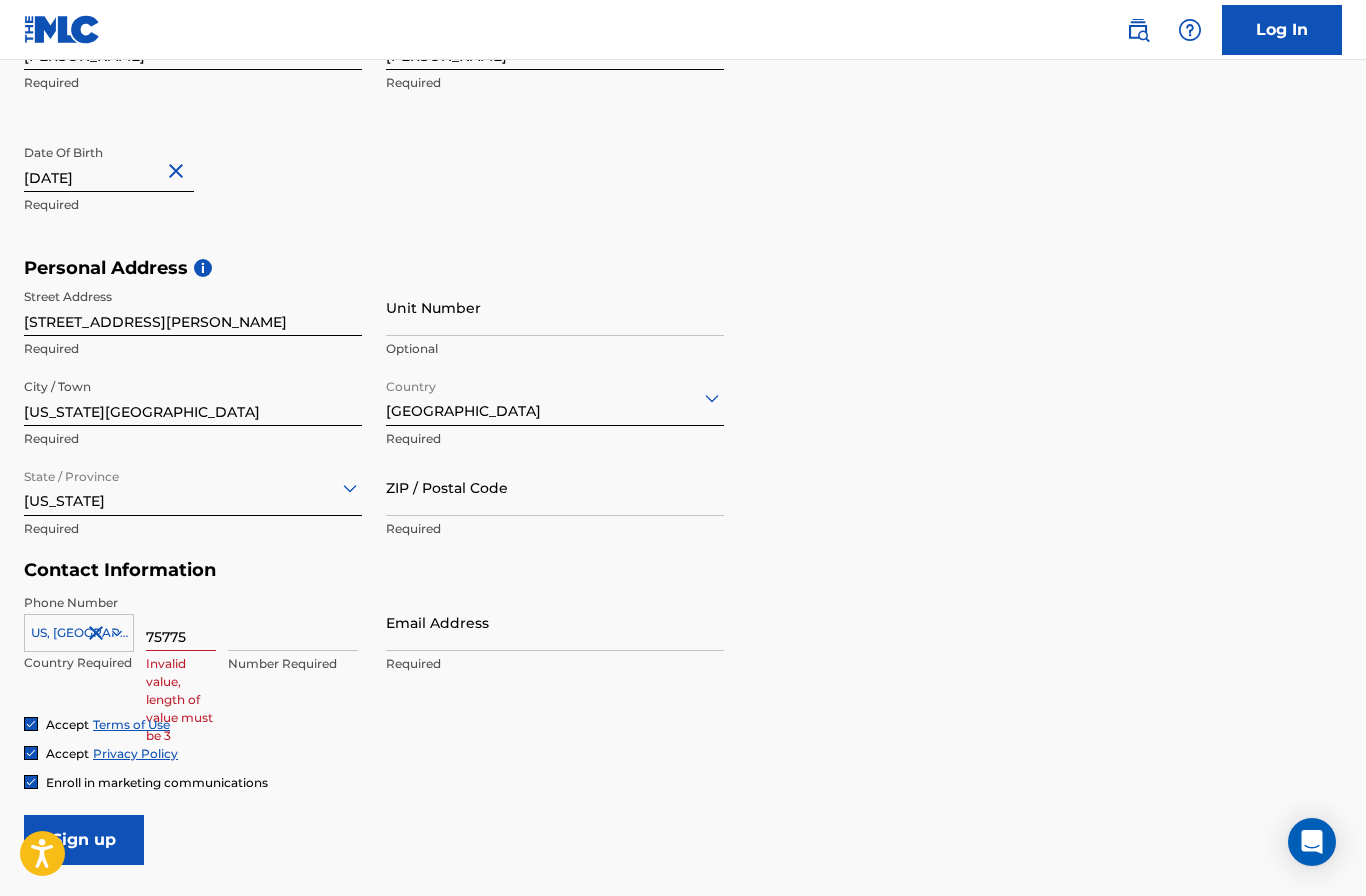 click at bounding box center (293, 622) 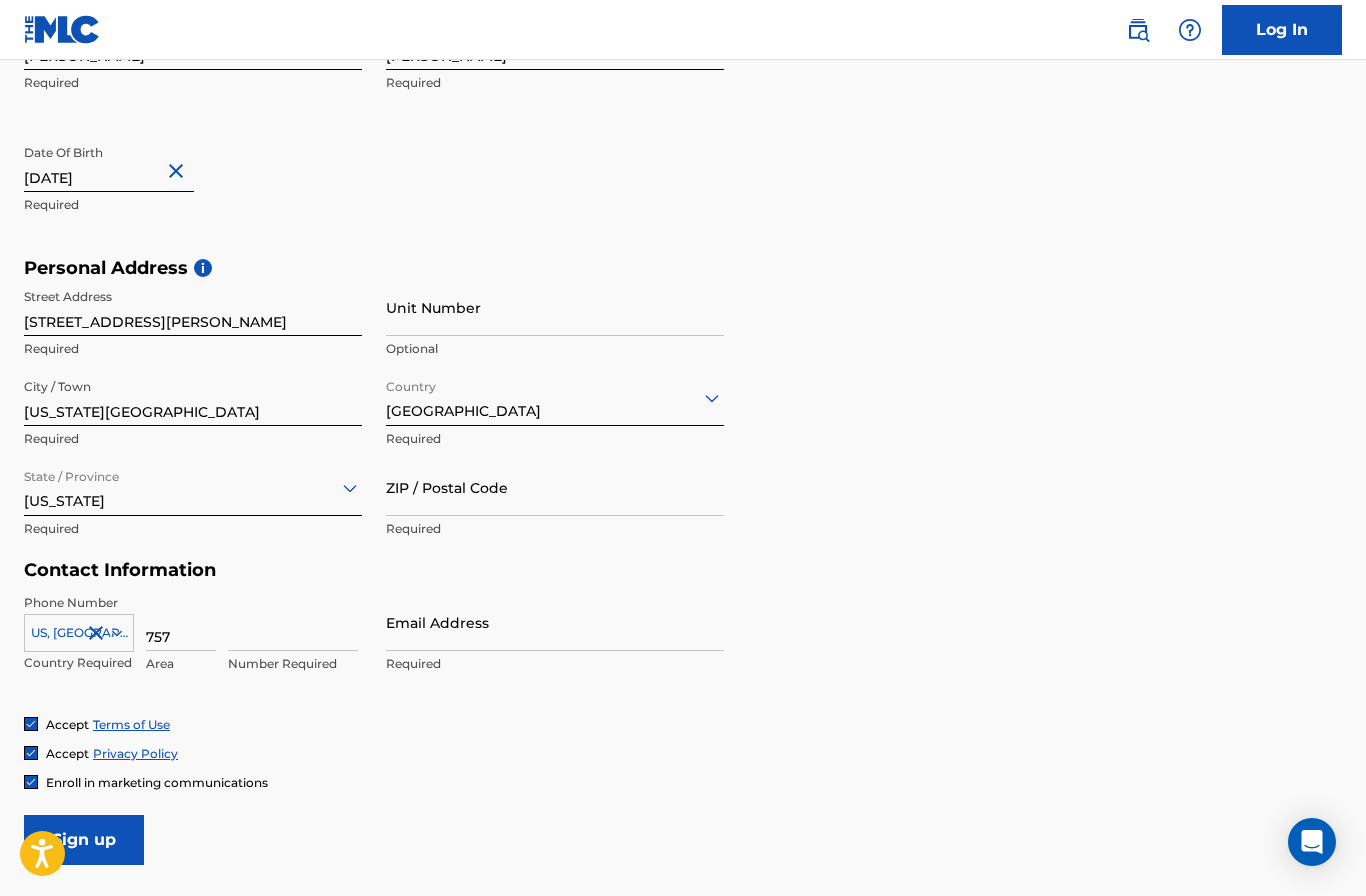 type on "757" 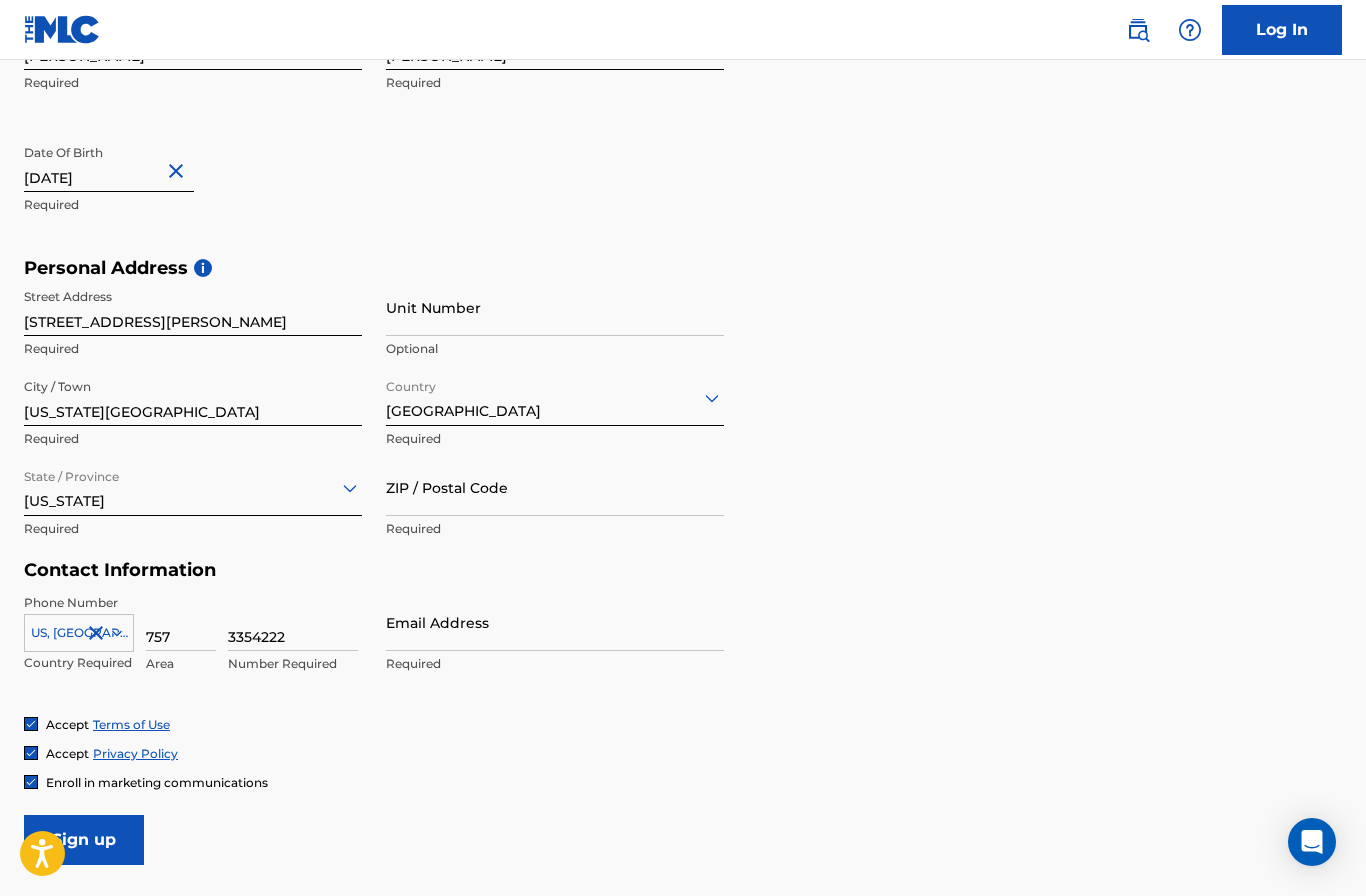 type on "3354222" 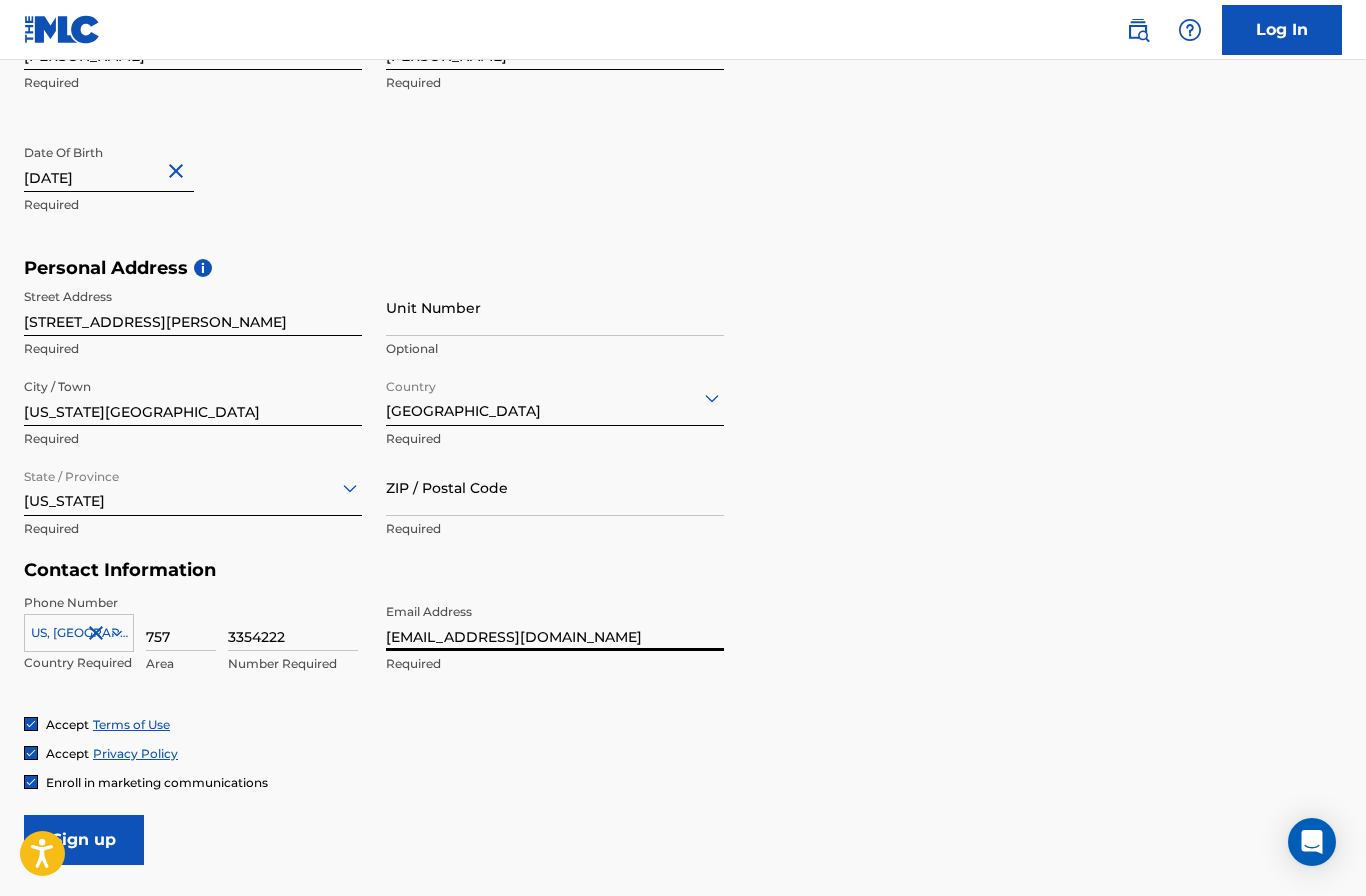 type on "MobileRNShapiroi@gmail.com" 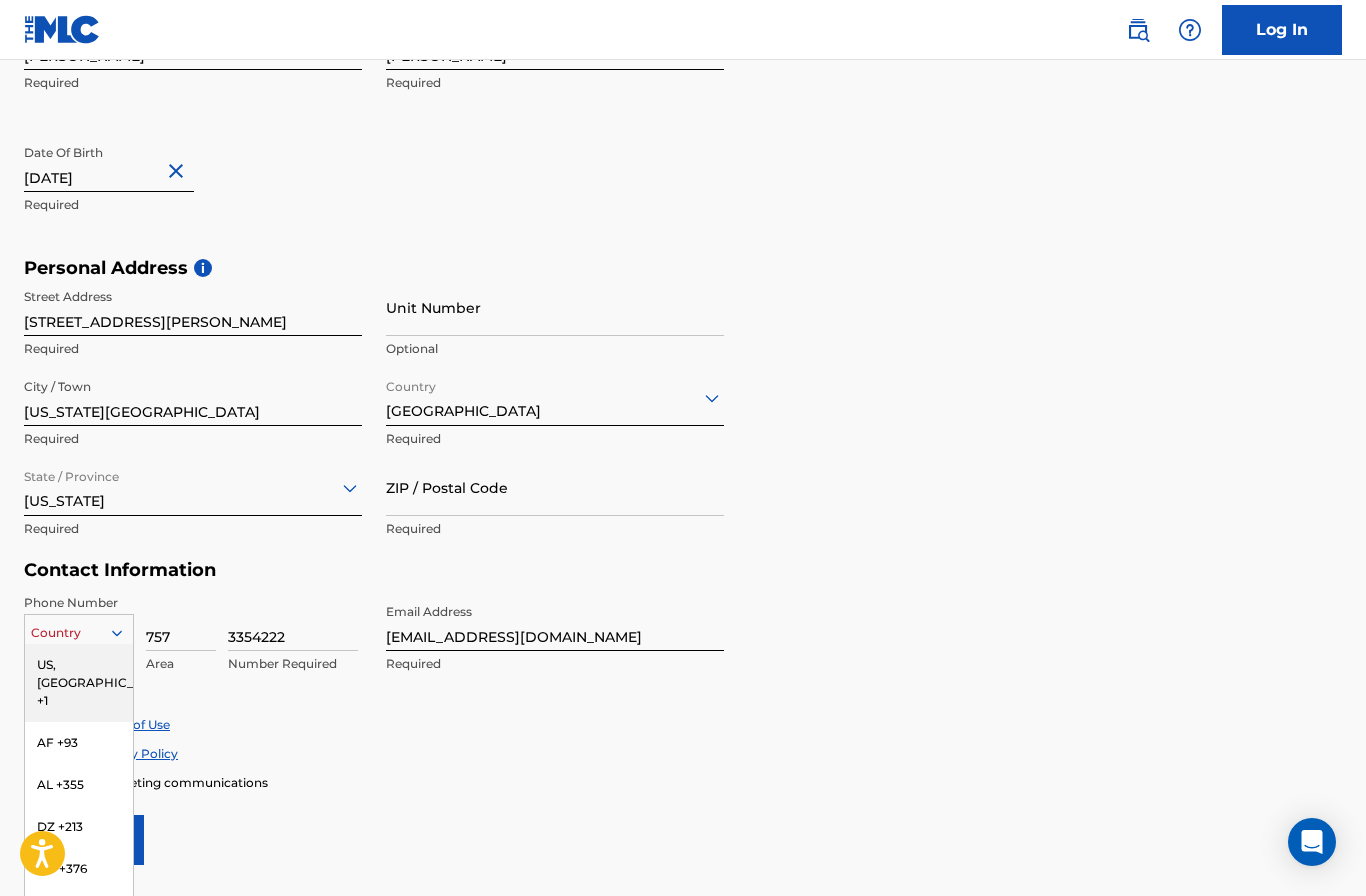 click on "US, [GEOGRAPHIC_DATA] +1" at bounding box center [79, 683] 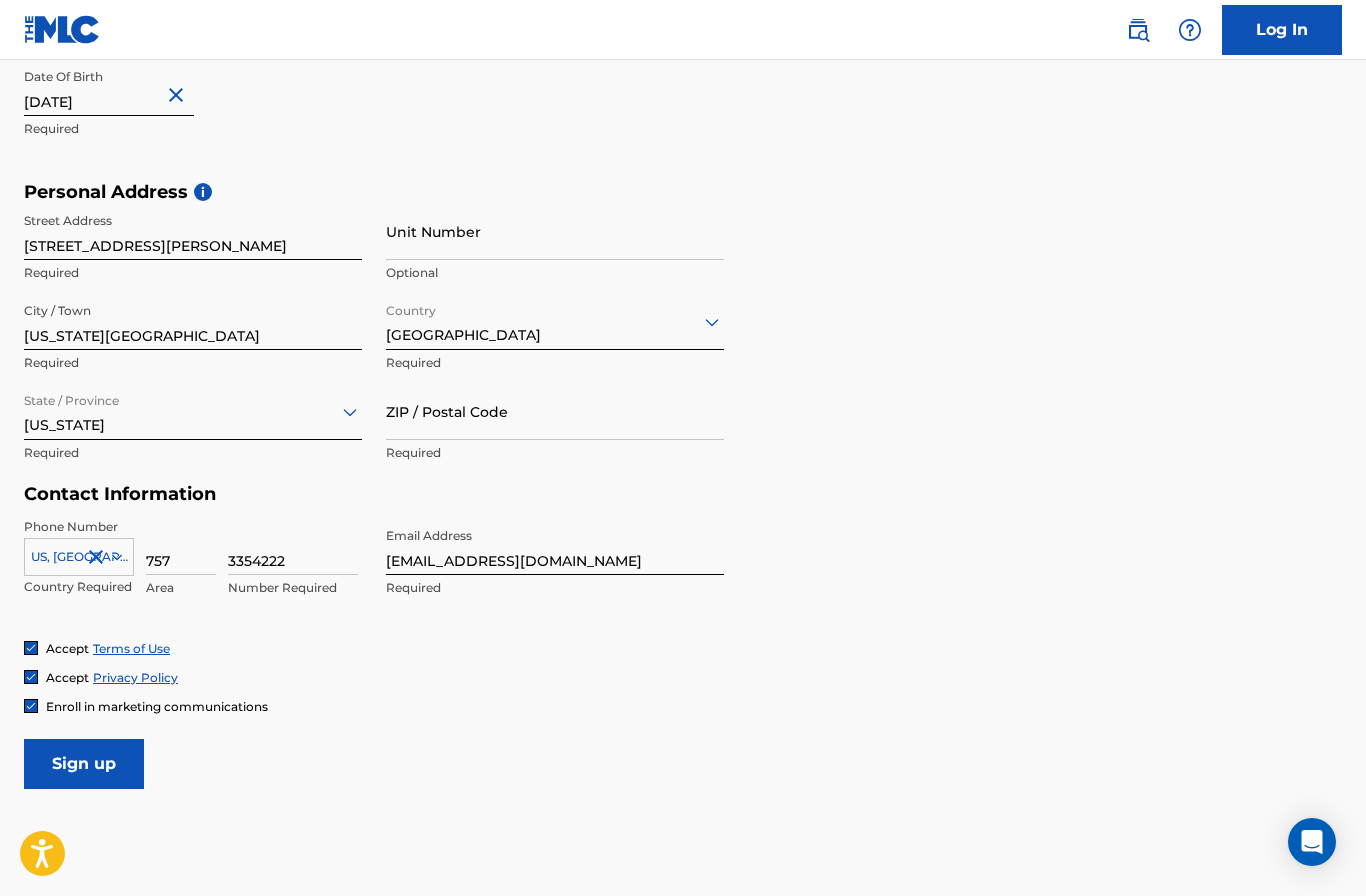 scroll, scrollTop: 584, scrollLeft: 0, axis: vertical 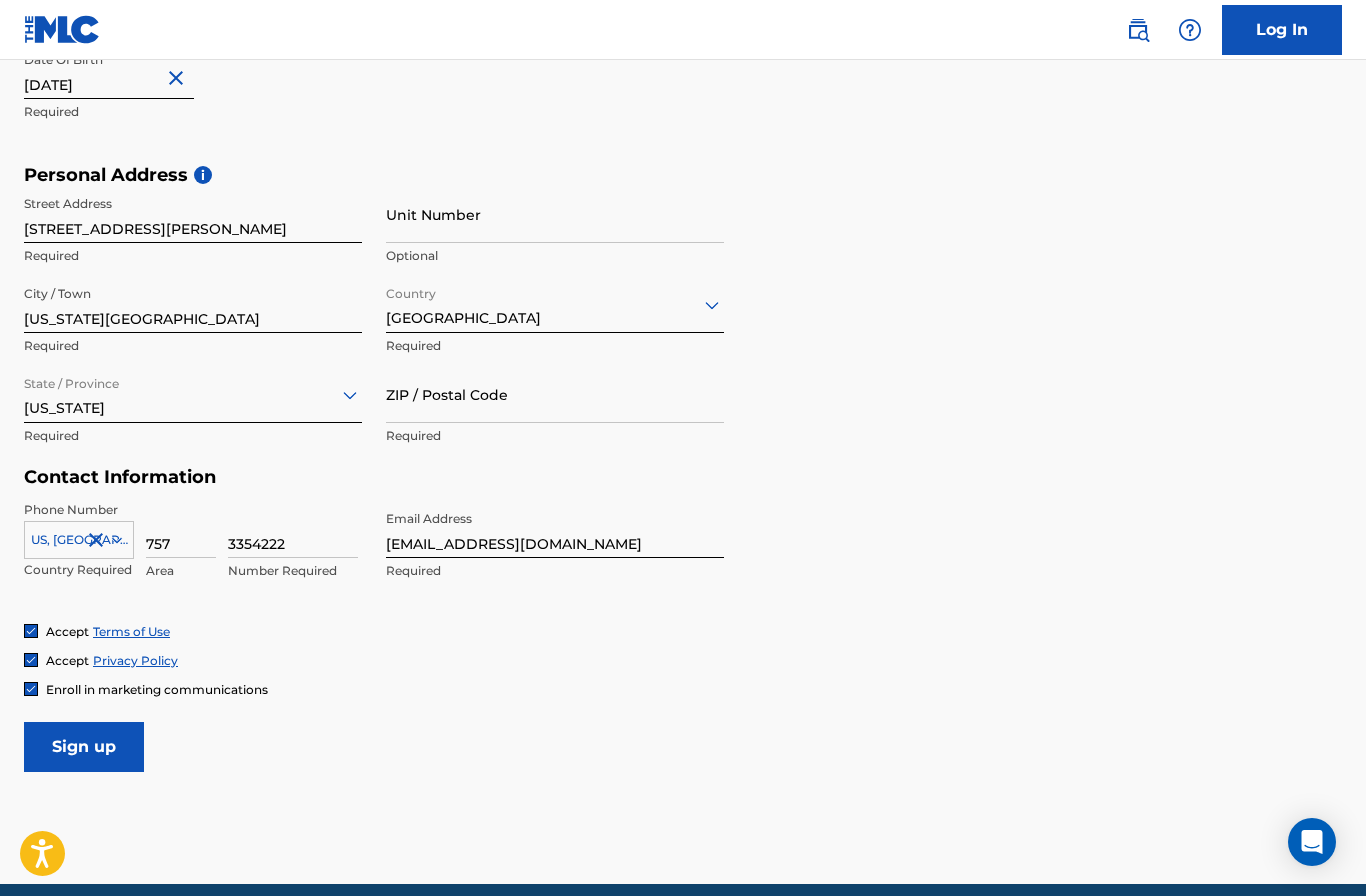 click on "Sign up" at bounding box center [84, 747] 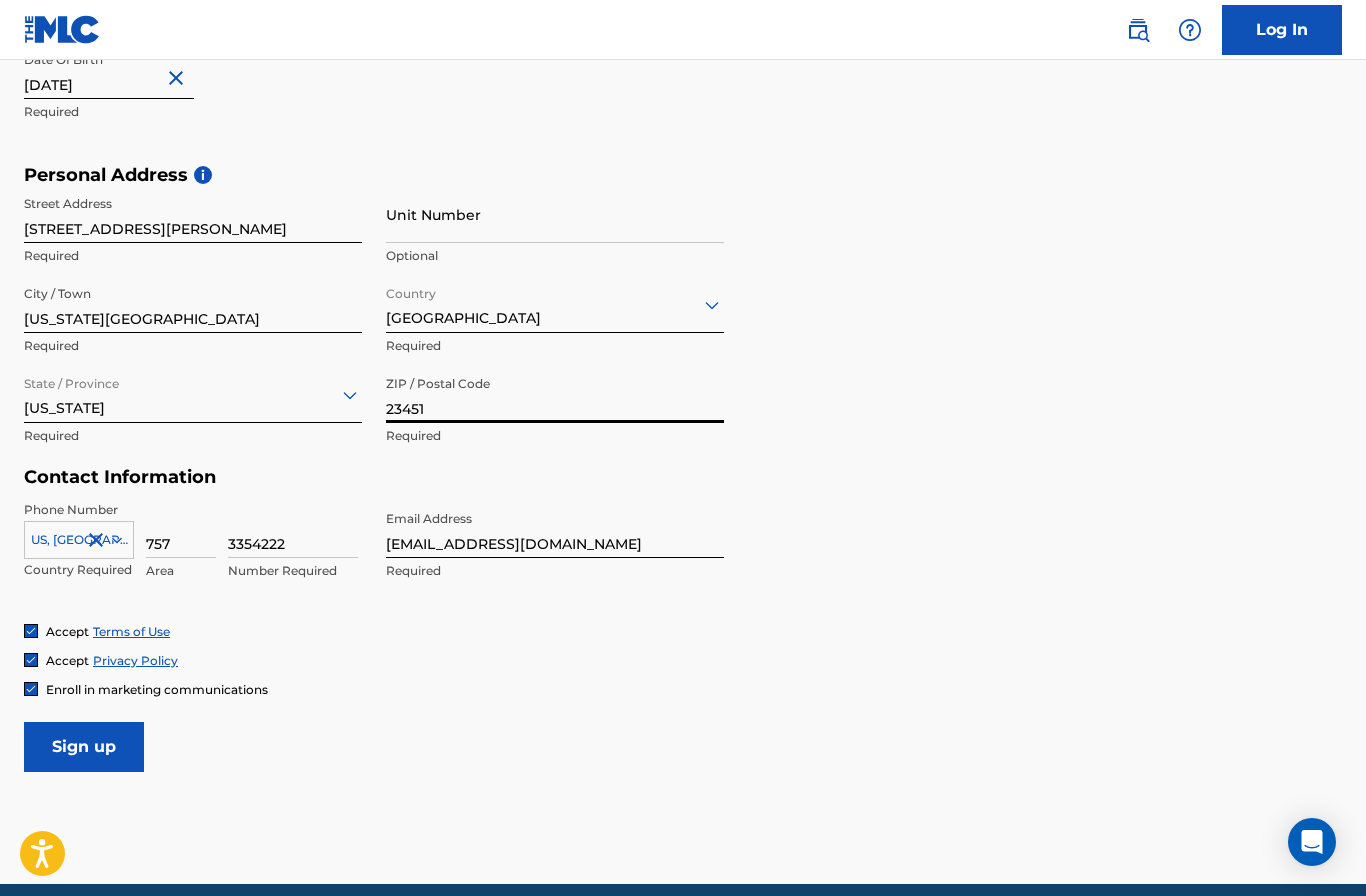 type on "23451" 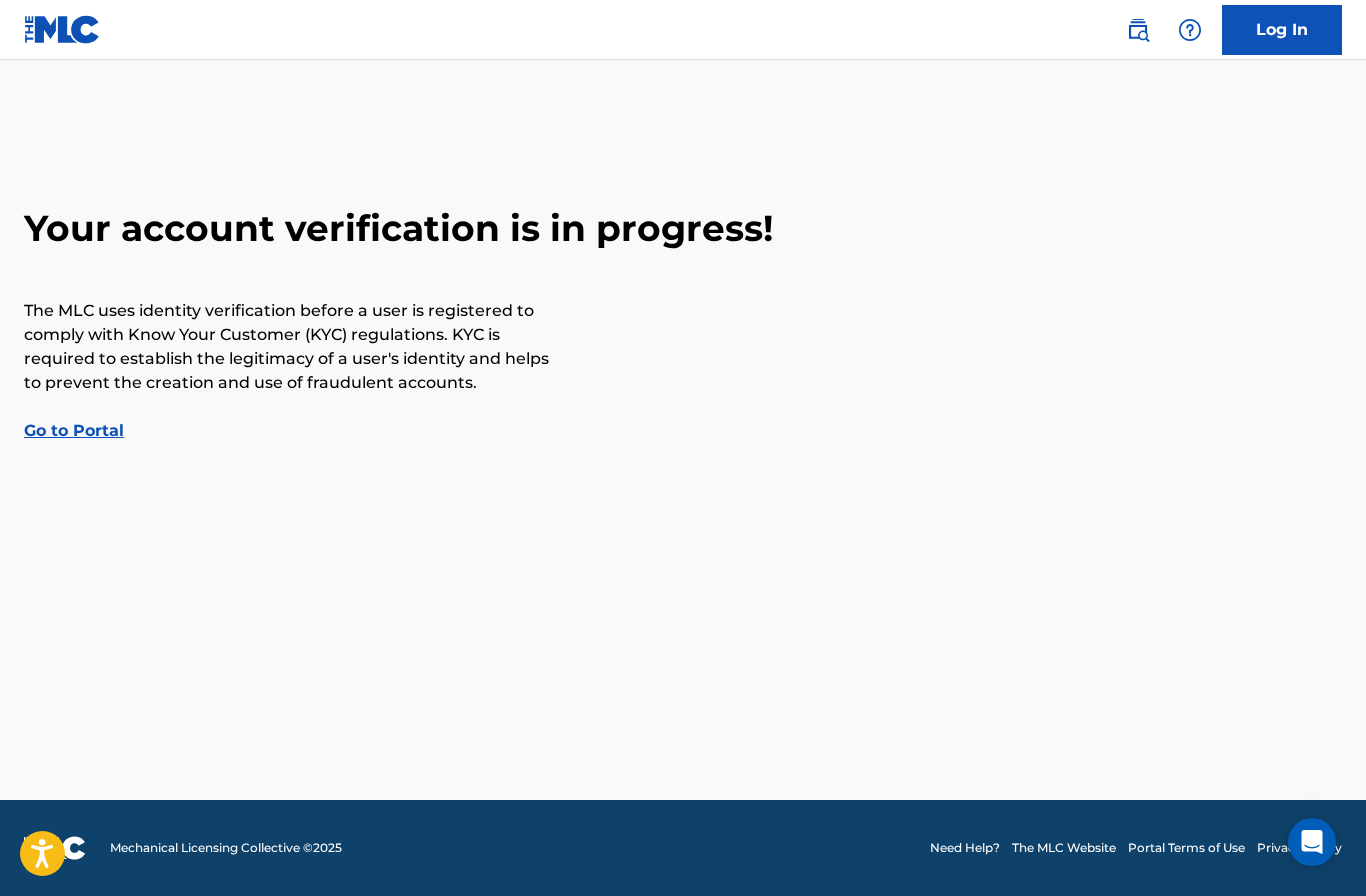scroll, scrollTop: 82, scrollLeft: 0, axis: vertical 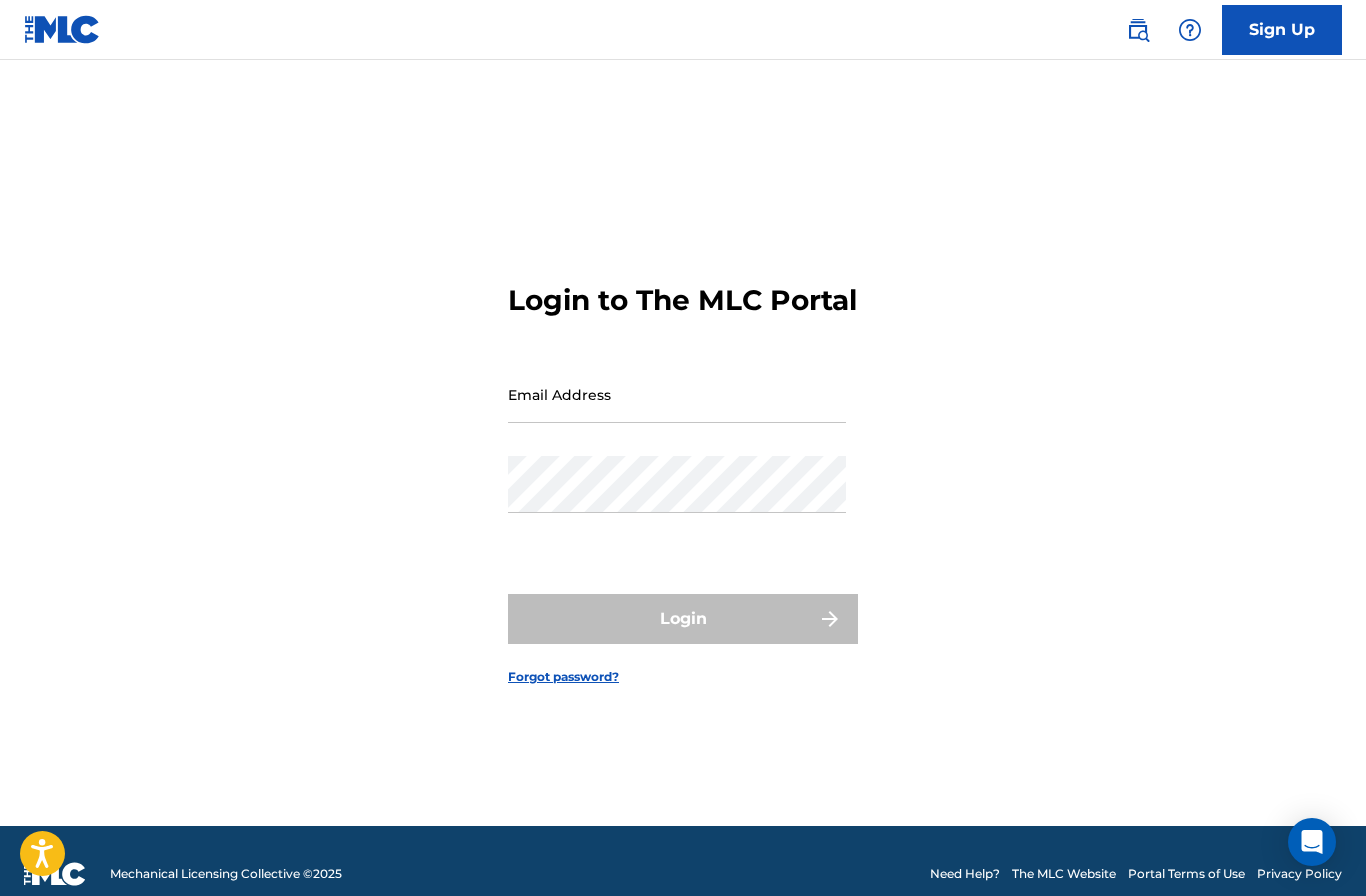 click on "Email Address" at bounding box center (677, 394) 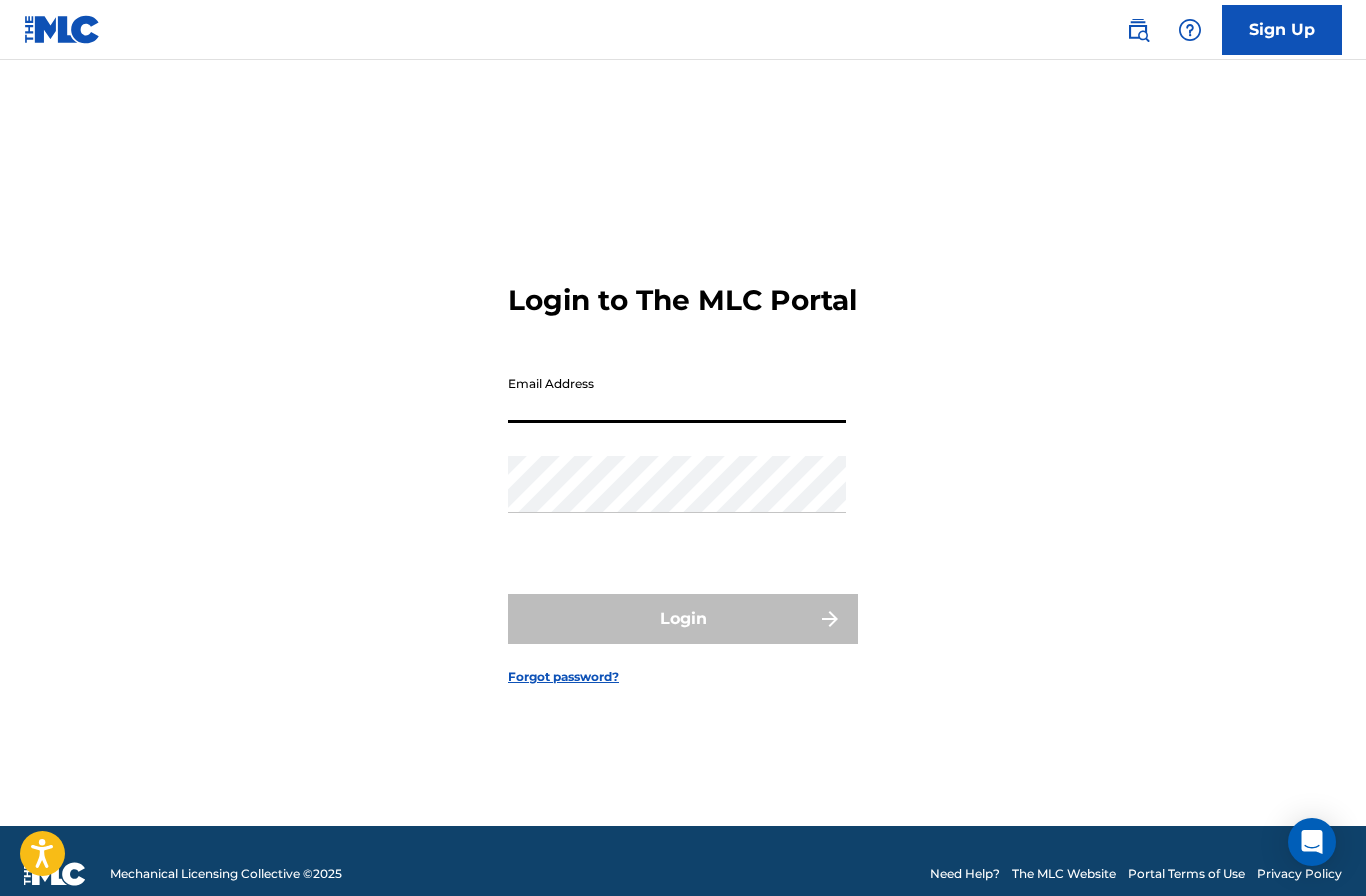 scroll, scrollTop: 82, scrollLeft: 0, axis: vertical 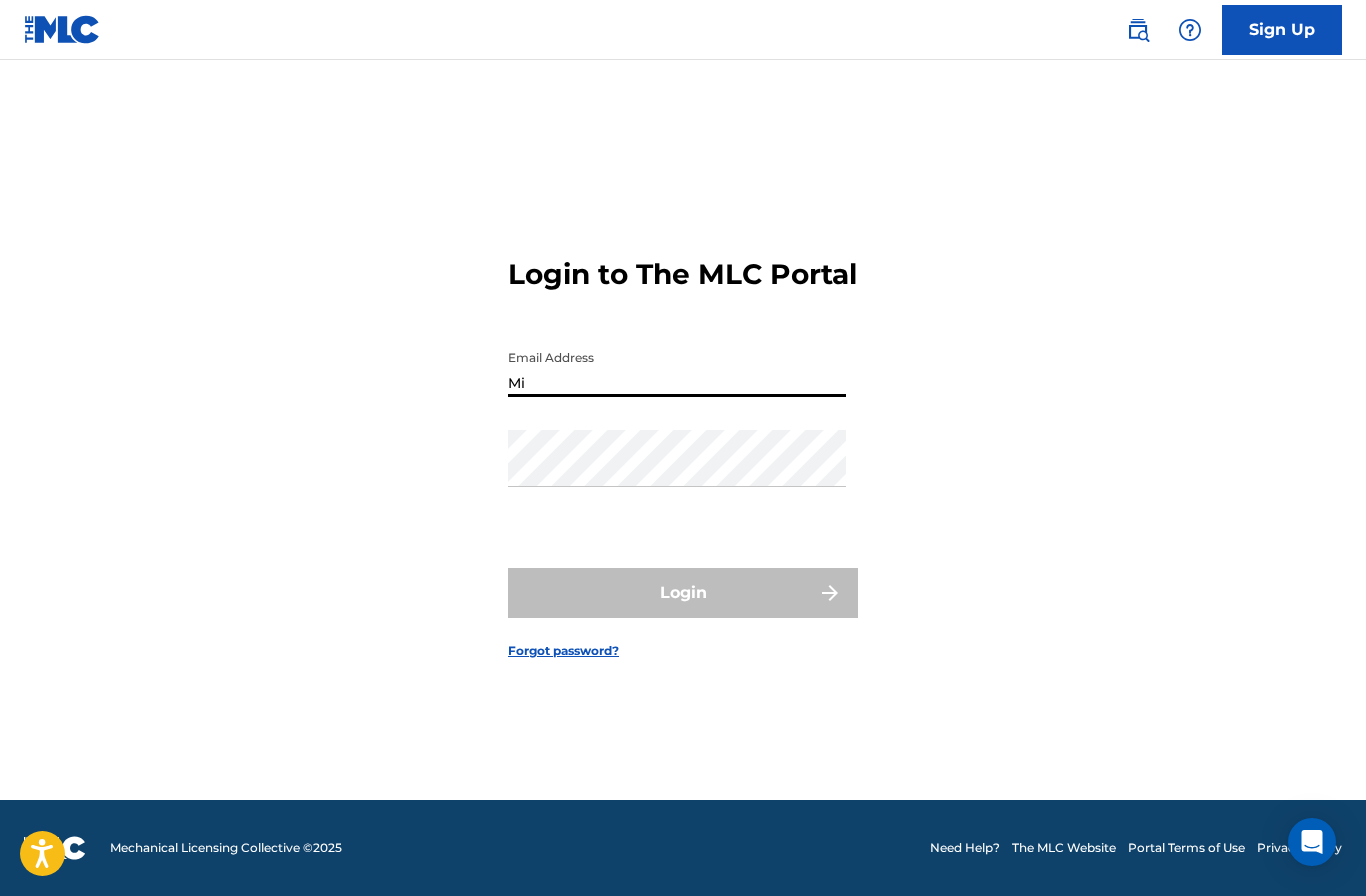 type on "M" 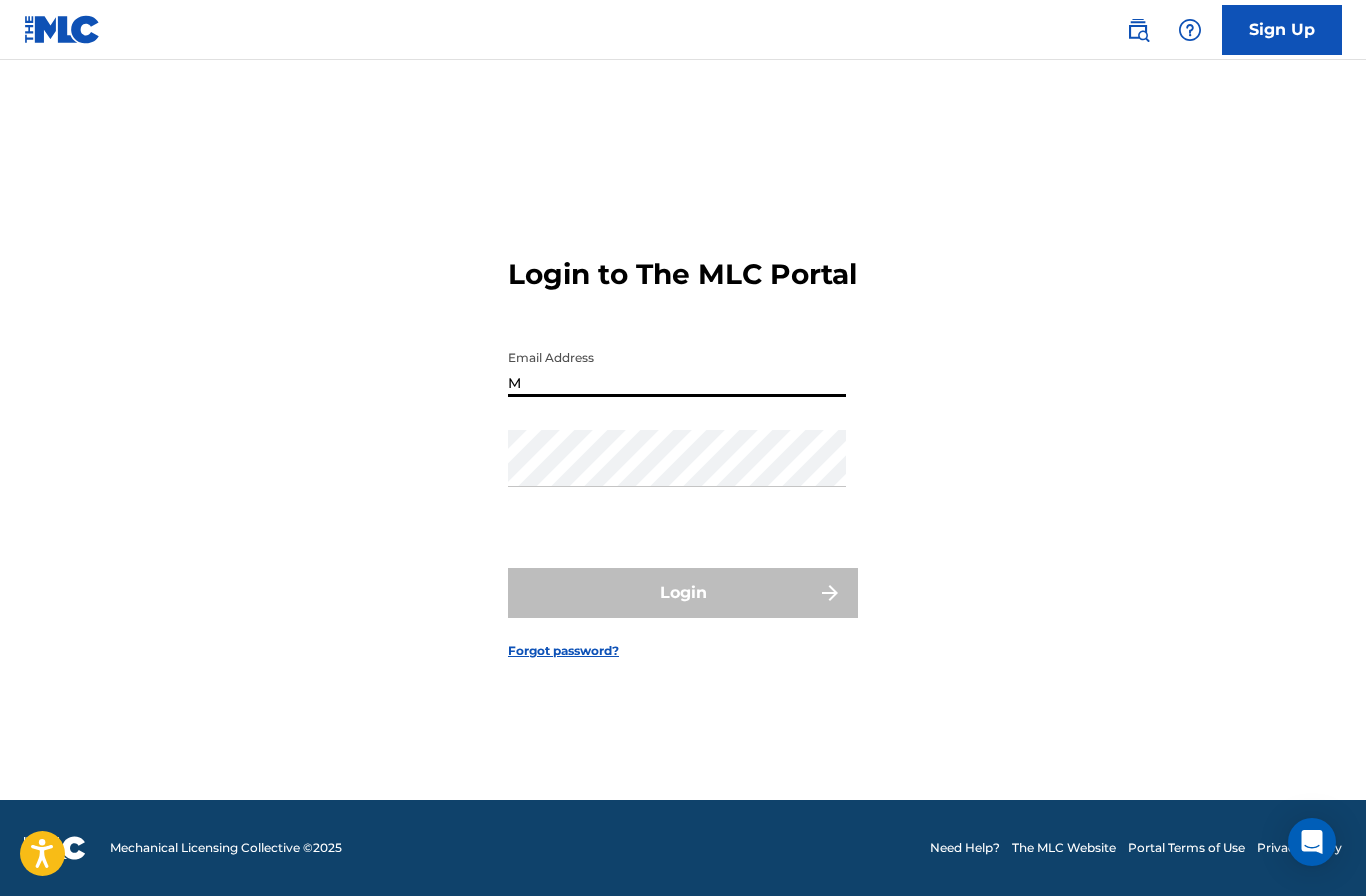 click on "Sign Up" at bounding box center (1282, 30) 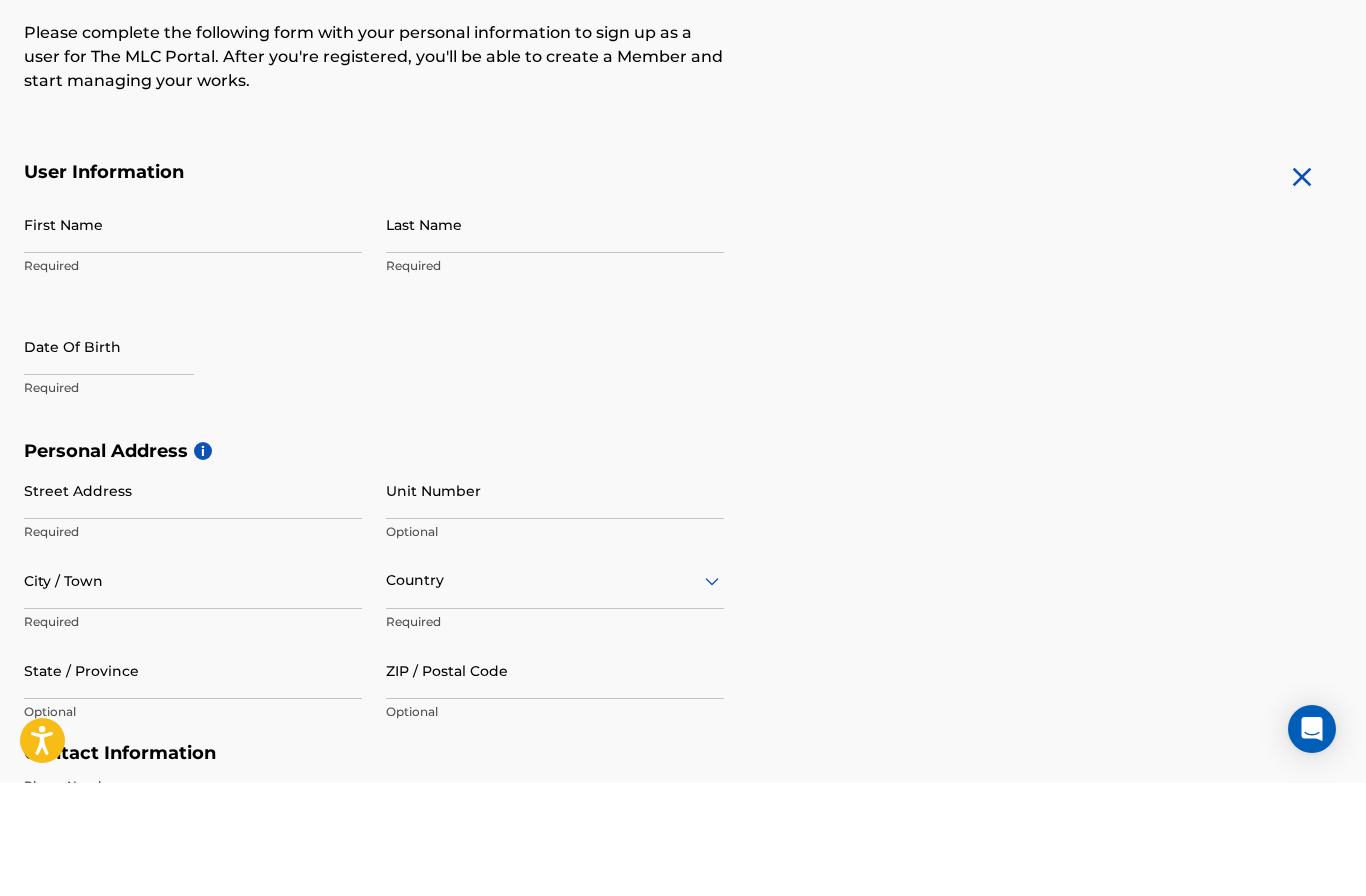 scroll, scrollTop: 199, scrollLeft: 0, axis: vertical 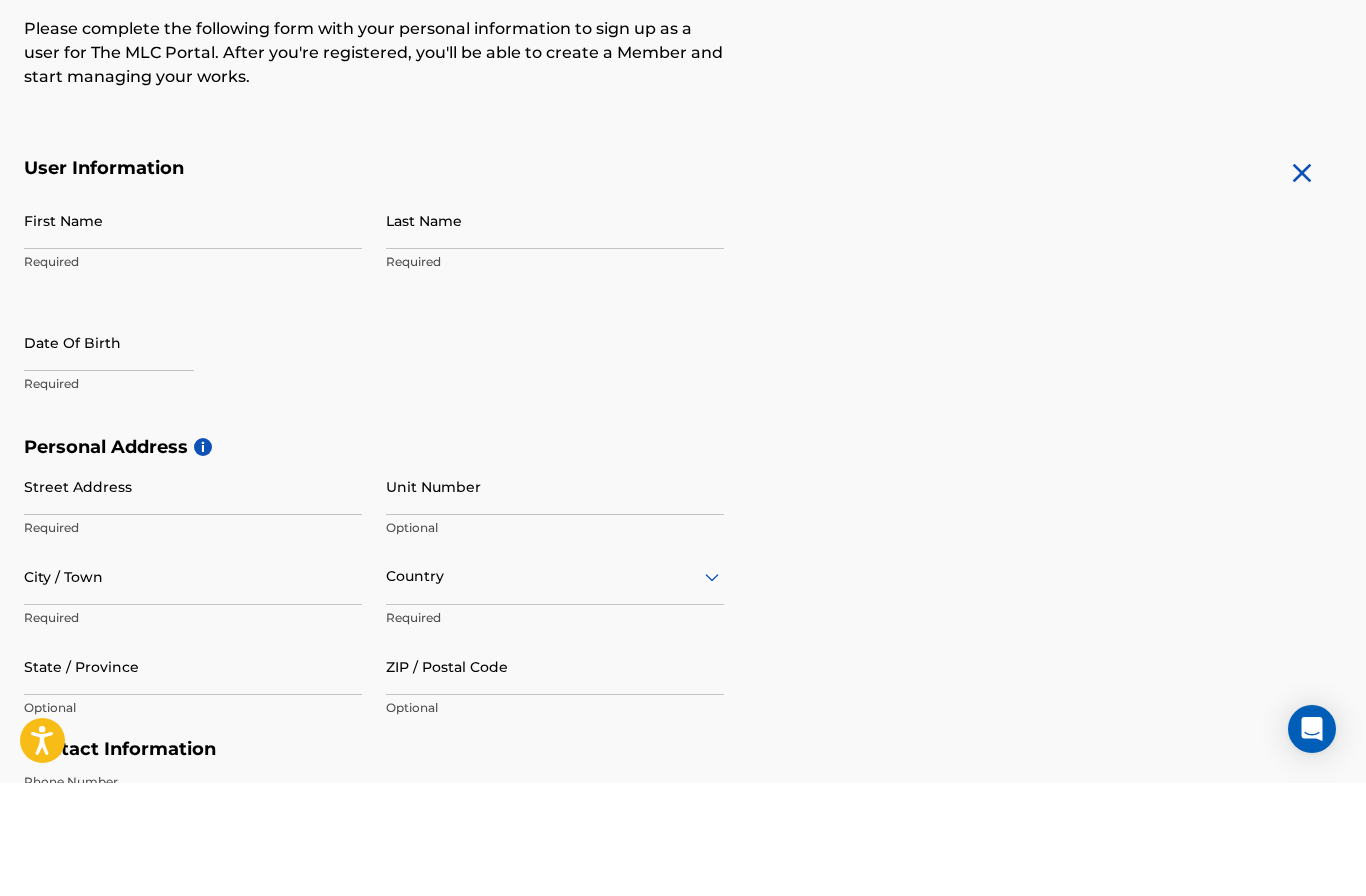 click on "First Name" at bounding box center (193, 333) 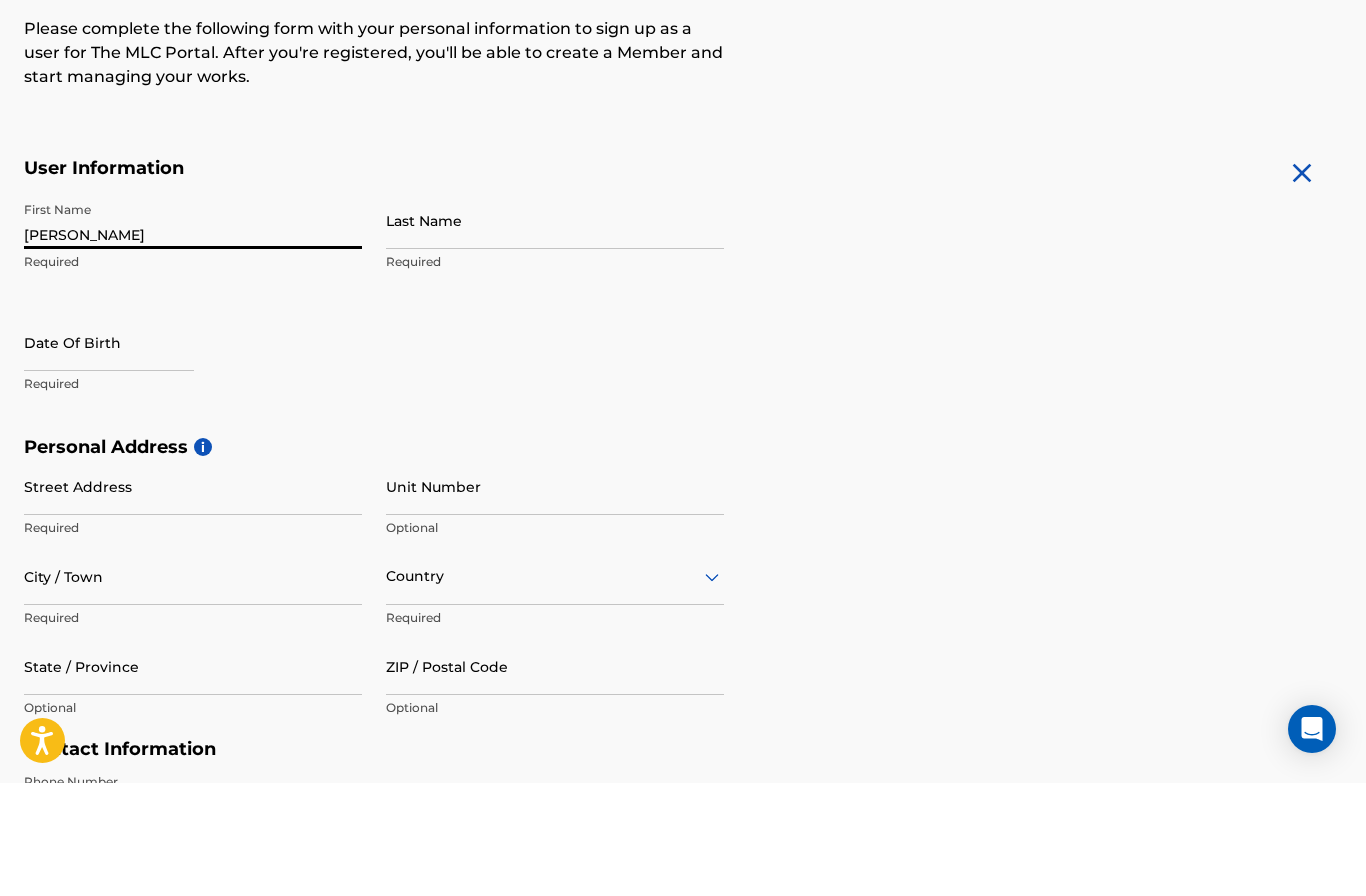 type on "[PERSON_NAME]" 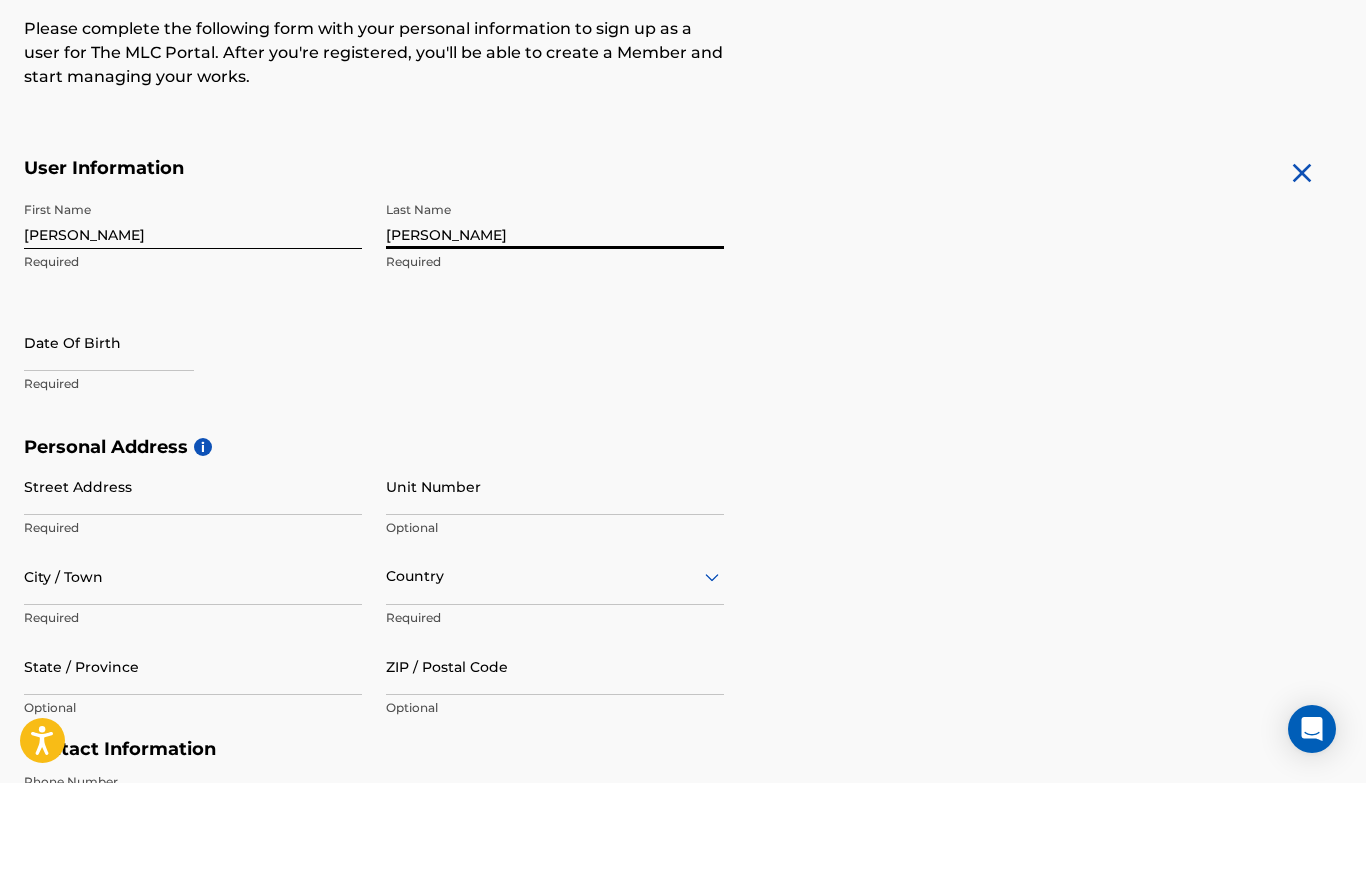 type on "[PERSON_NAME]" 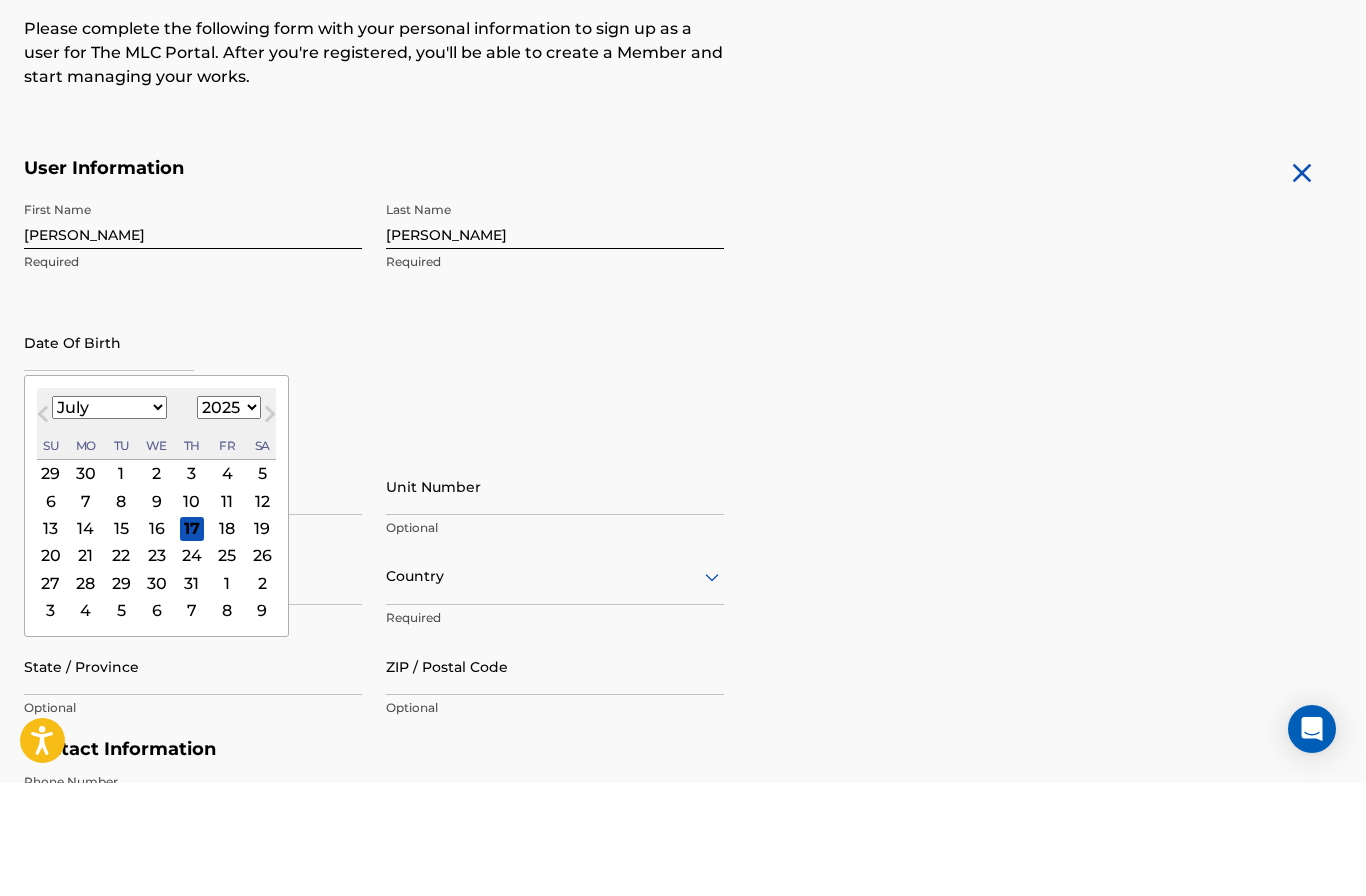 click on "Previous Month" at bounding box center [45, 530] 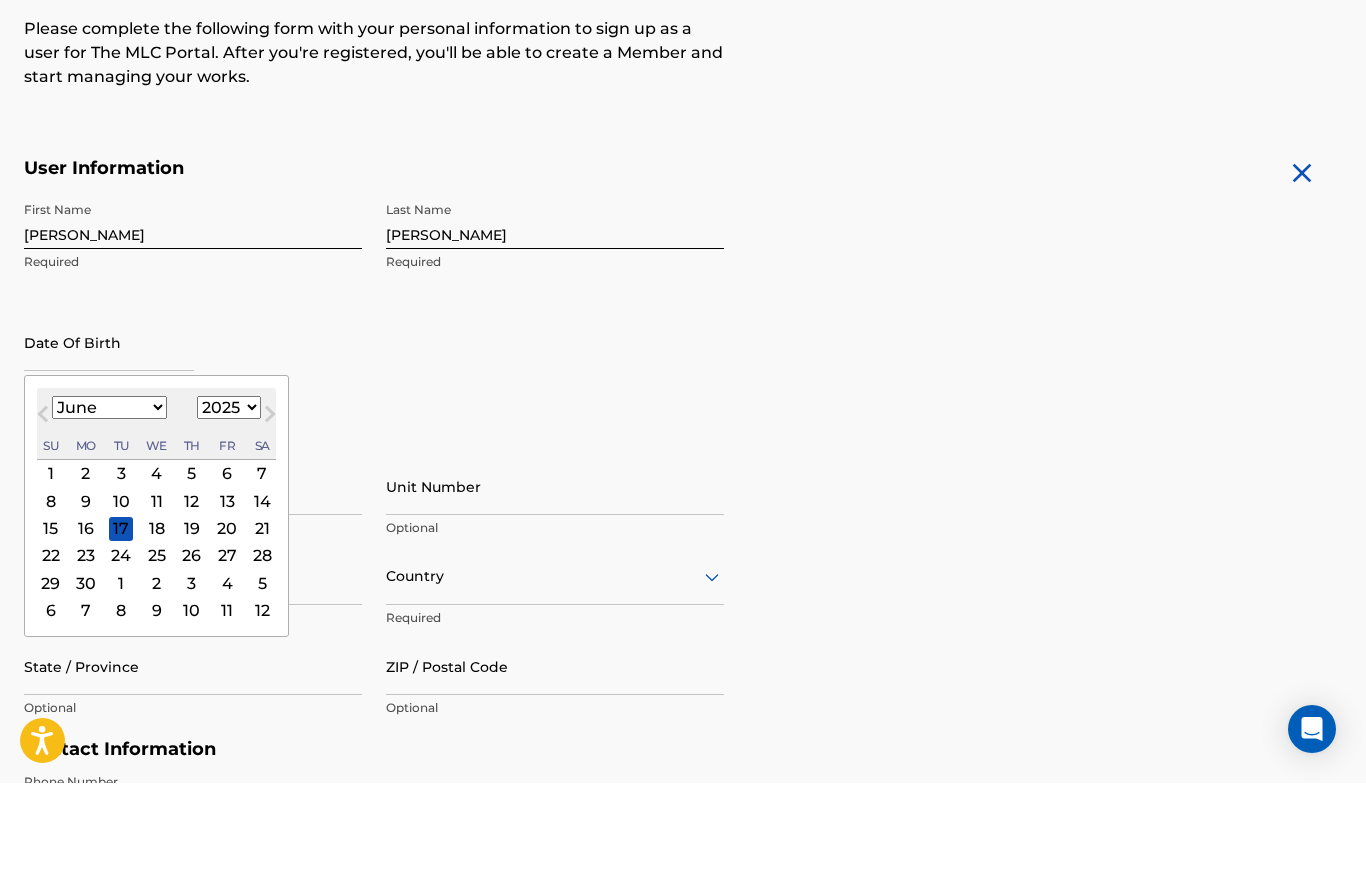 click on "Previous Month" at bounding box center (43, 531) 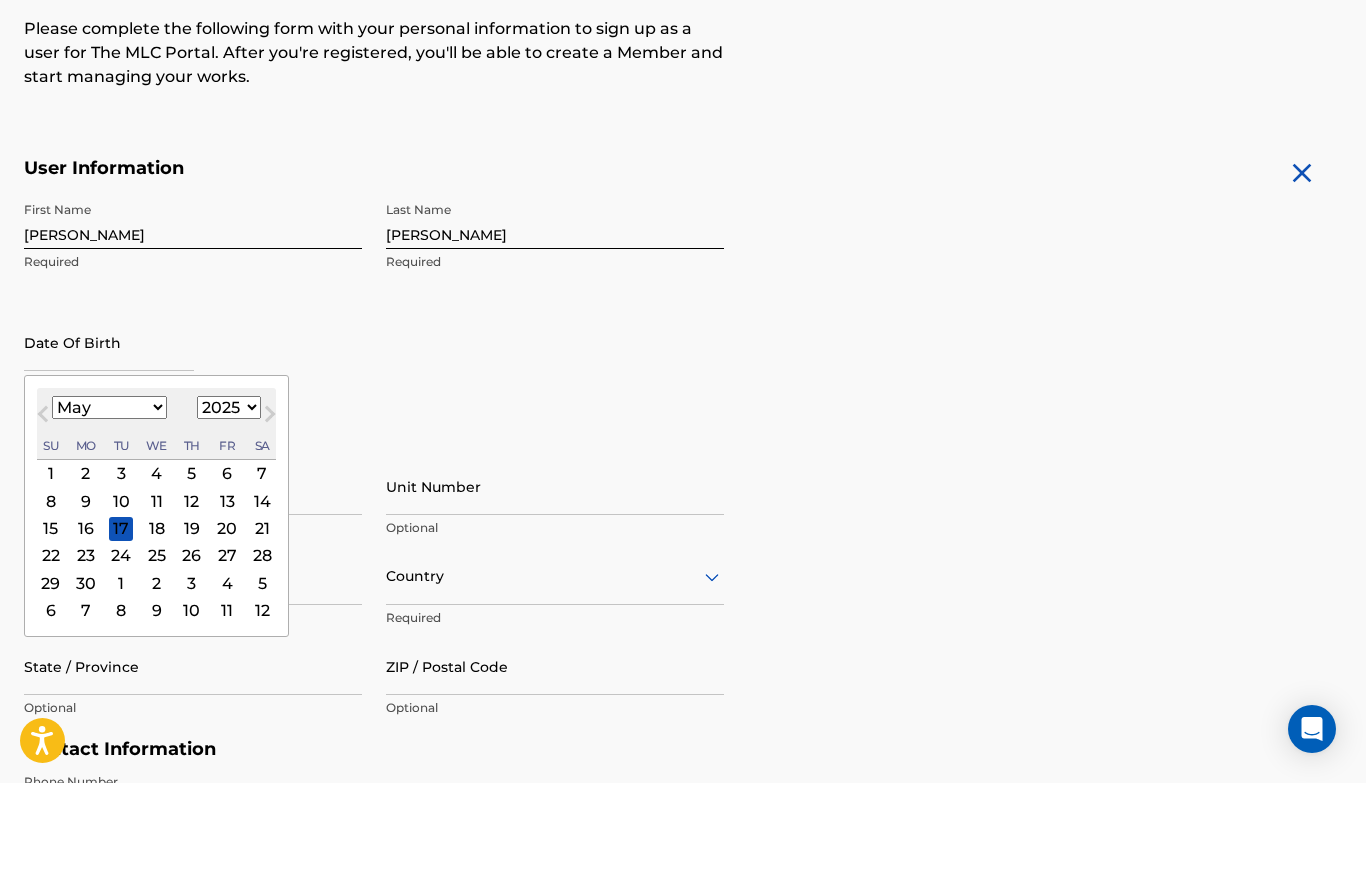 scroll, scrollTop: 312, scrollLeft: 0, axis: vertical 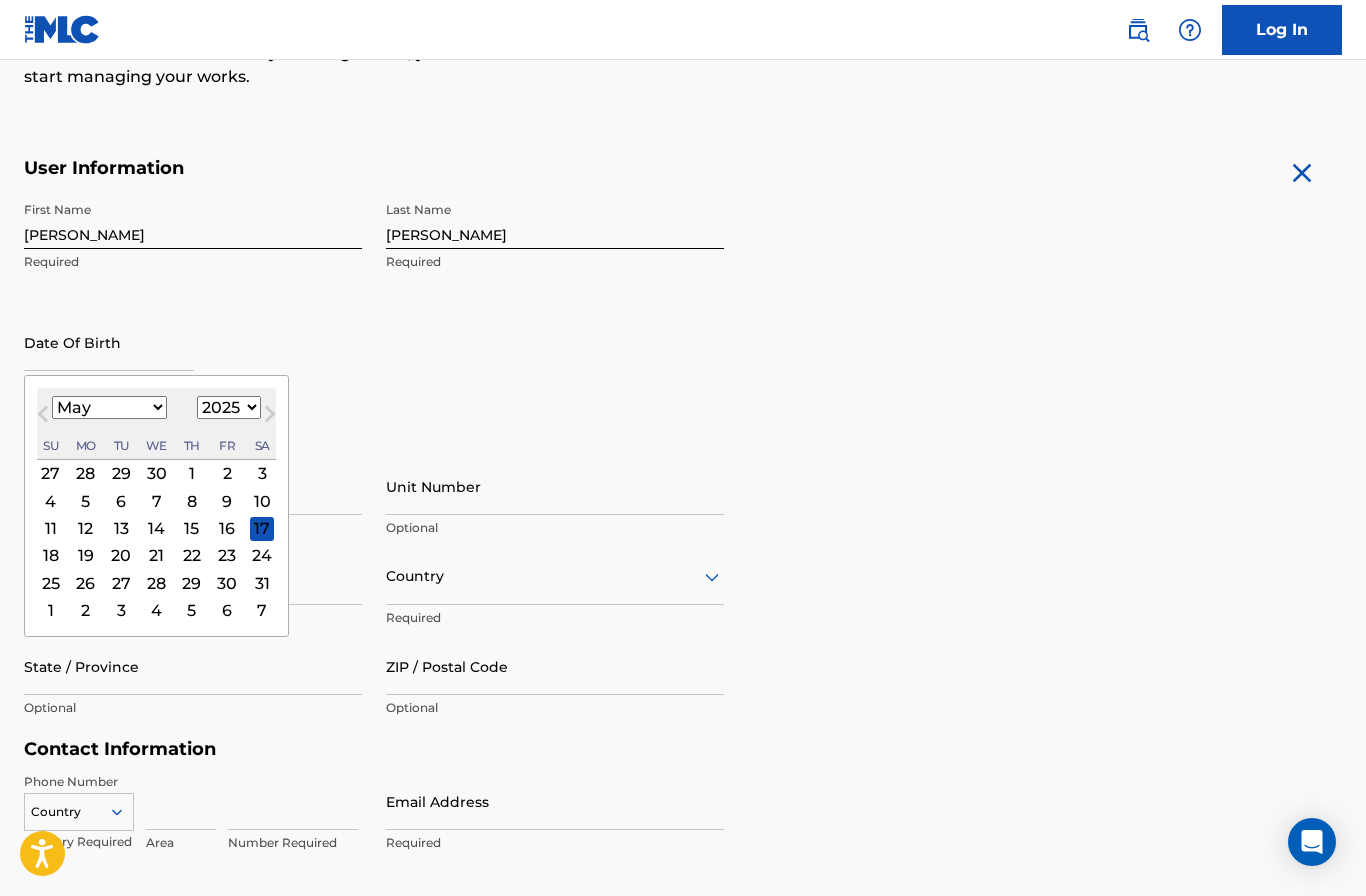 click on "Previous Month" at bounding box center (43, 418) 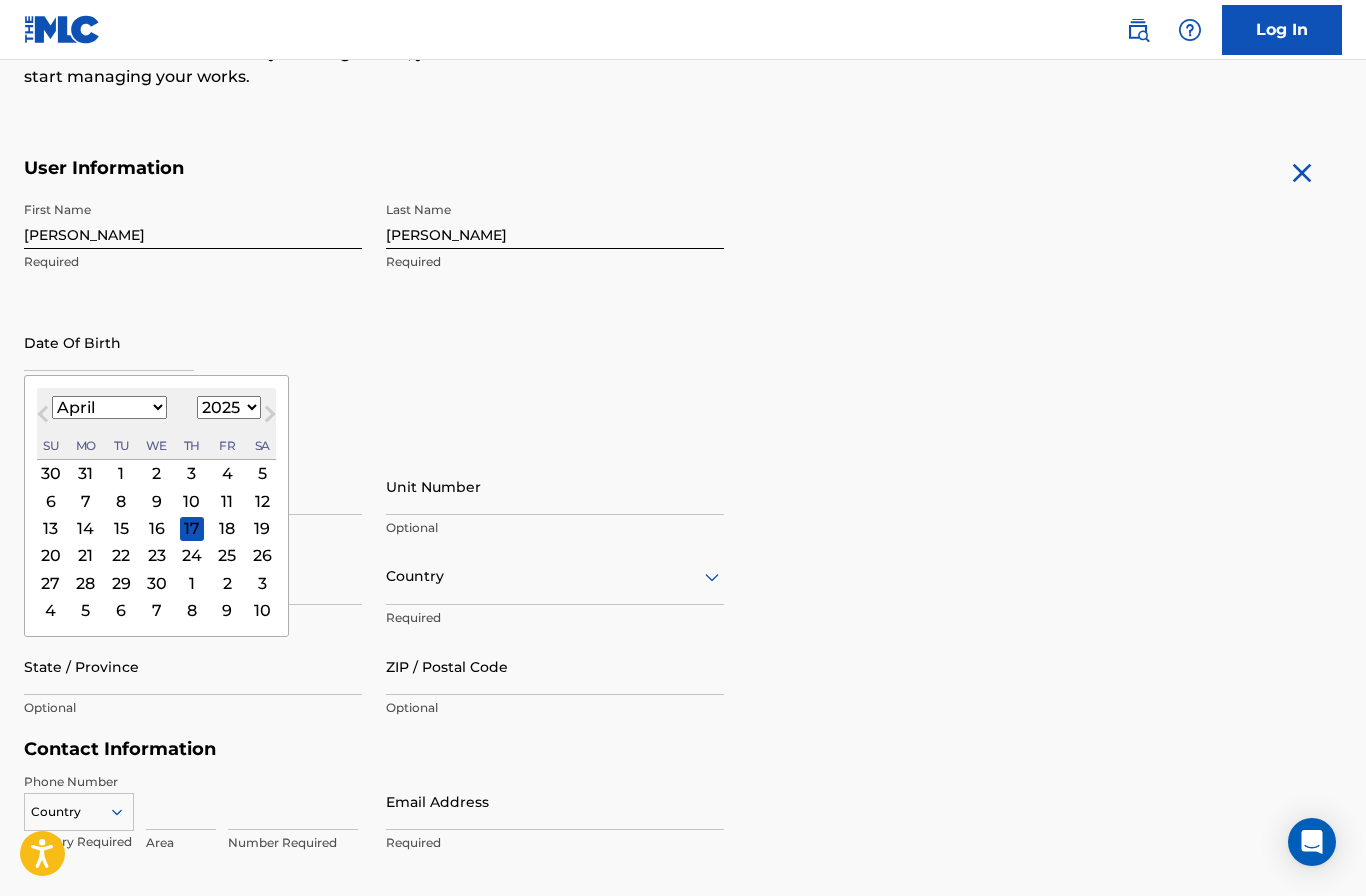 click on "Previous Month" at bounding box center [45, 417] 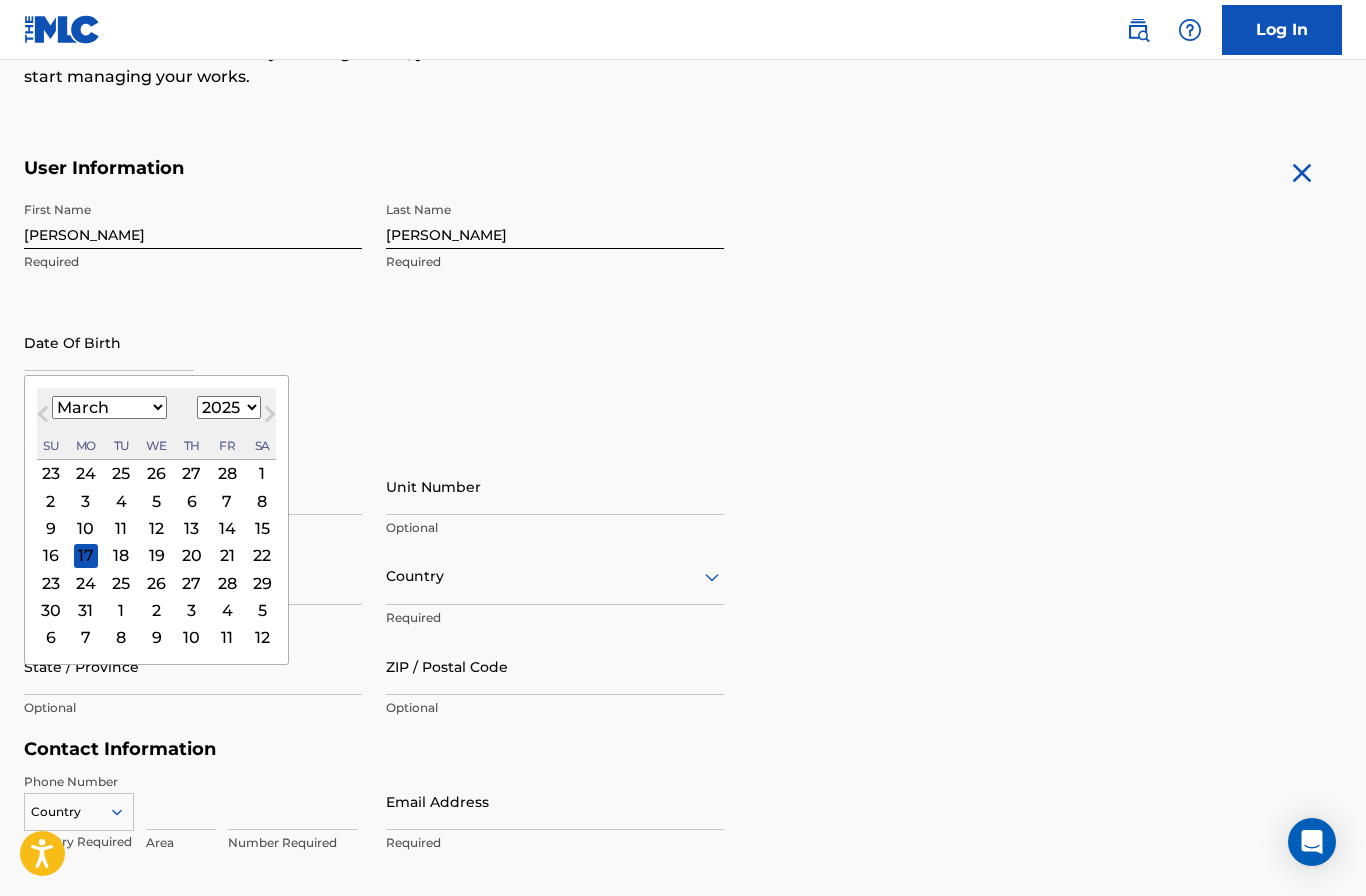 click on "29" at bounding box center [262, 583] 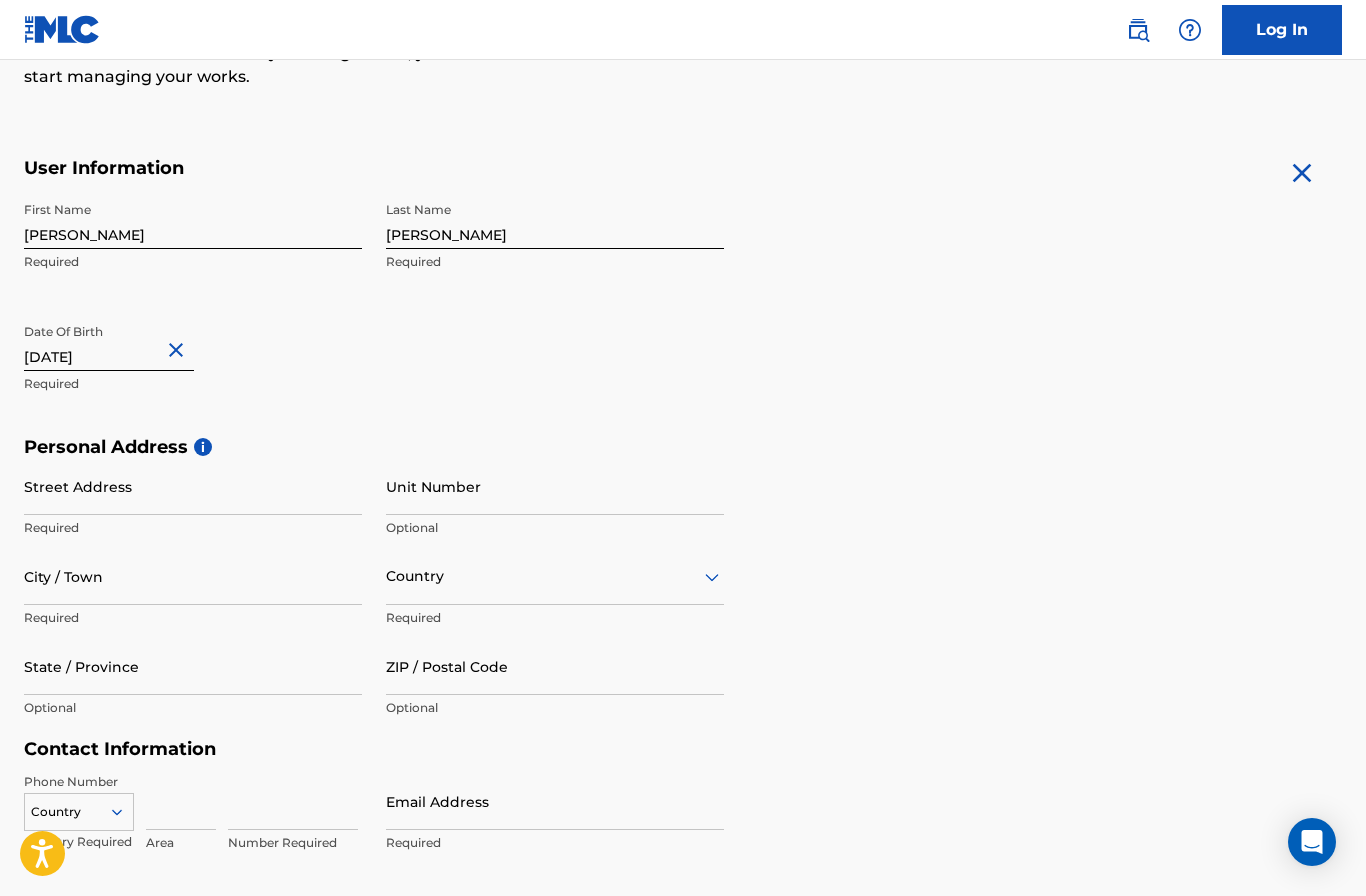 click on "March 29 2025" at bounding box center (109, 342) 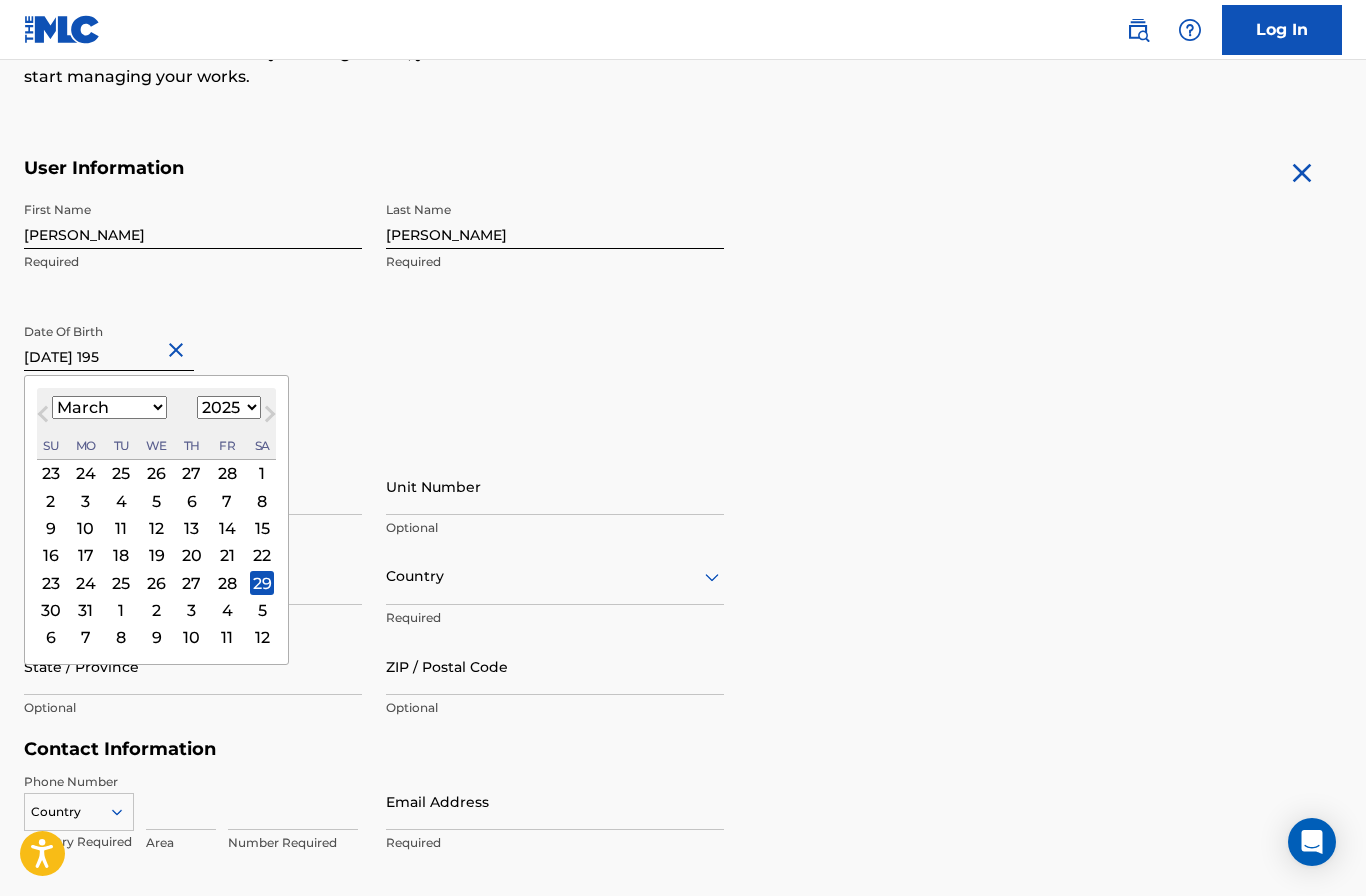 type on "March 29 1958" 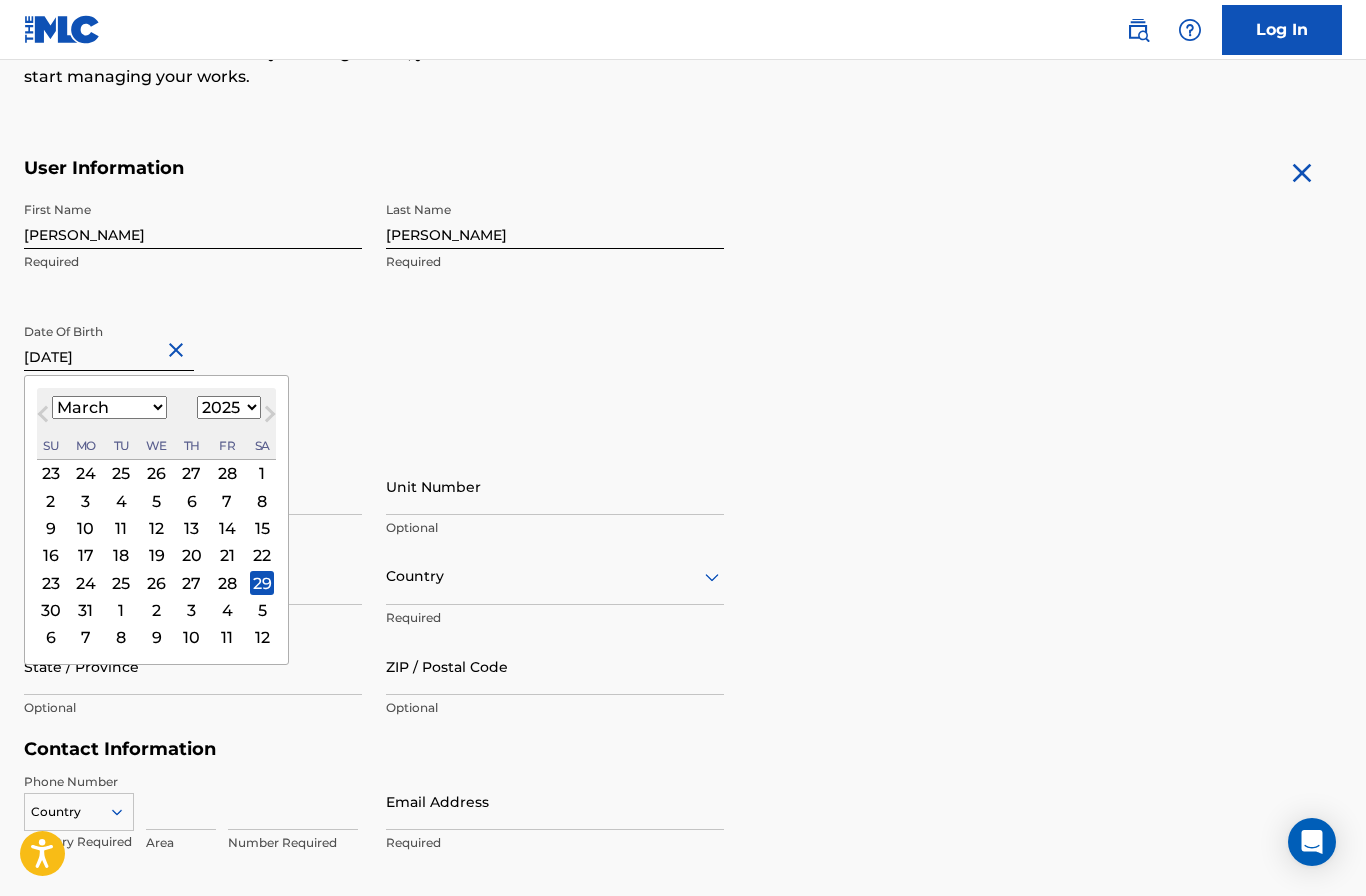 select on "1958" 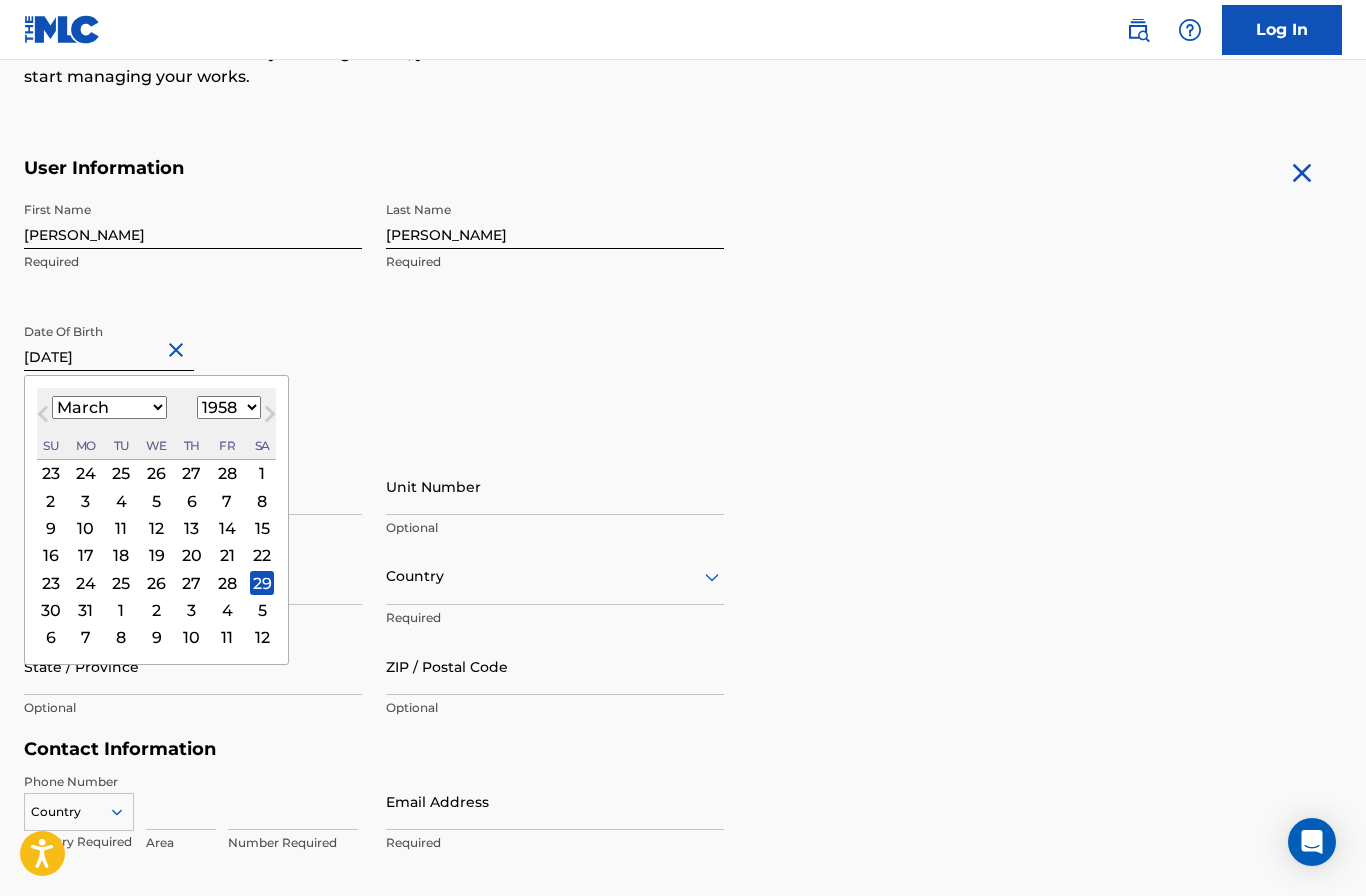 type on "March 29 1958" 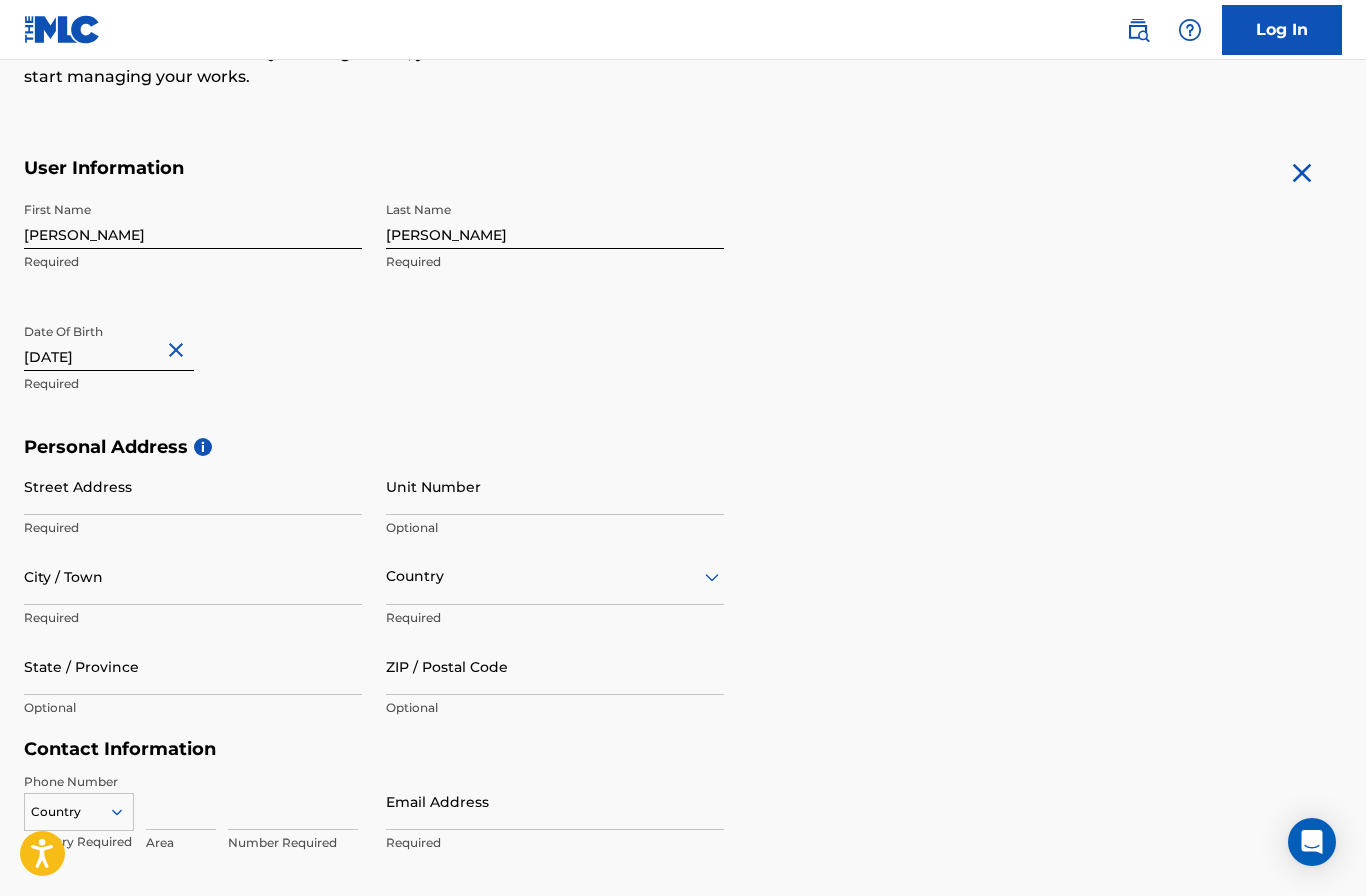 click on "Street Address" at bounding box center (193, 486) 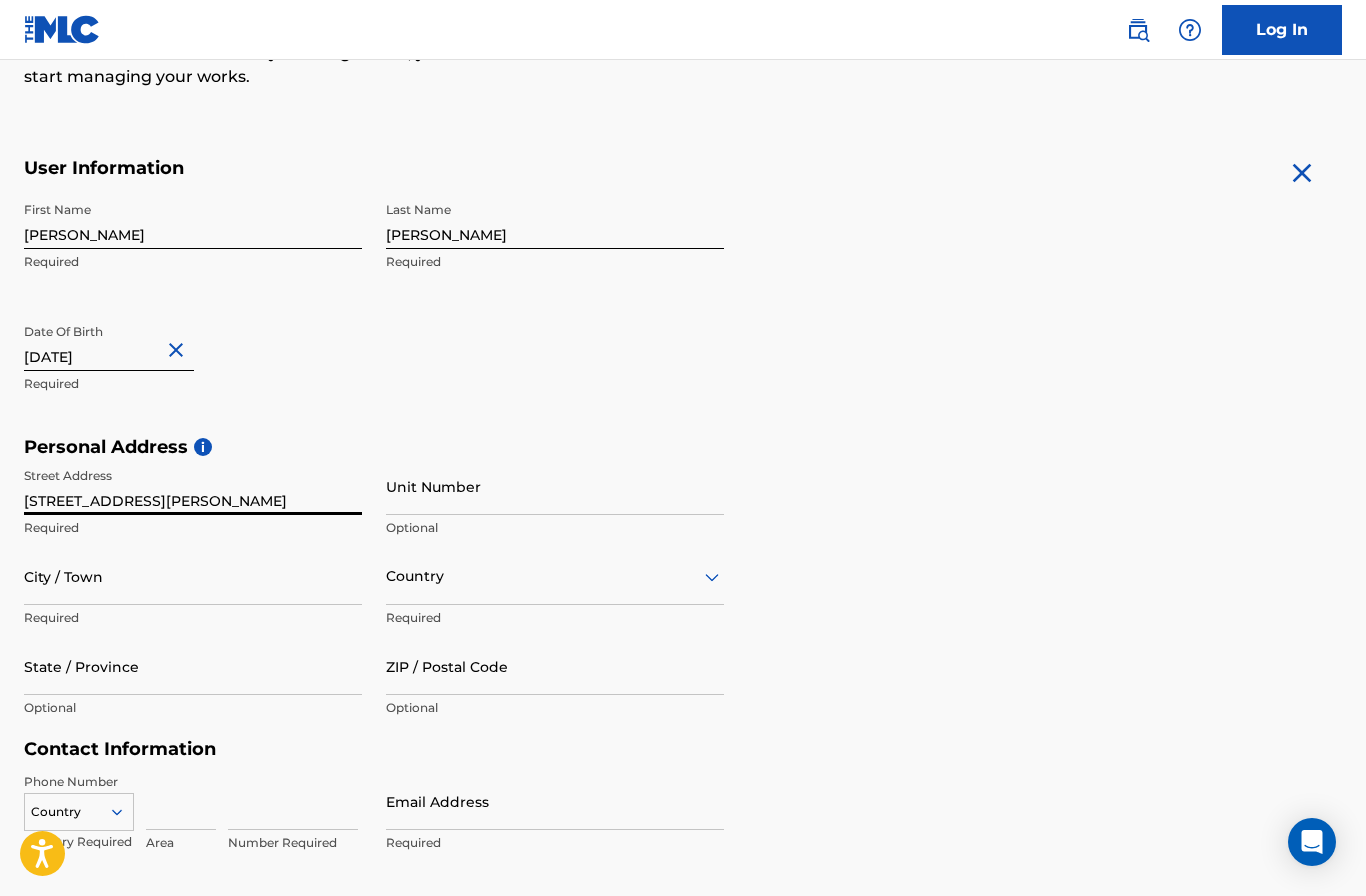 type on "[STREET_ADDRESS][PERSON_NAME]" 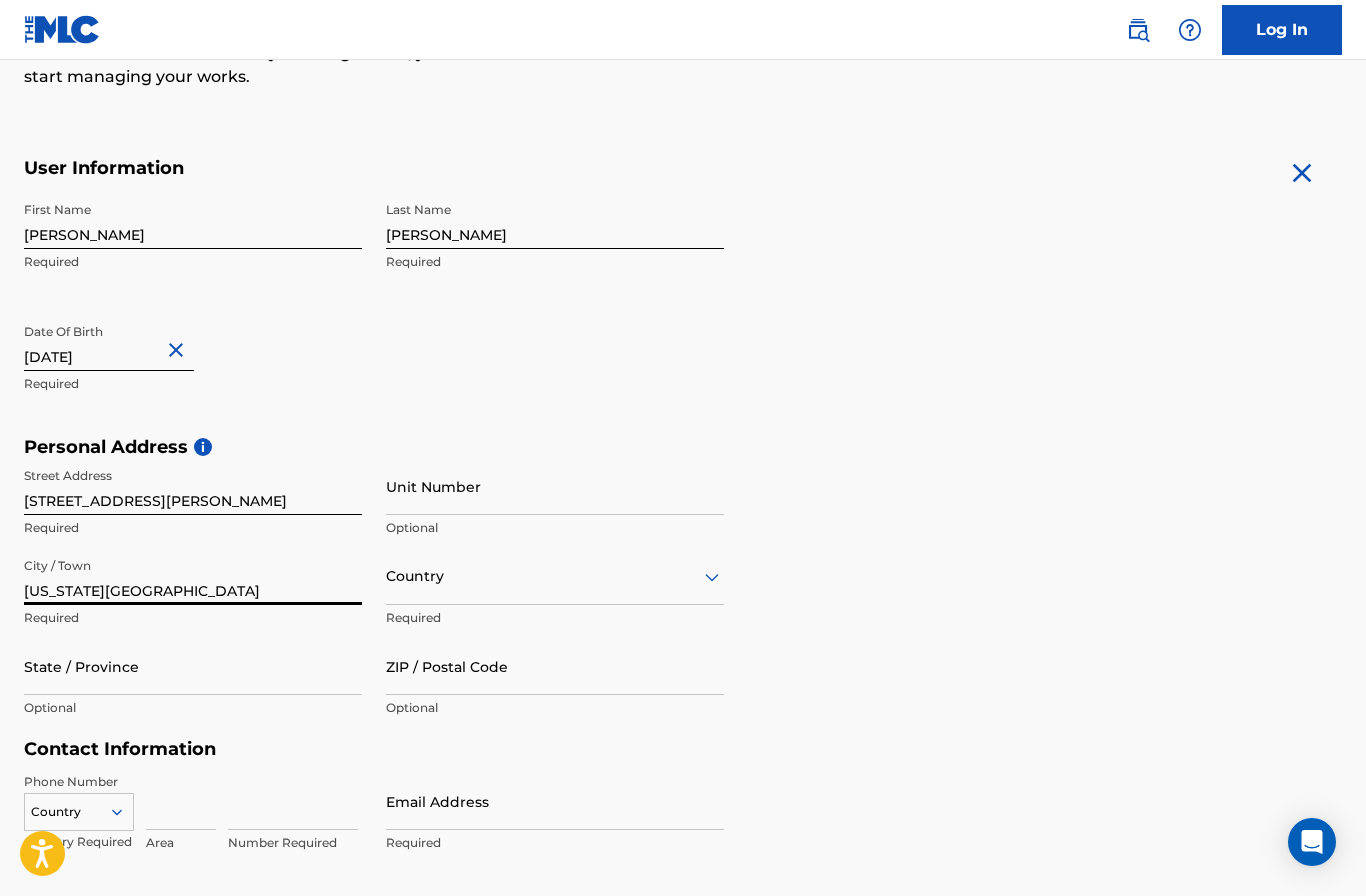 type on "[US_STATE][GEOGRAPHIC_DATA]" 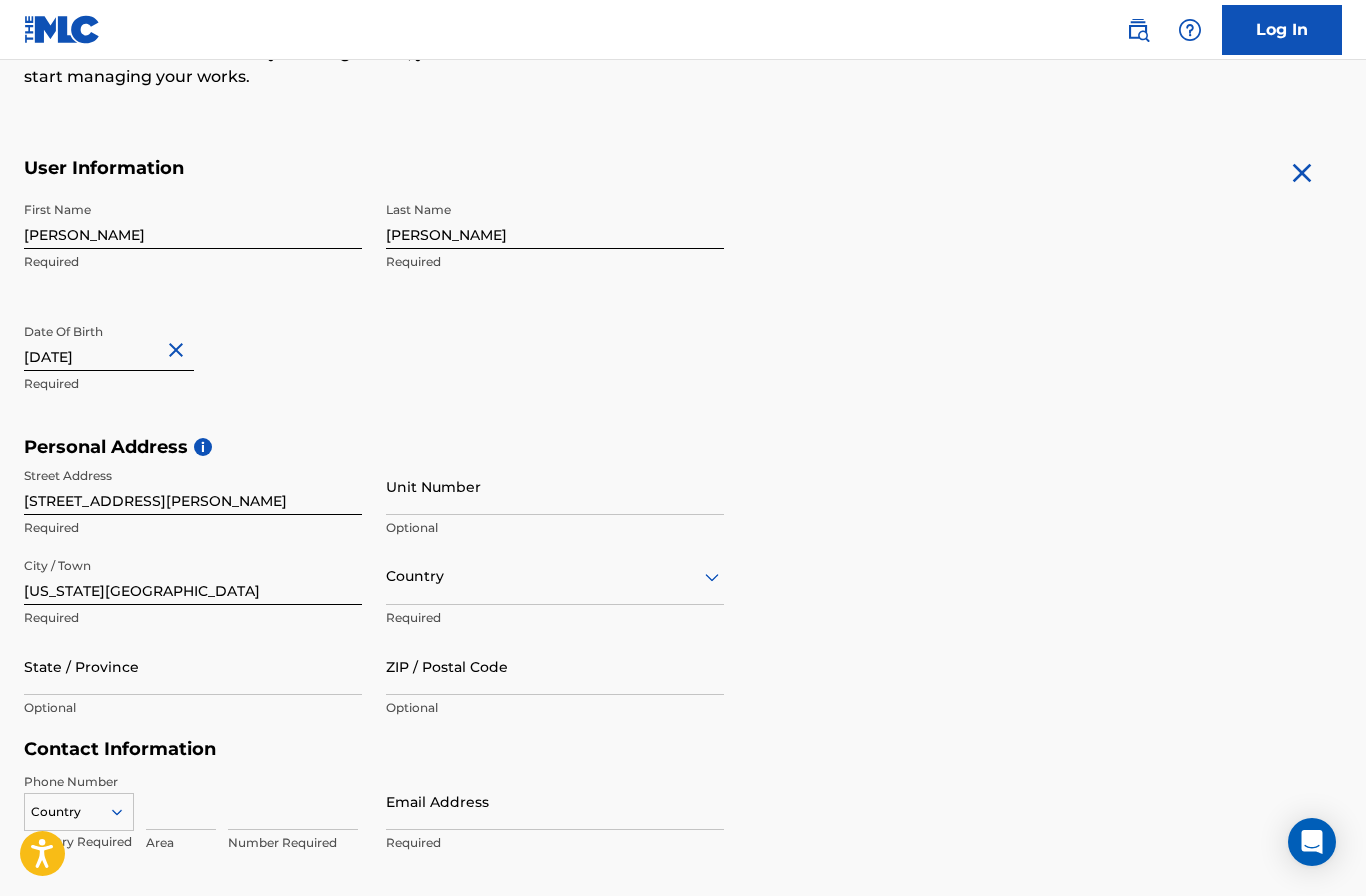 click on "State / Province" at bounding box center (193, 666) 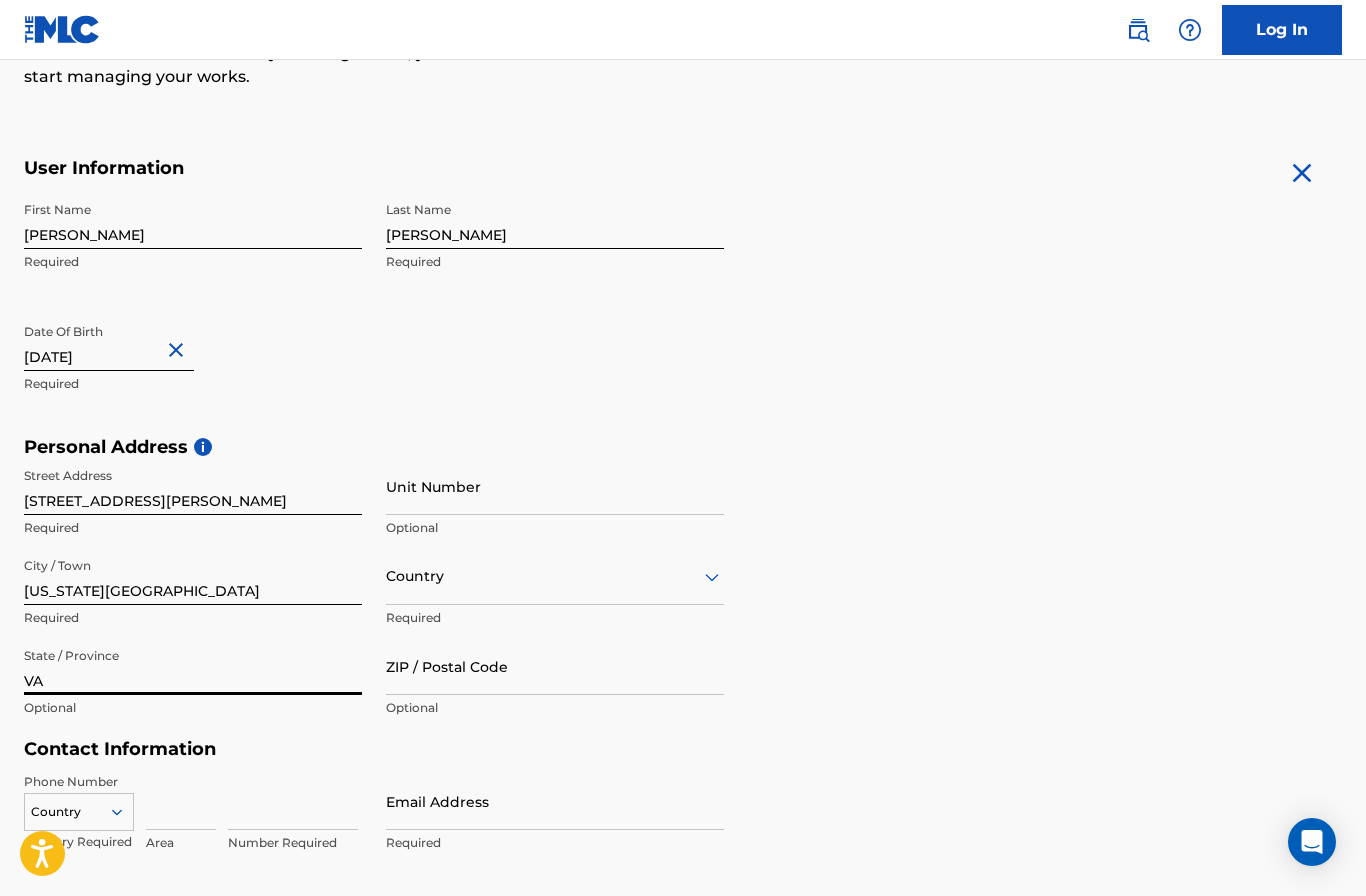 type on "VA" 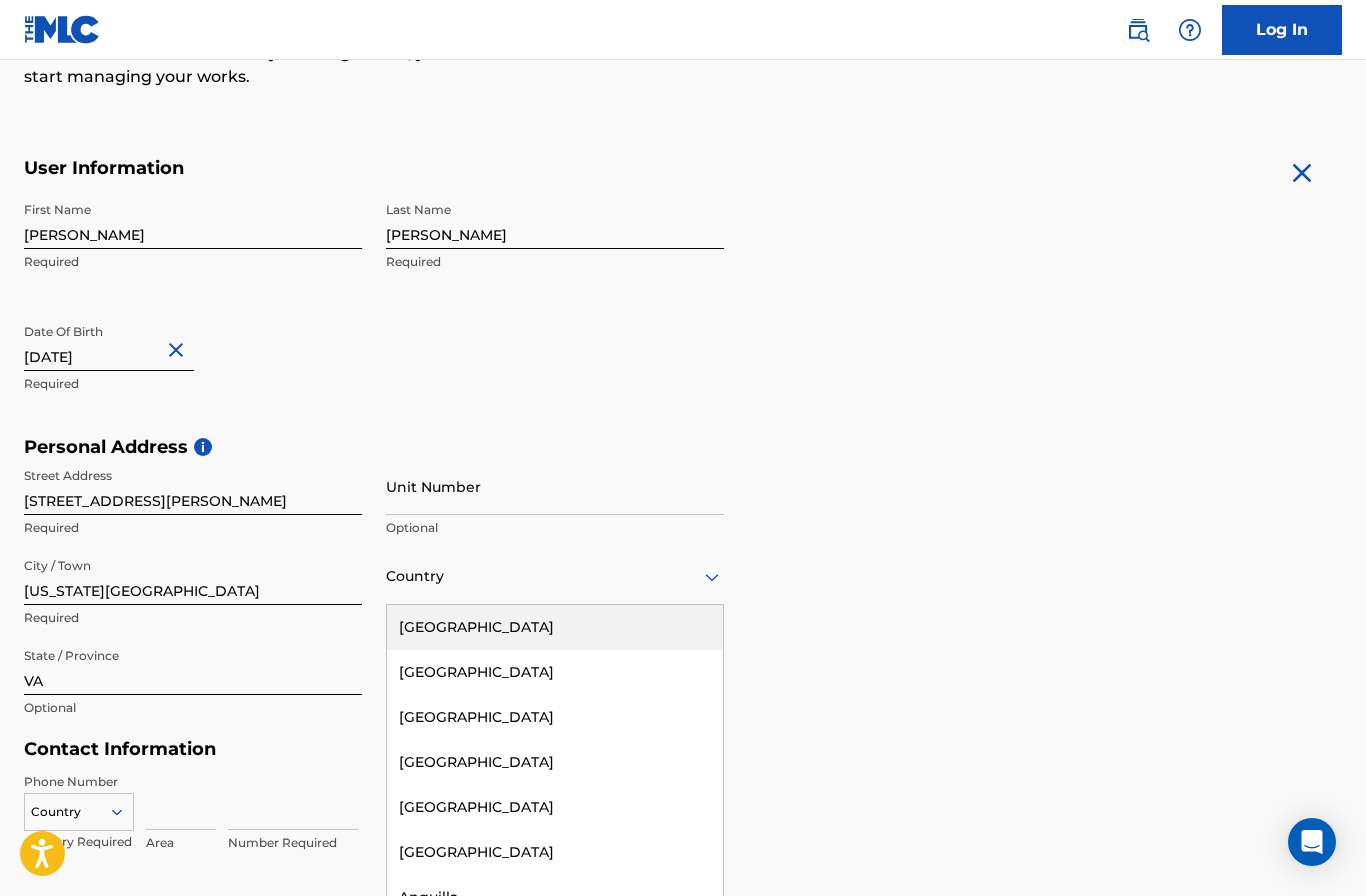 click on "[GEOGRAPHIC_DATA]" at bounding box center [555, 627] 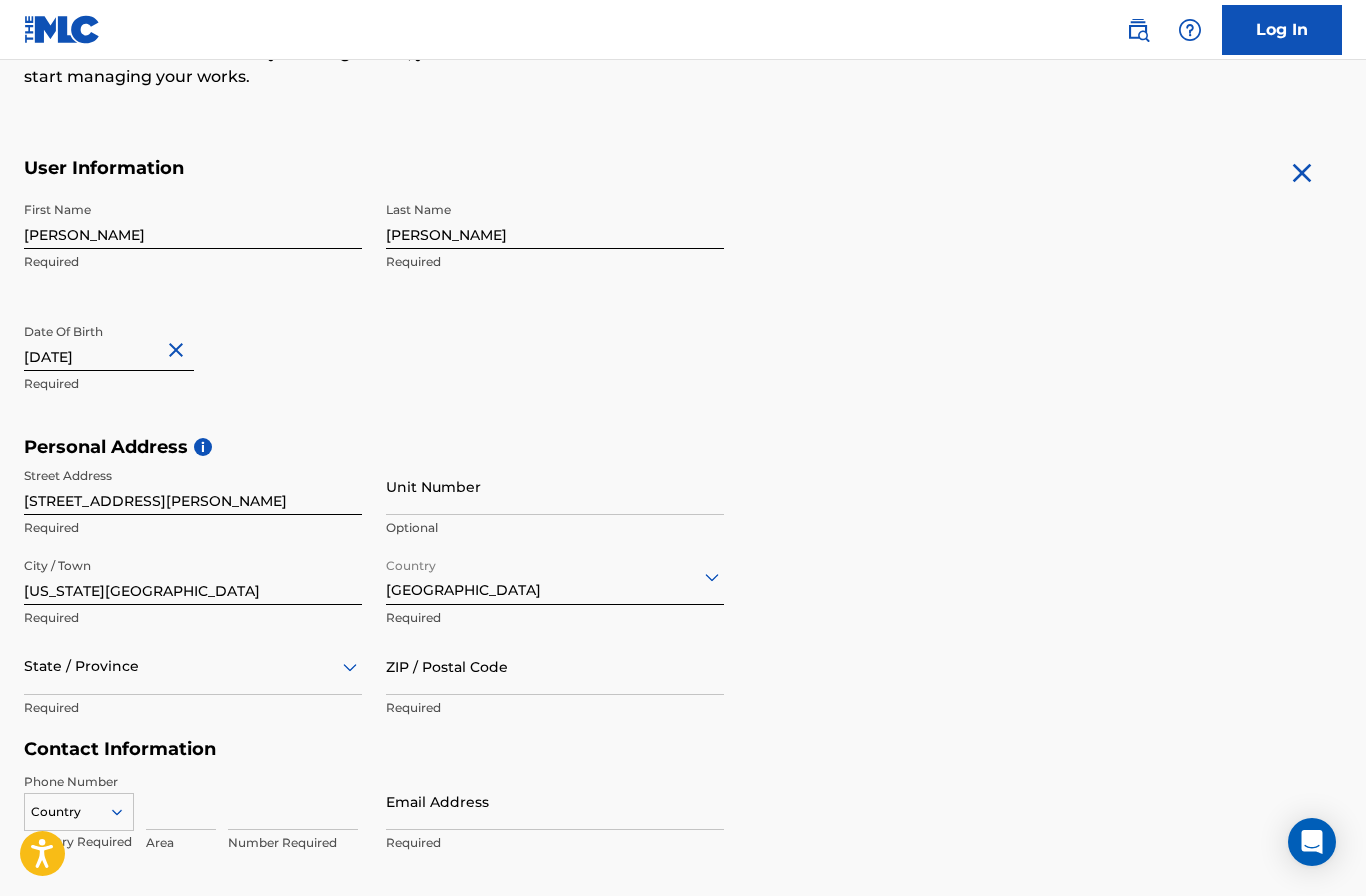 click on "ZIP / Postal Code" at bounding box center [555, 666] 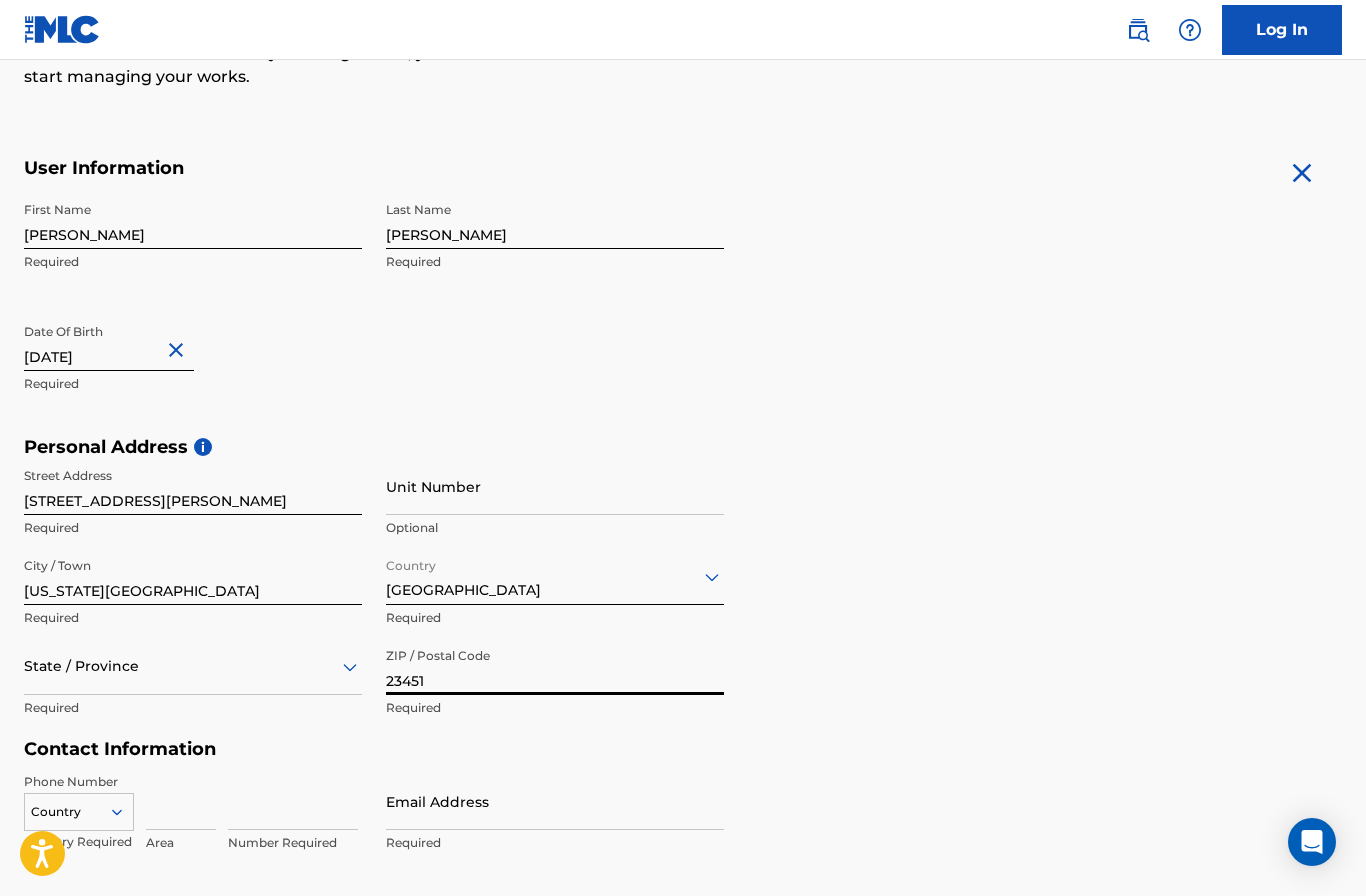 type on "23451" 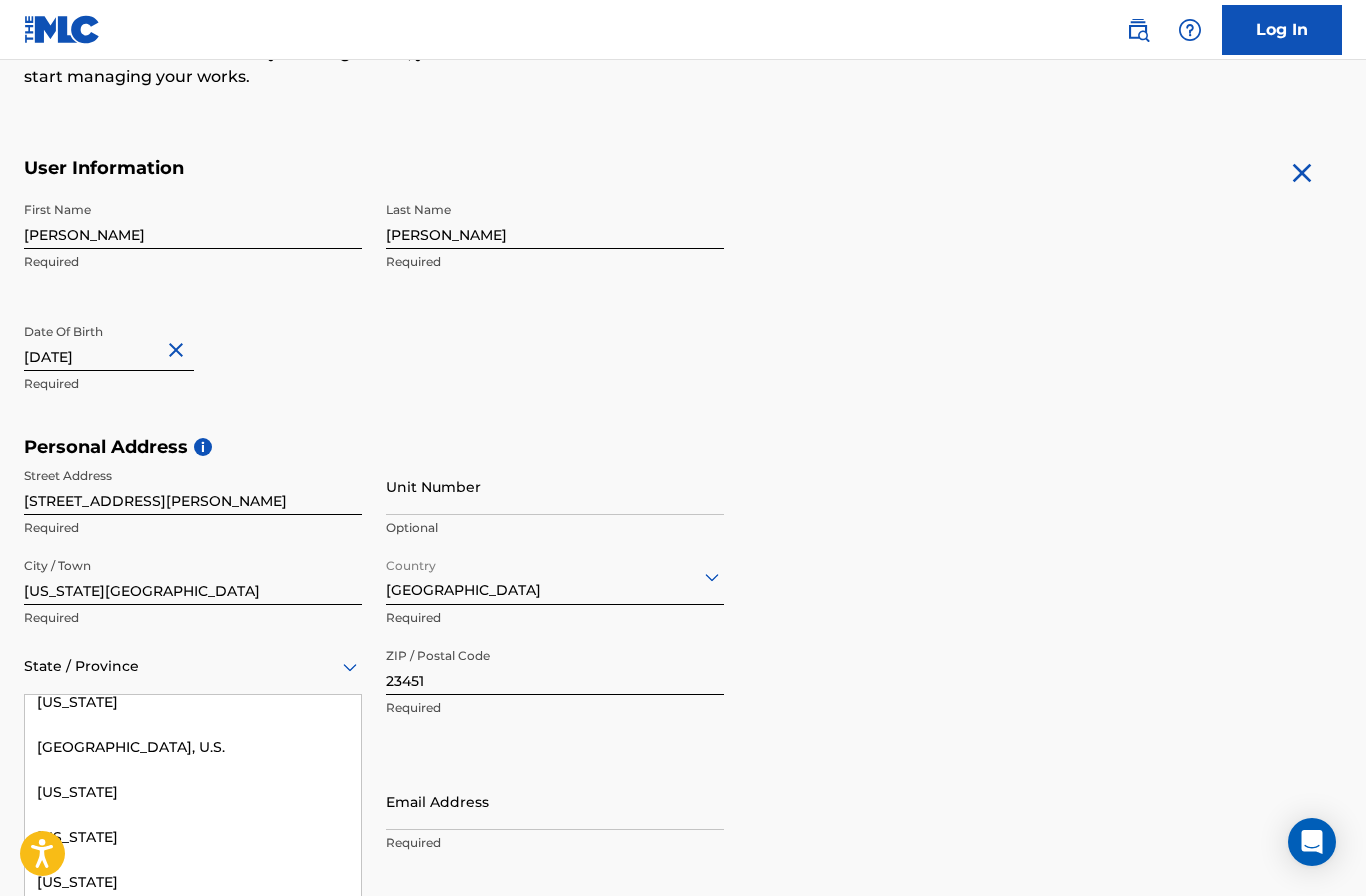 scroll, scrollTop: 2265, scrollLeft: 0, axis: vertical 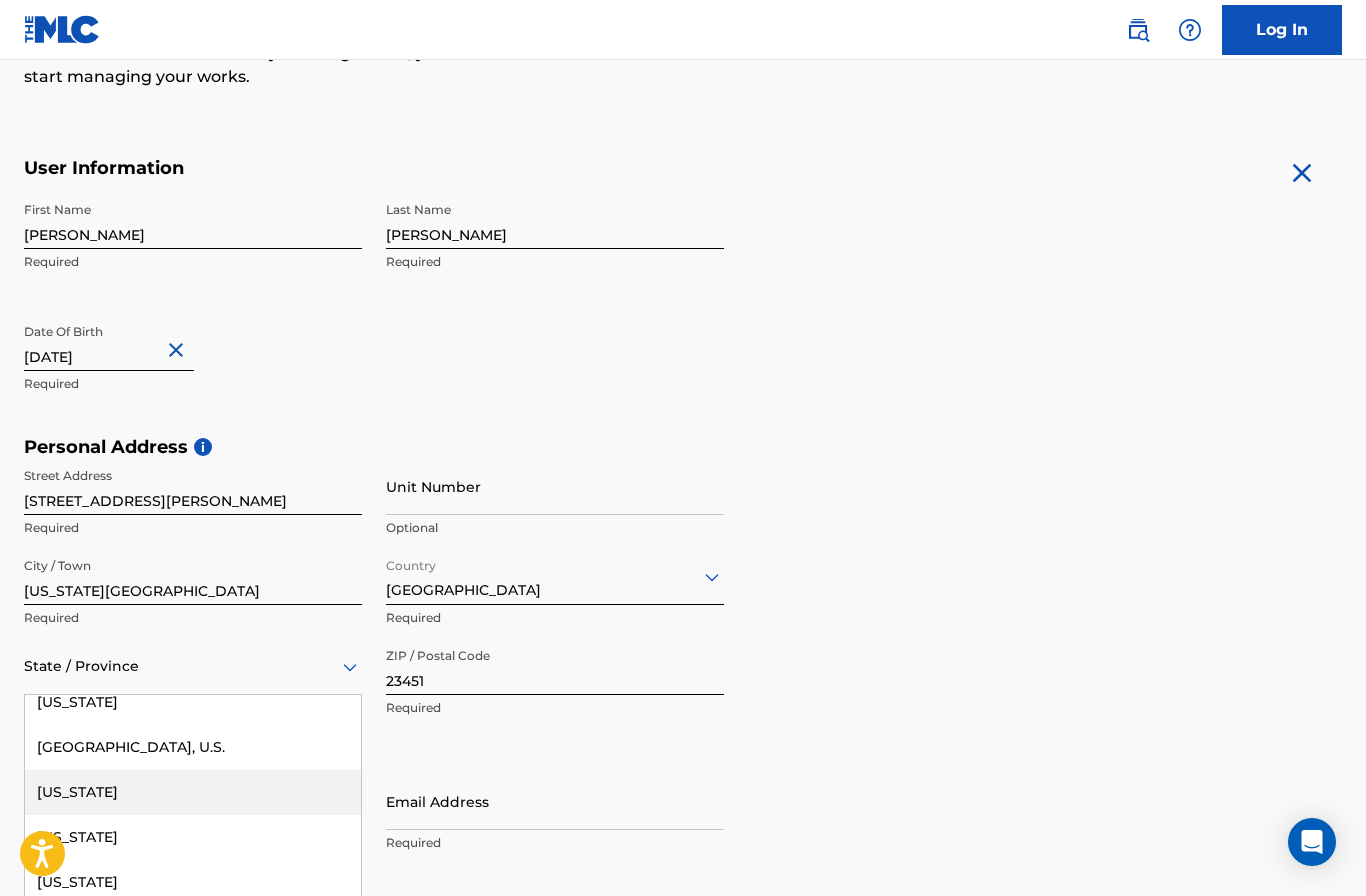 click on "[US_STATE]" at bounding box center [193, 792] 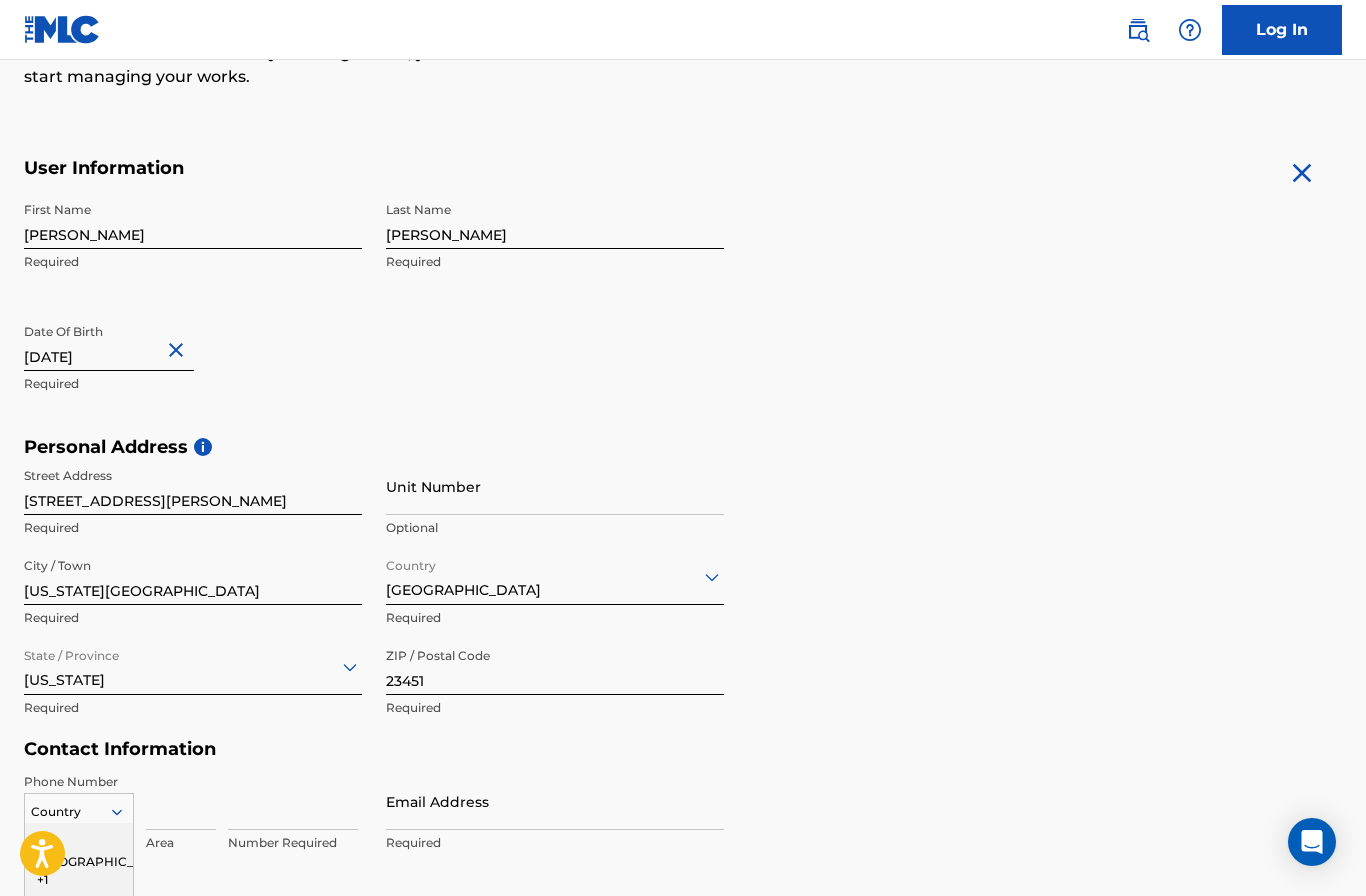 click on "US, [GEOGRAPHIC_DATA] +1" at bounding box center (79, 862) 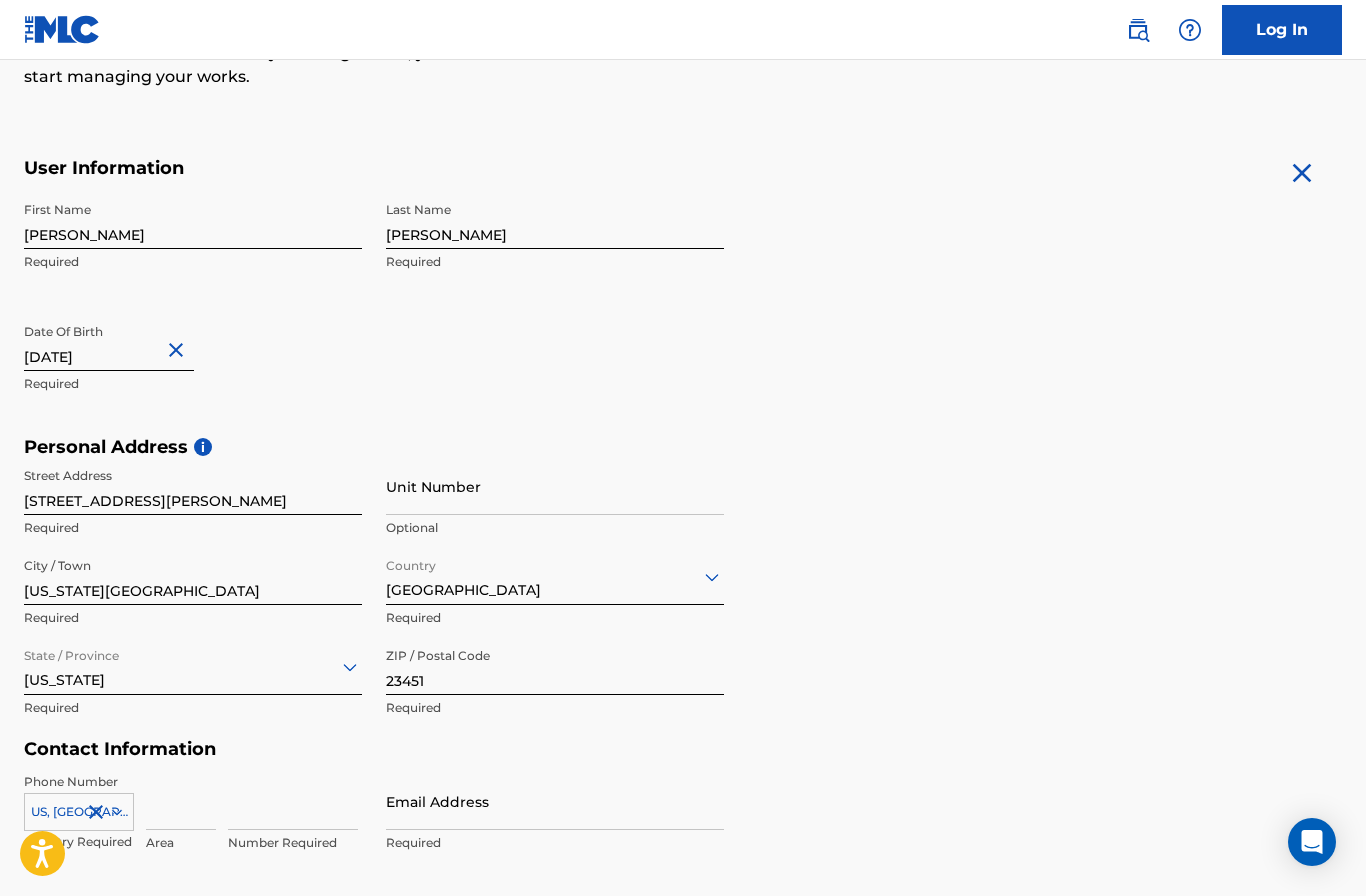 click at bounding box center (181, 801) 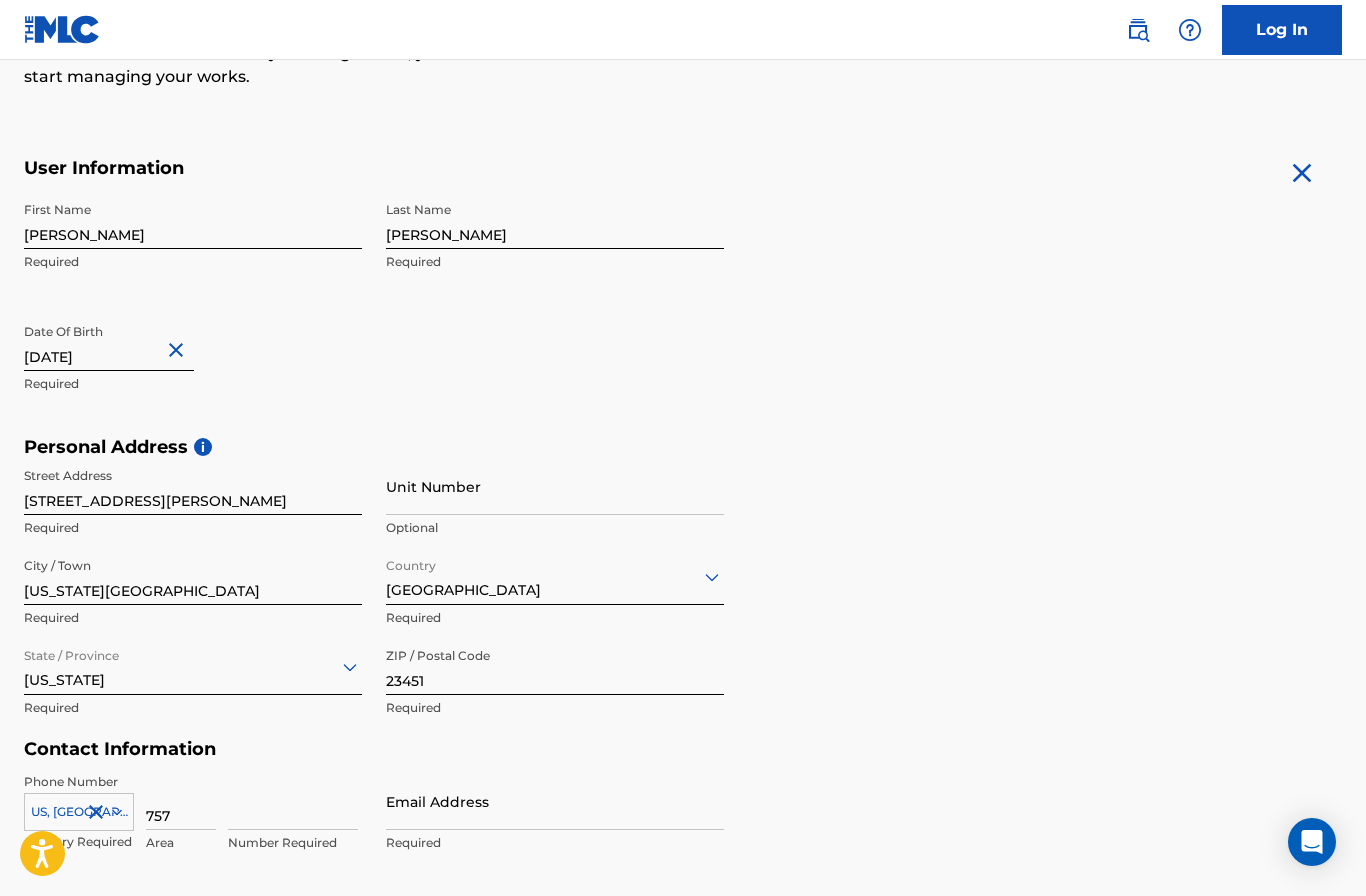 type on "757" 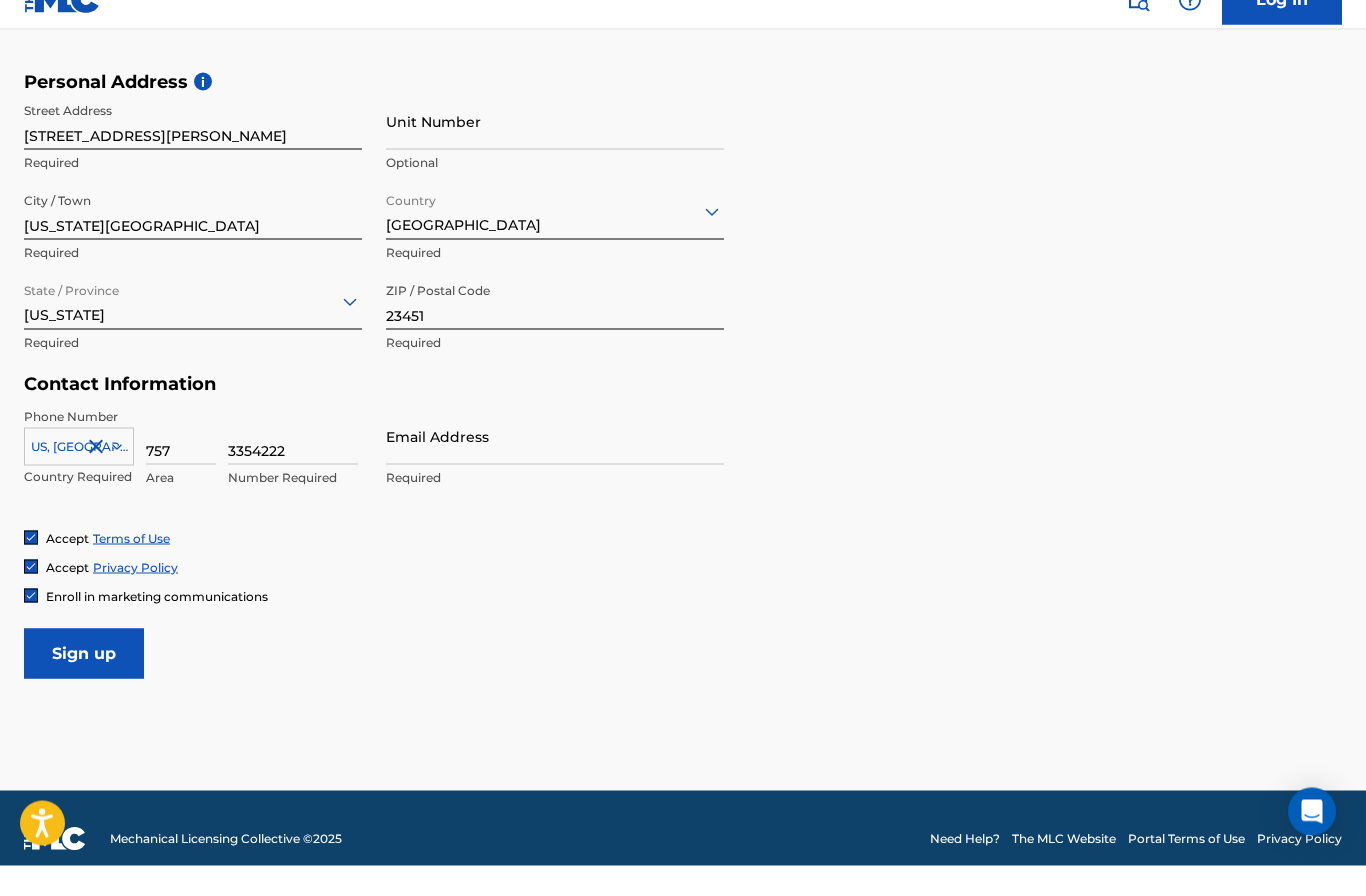 type on "3354222" 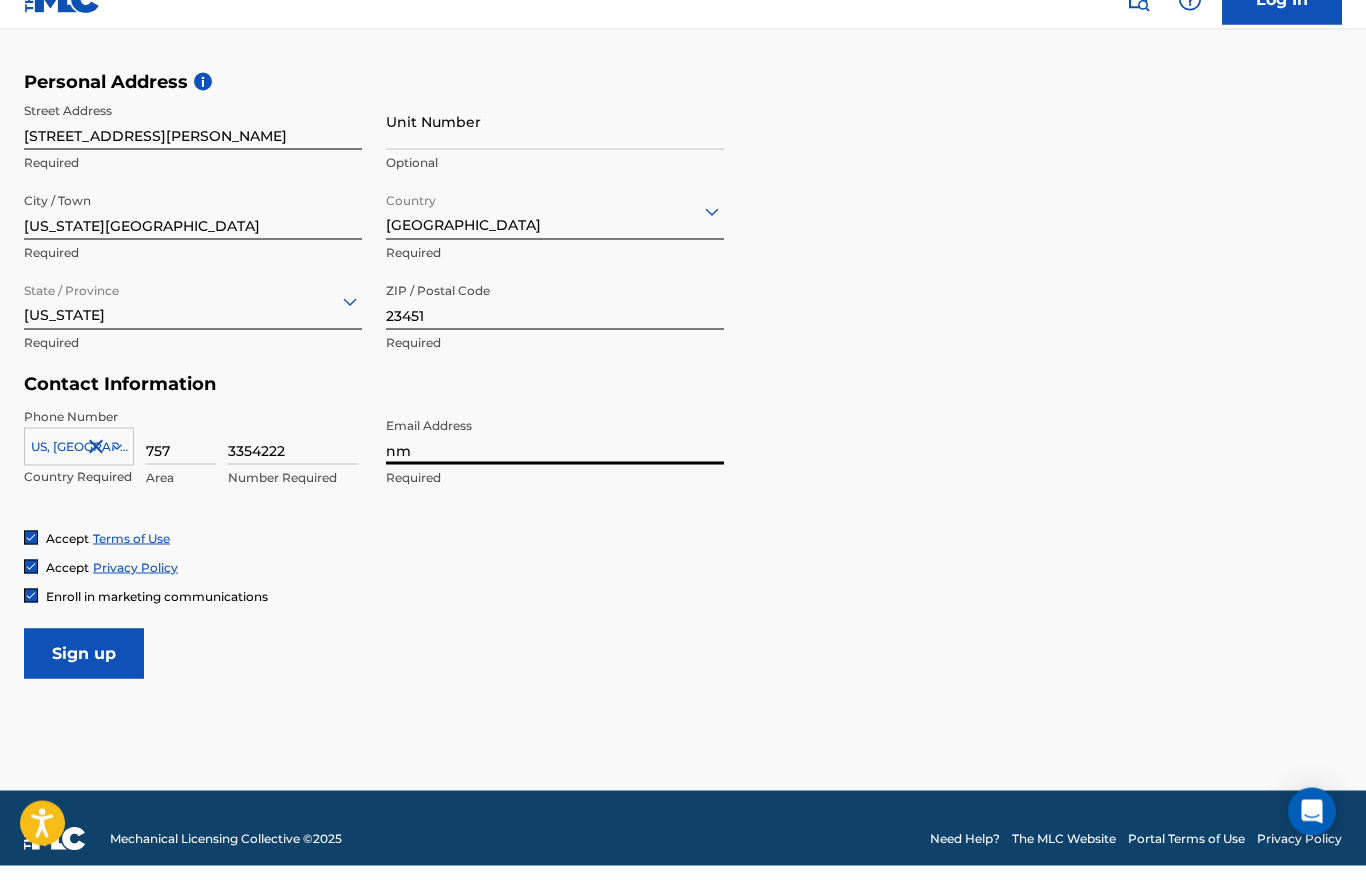 type on "n" 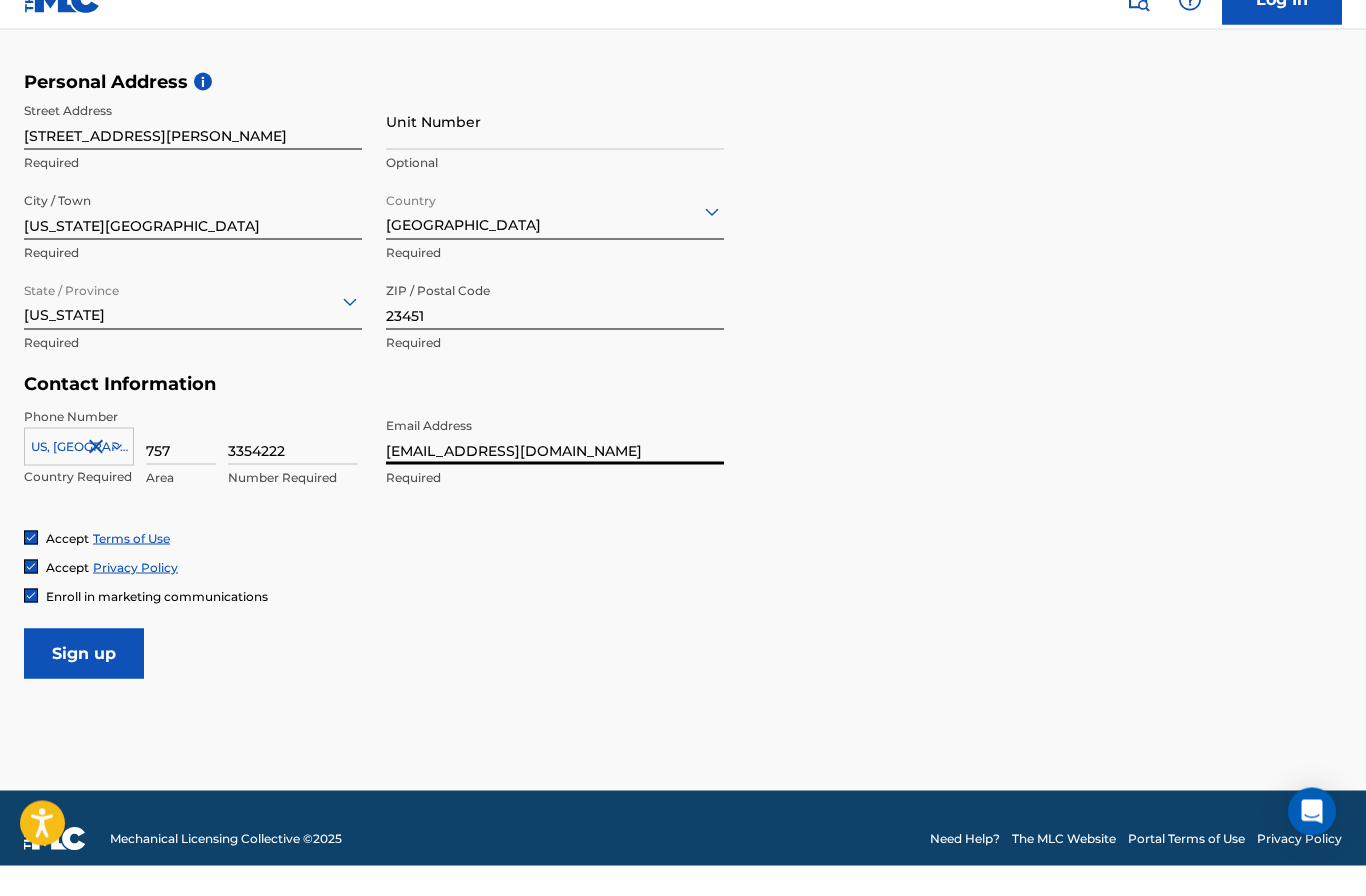 type on "mobileRNShapiro@gmail.com" 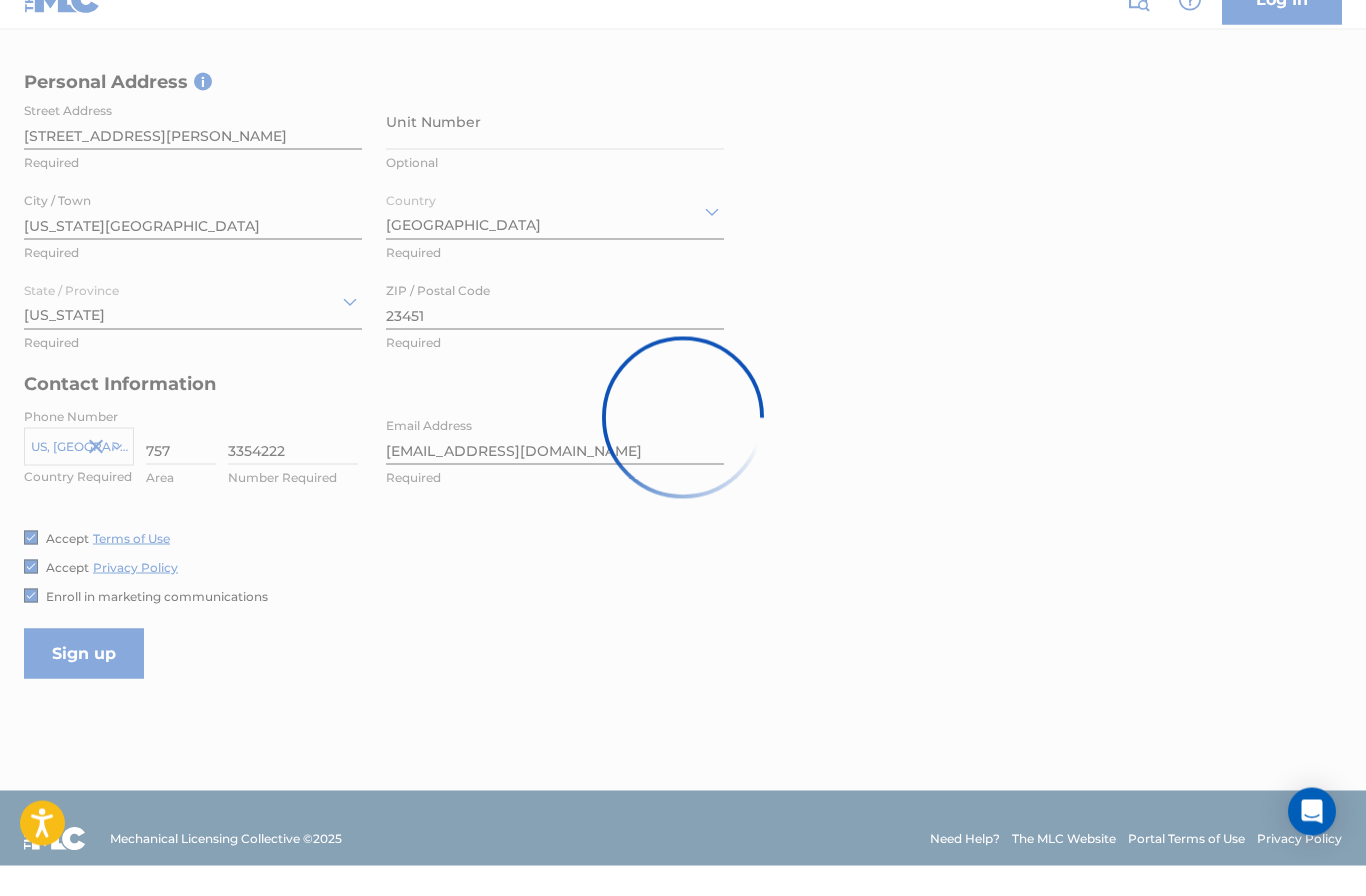 scroll, scrollTop: 584, scrollLeft: 0, axis: vertical 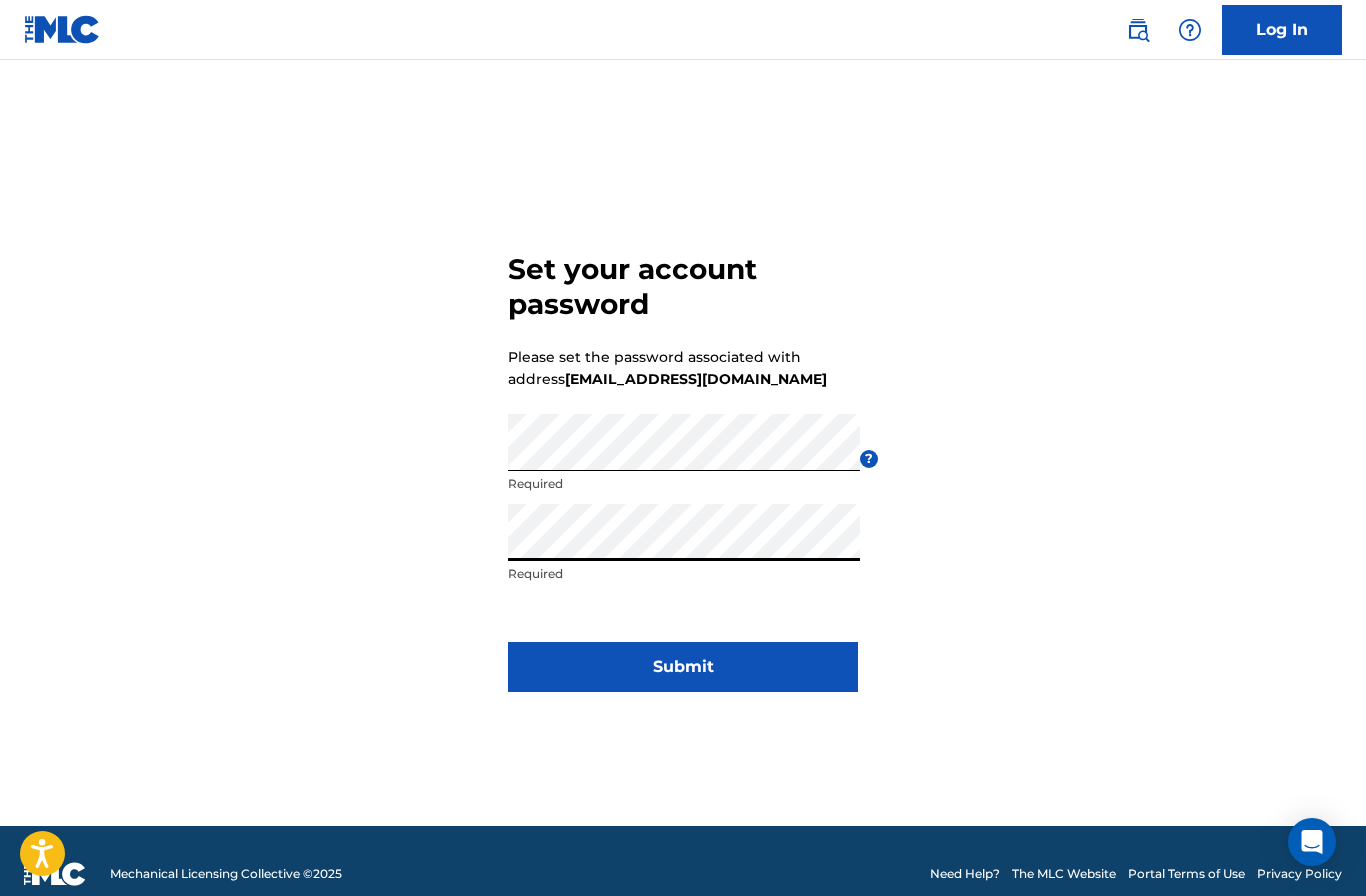 click on "Submit" at bounding box center [683, 667] 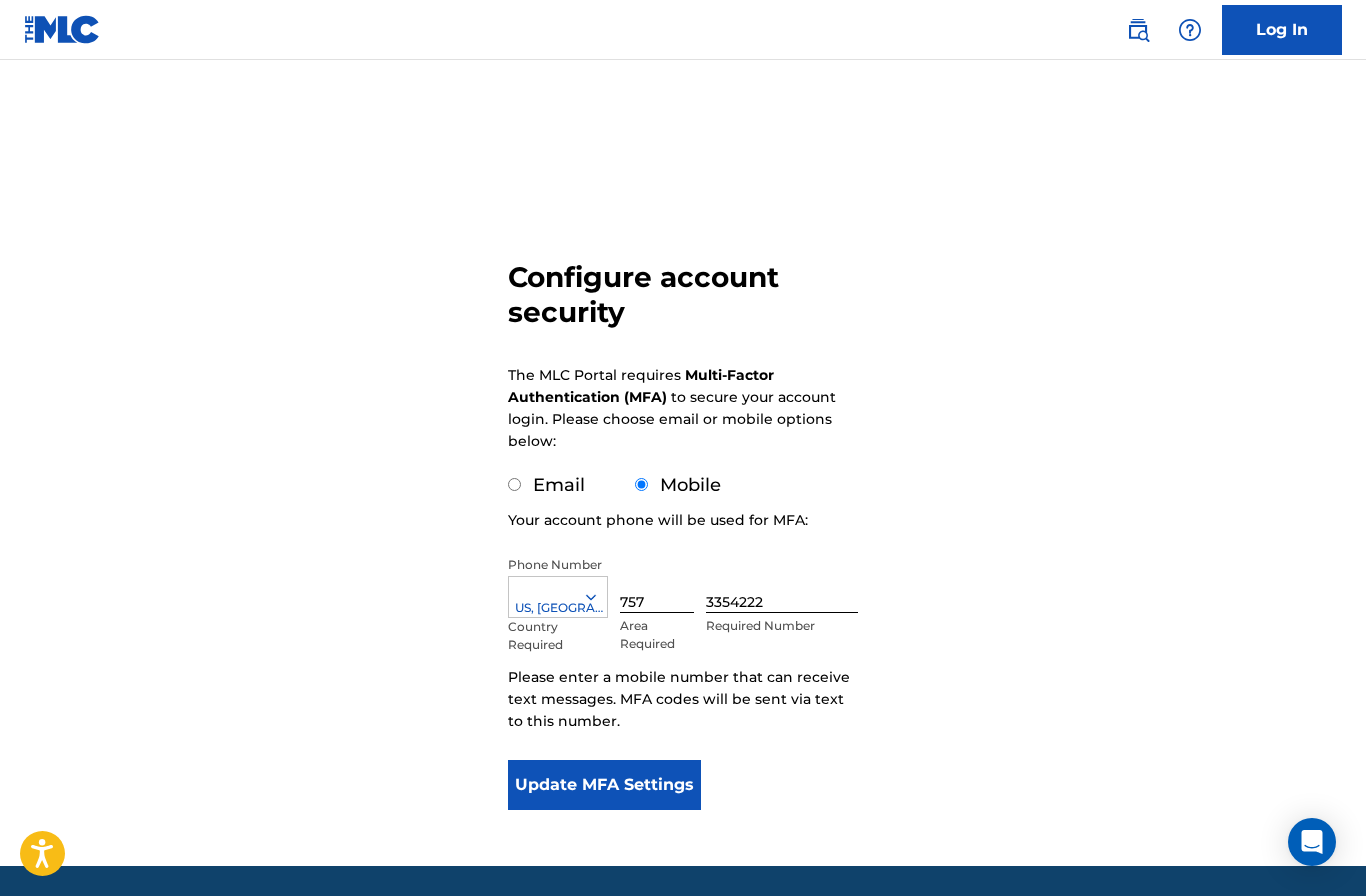 click on "Update MFA Settings" at bounding box center (604, 785) 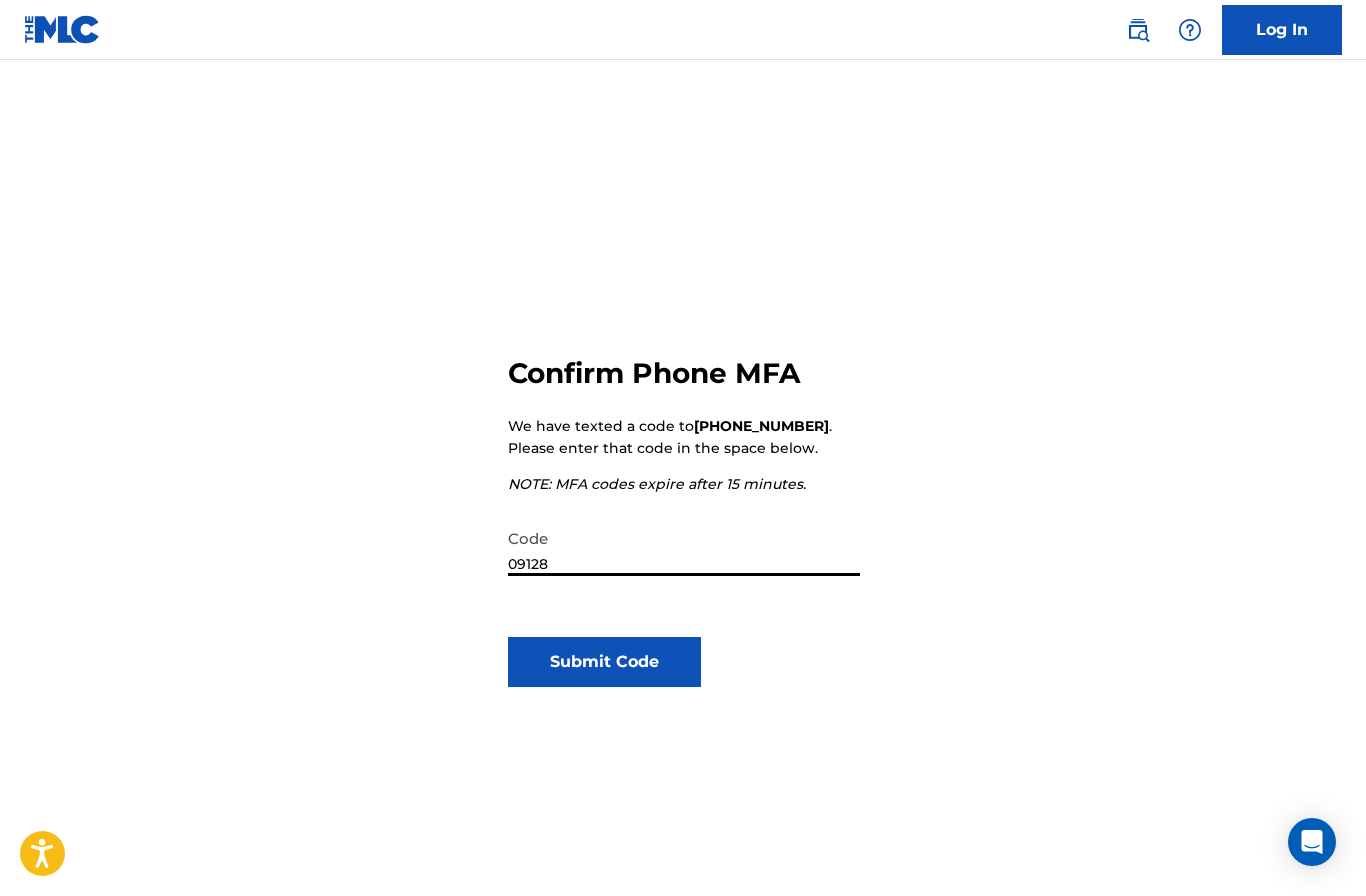 type on "091281" 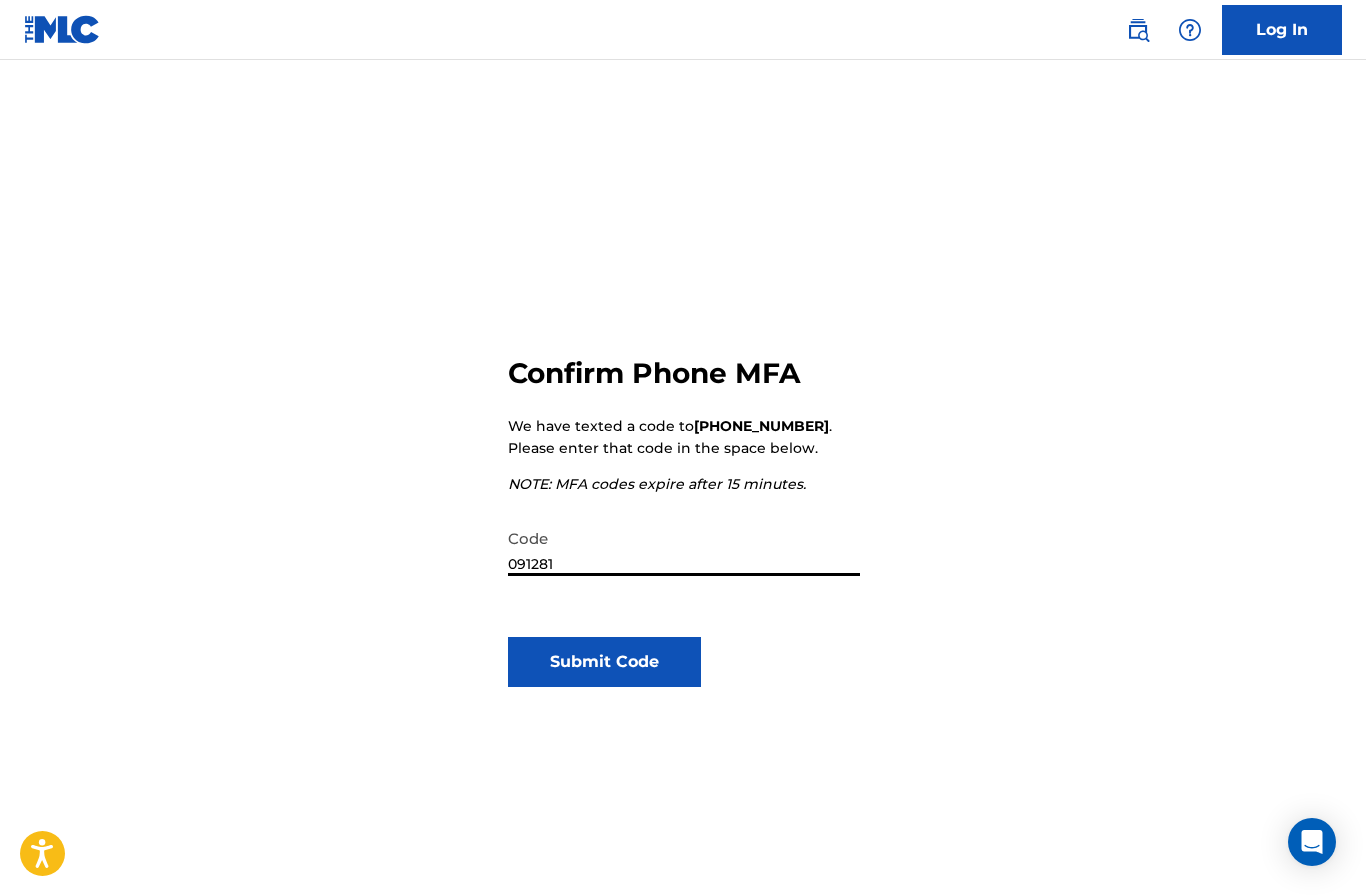 click on "Submit Code" at bounding box center (604, 662) 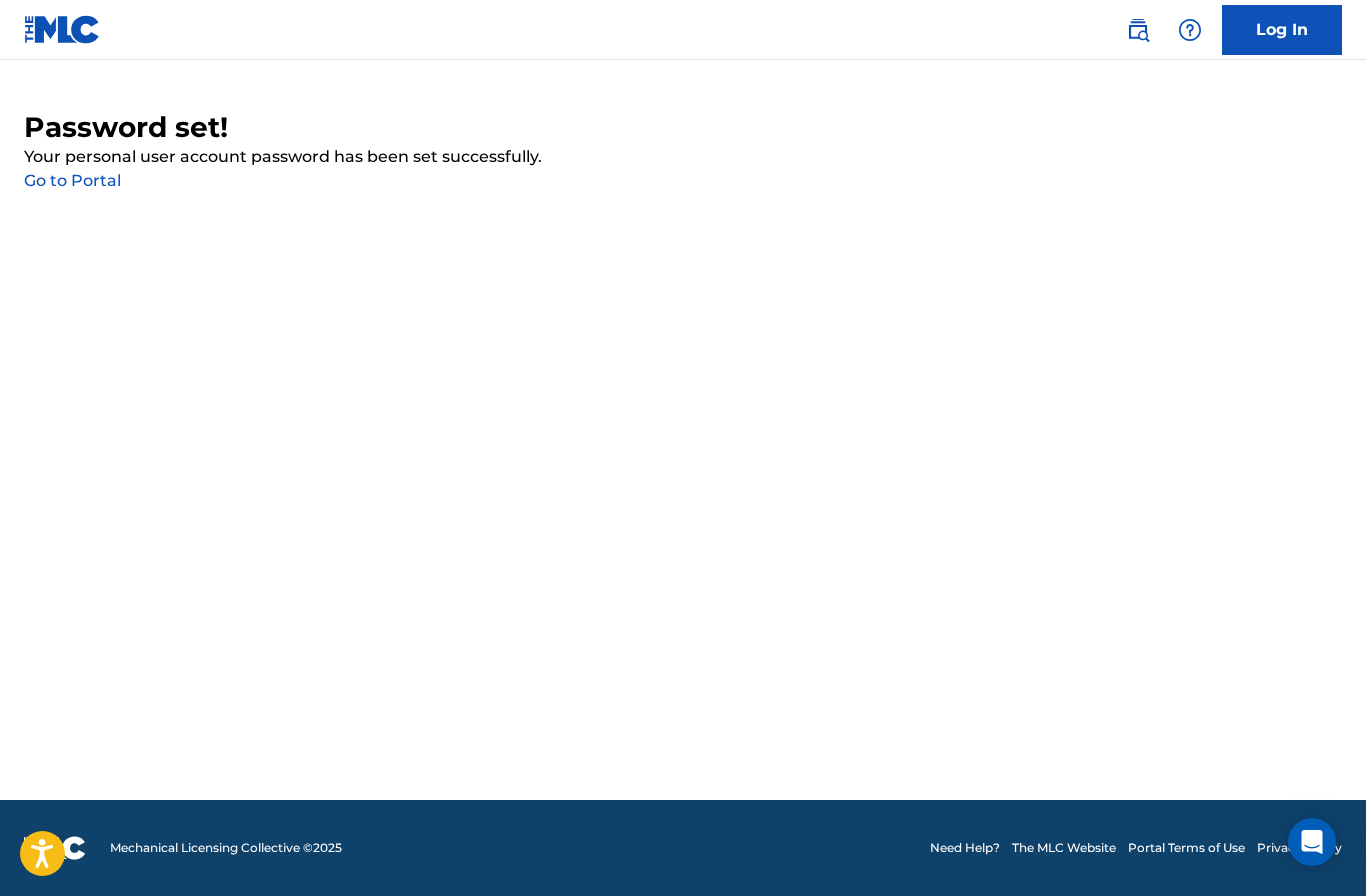 click on "Log In" at bounding box center [1282, 30] 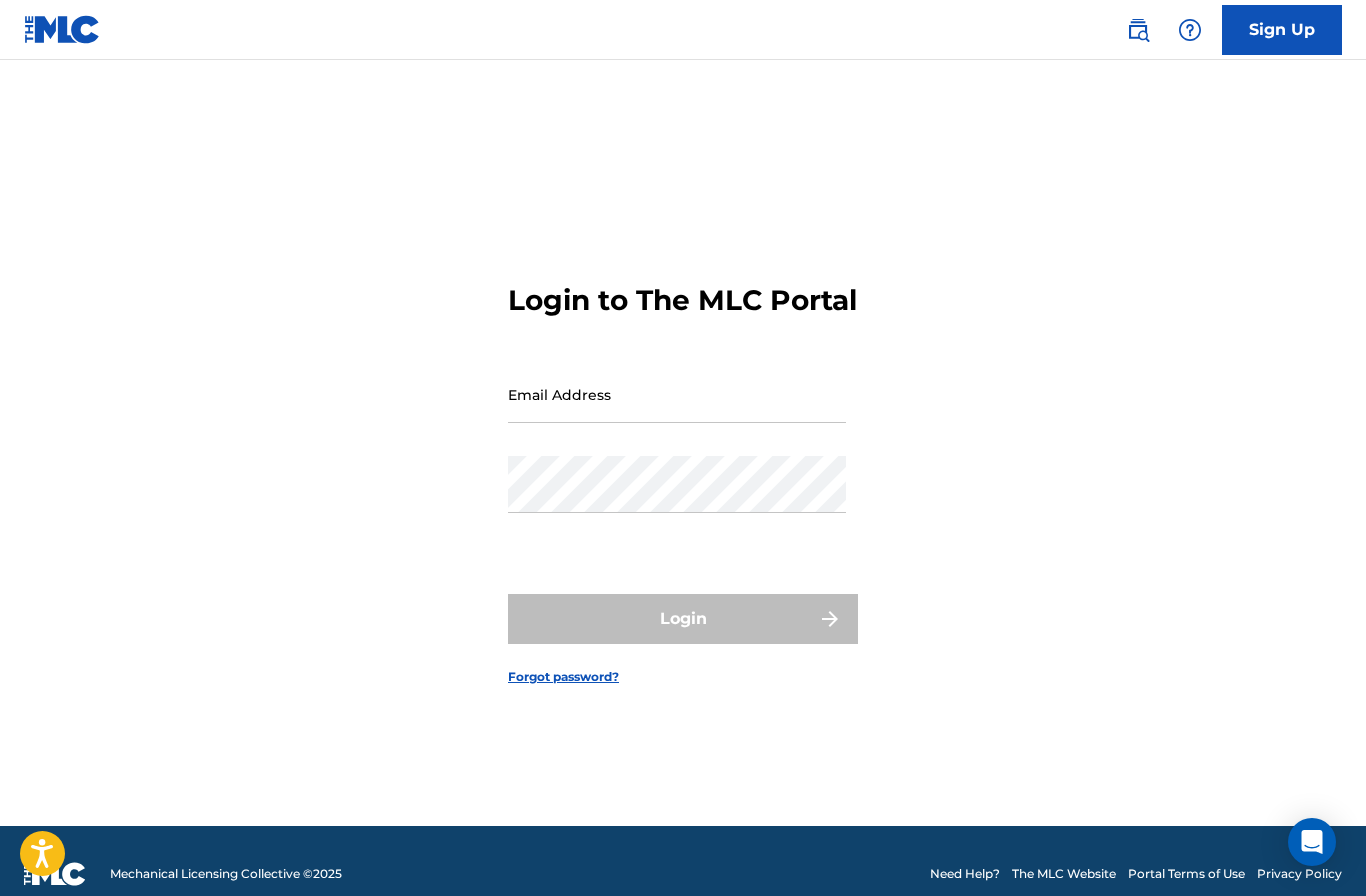 click on "Email Address" at bounding box center (677, 394) 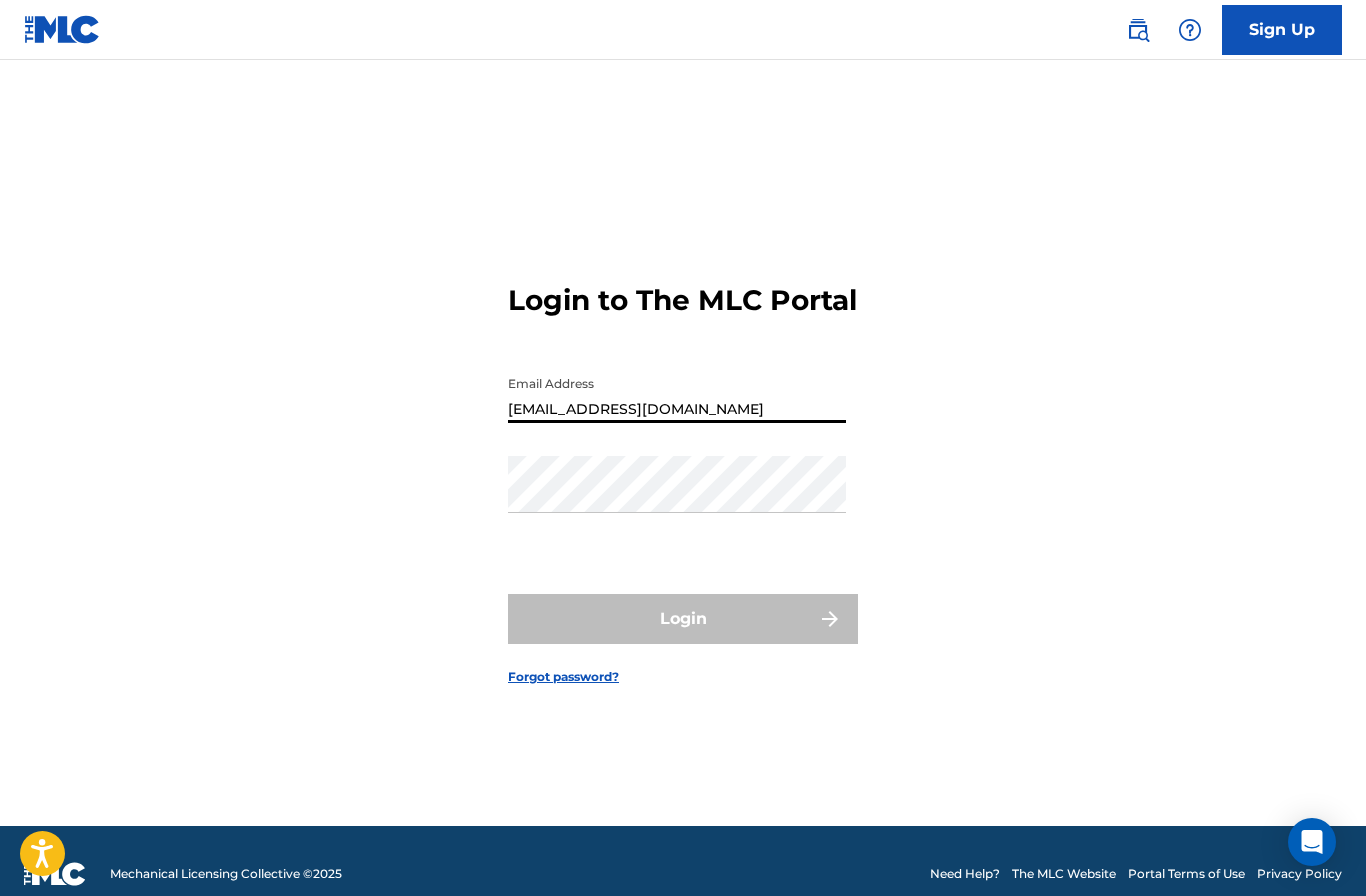 type on "[EMAIL_ADDRESS][DOMAIN_NAME]" 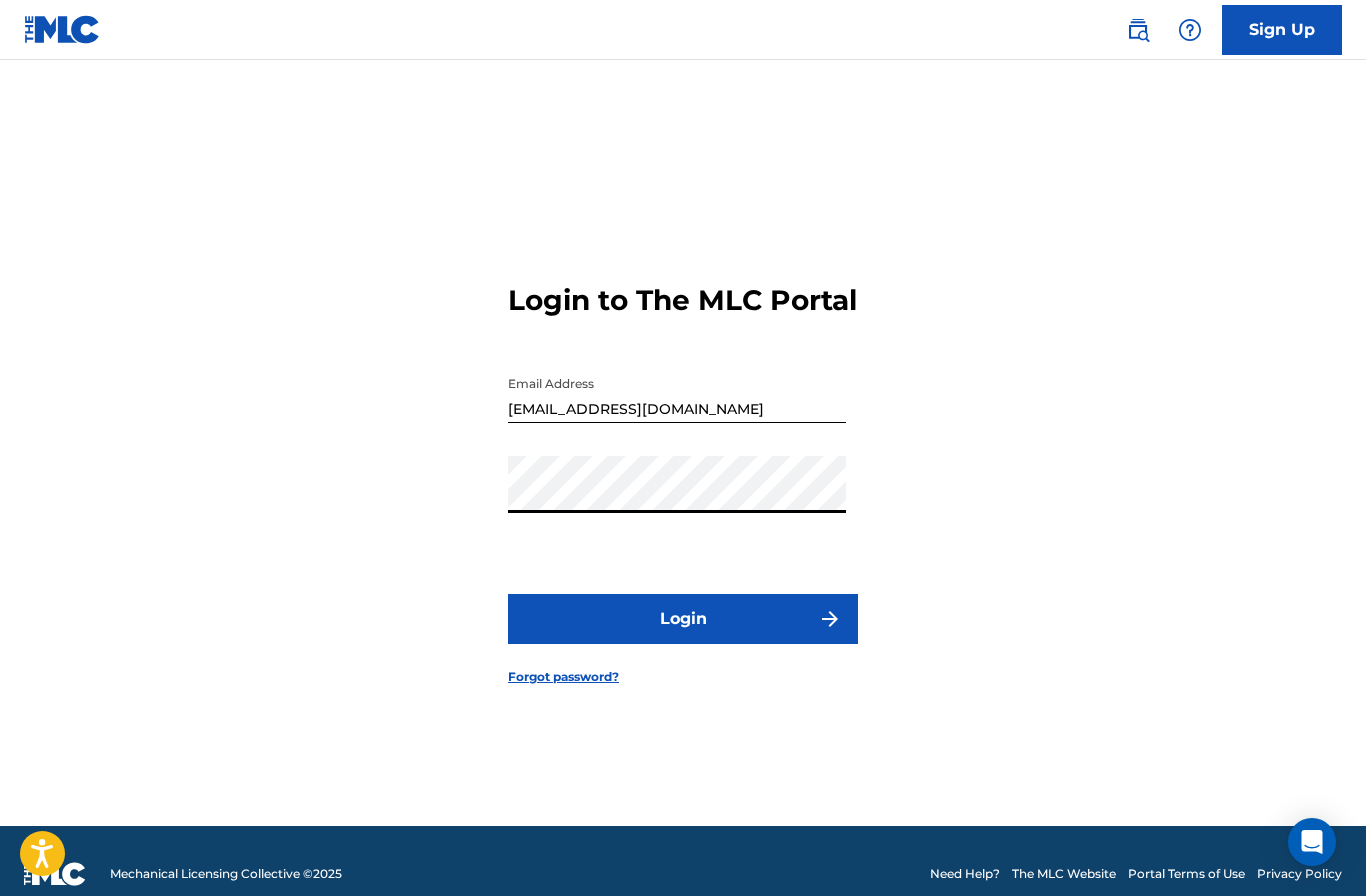 click on "Login" at bounding box center [683, 619] 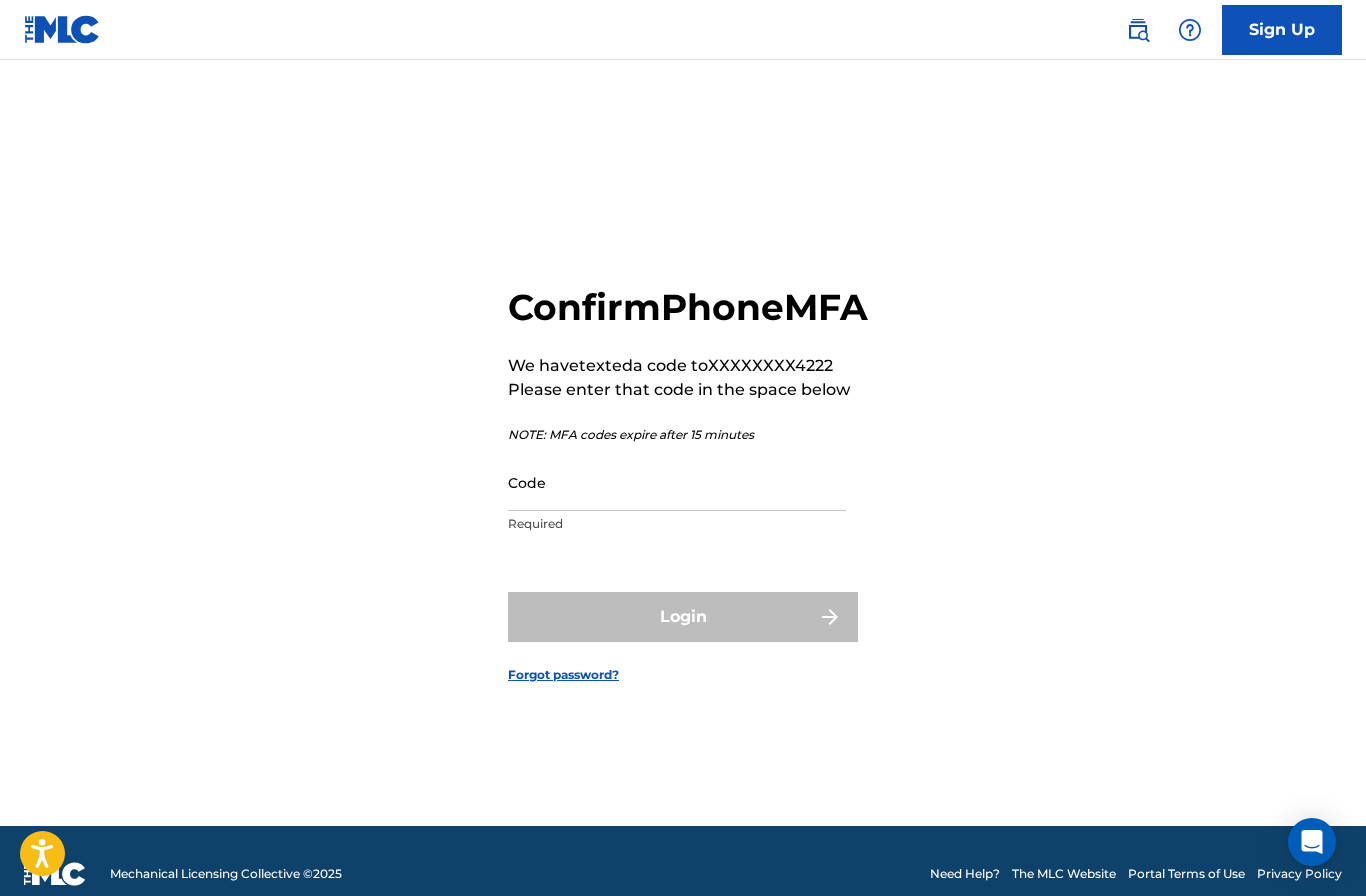 click on "Code" at bounding box center [677, 482] 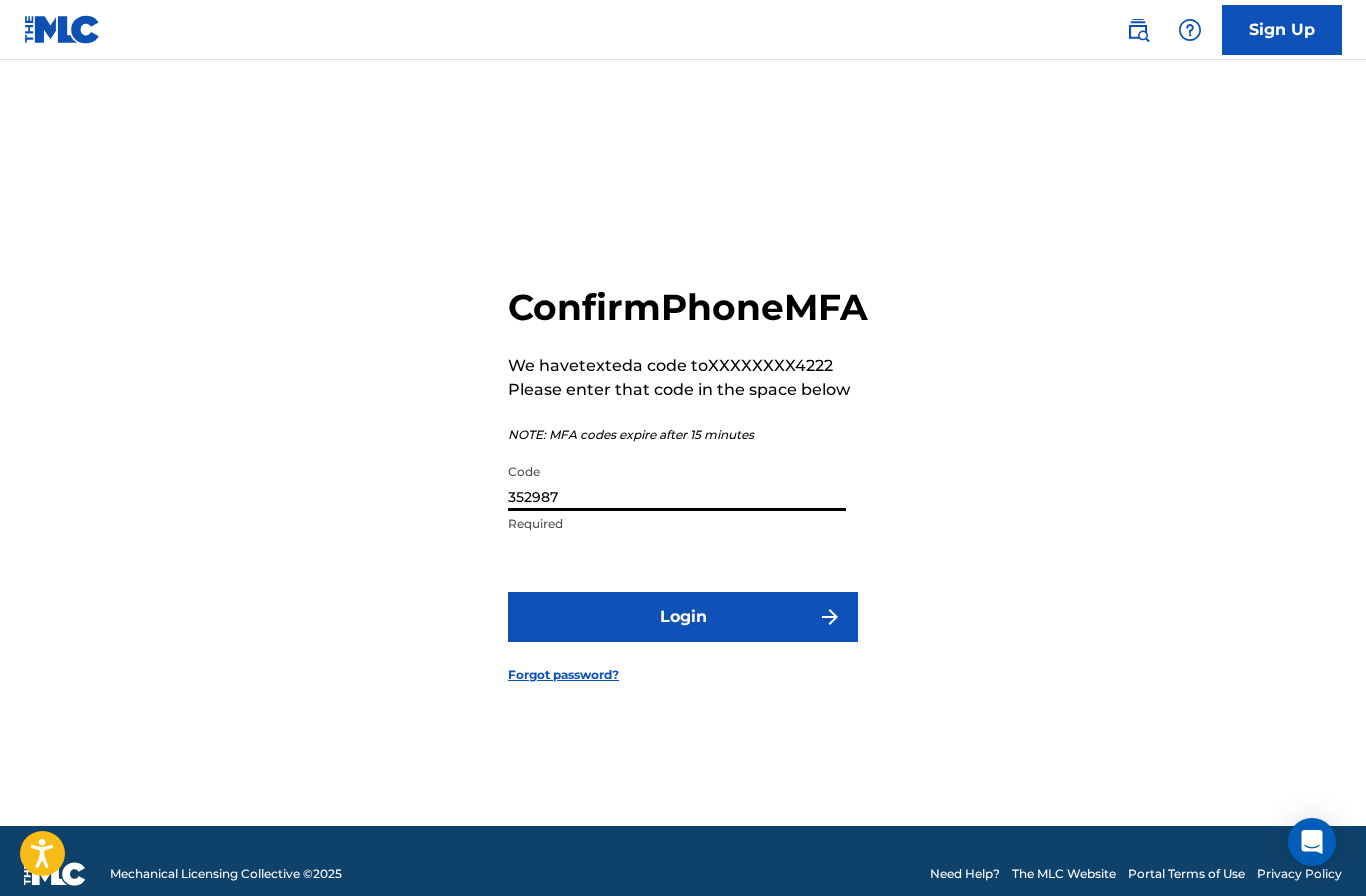 type on "352987" 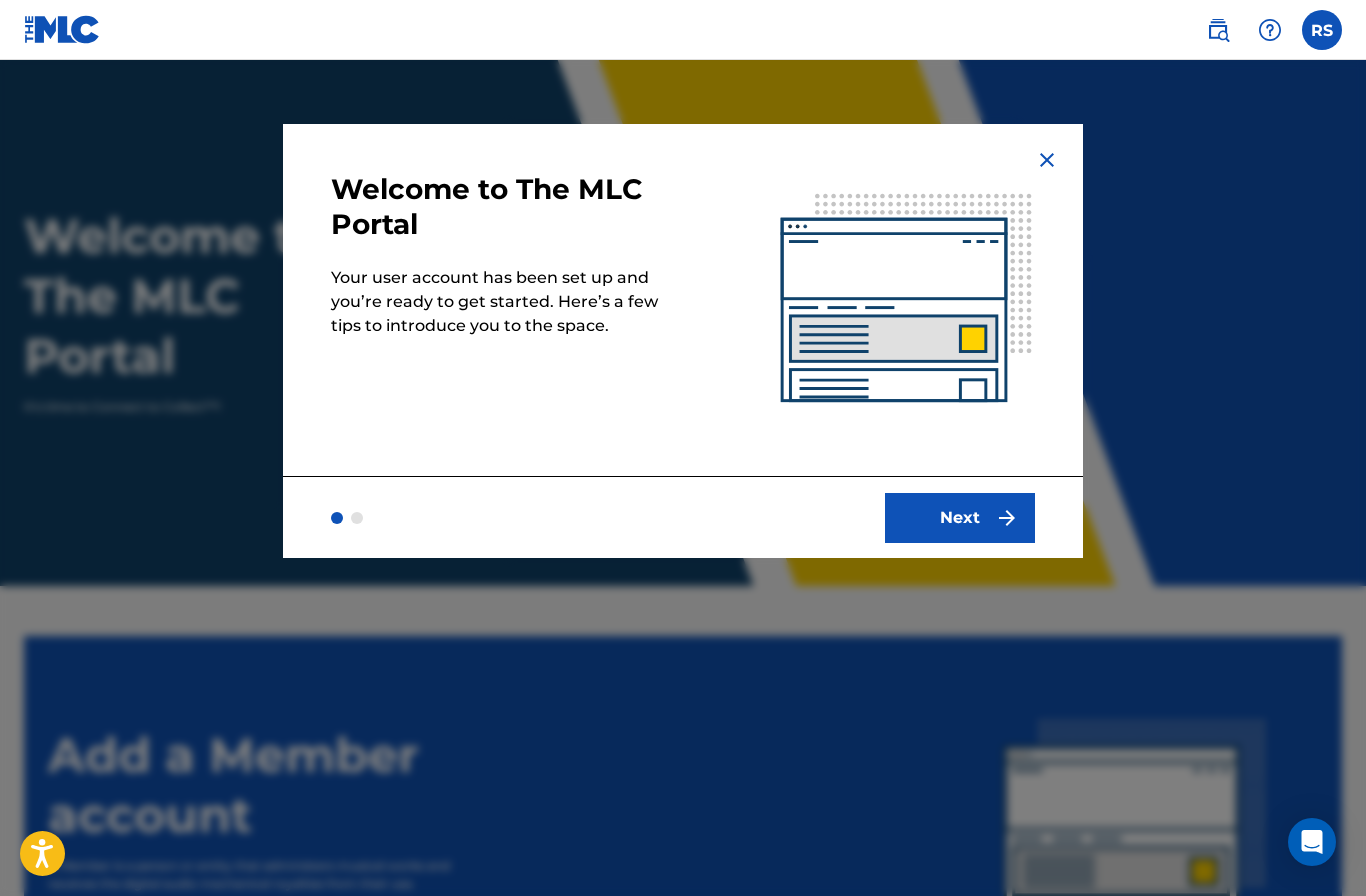 scroll, scrollTop: 0, scrollLeft: 0, axis: both 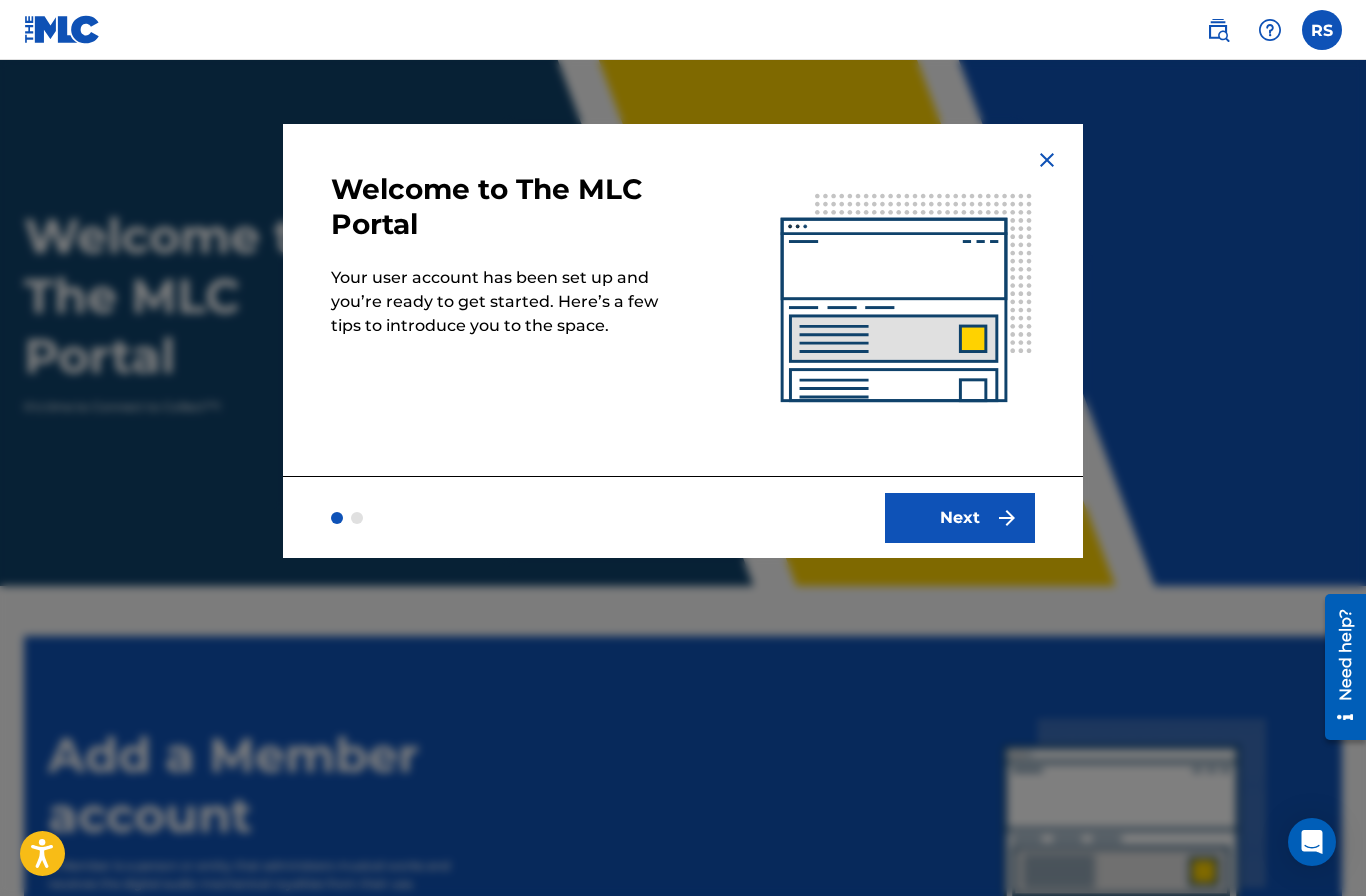 click on "Next" at bounding box center [960, 518] 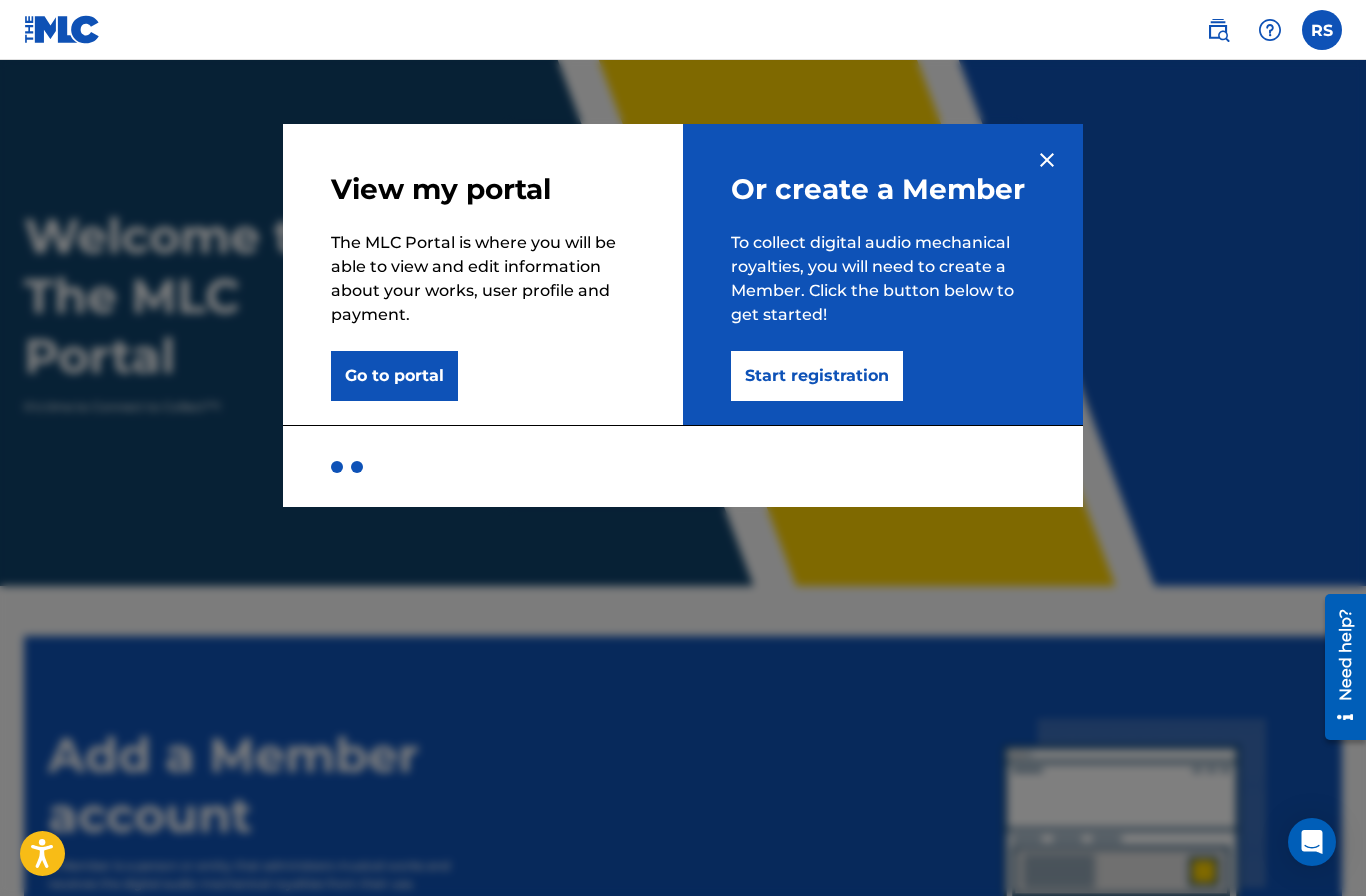click on "Start registration" at bounding box center [817, 376] 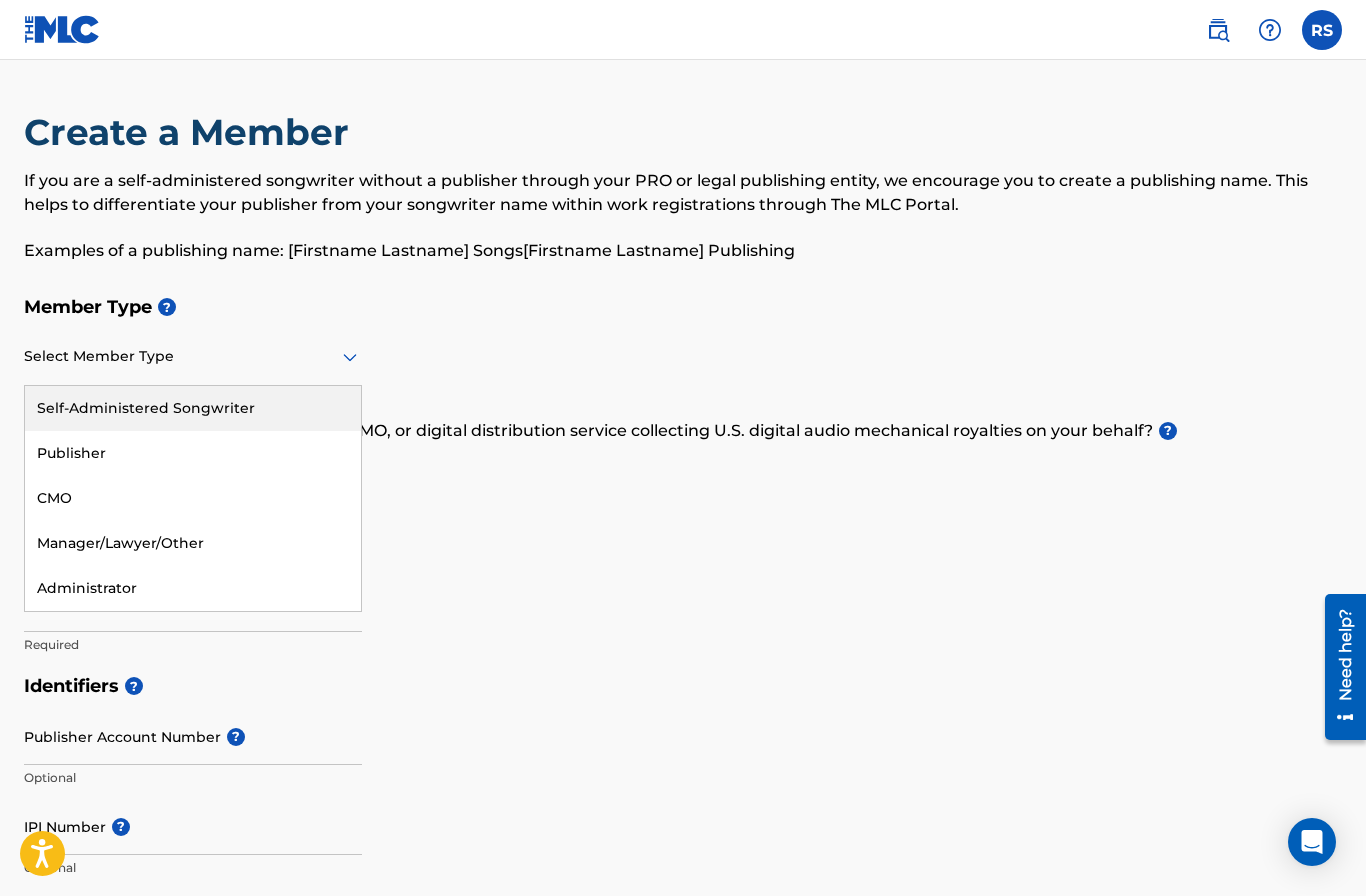 click on "Self-Administered Songwriter" at bounding box center [193, 408] 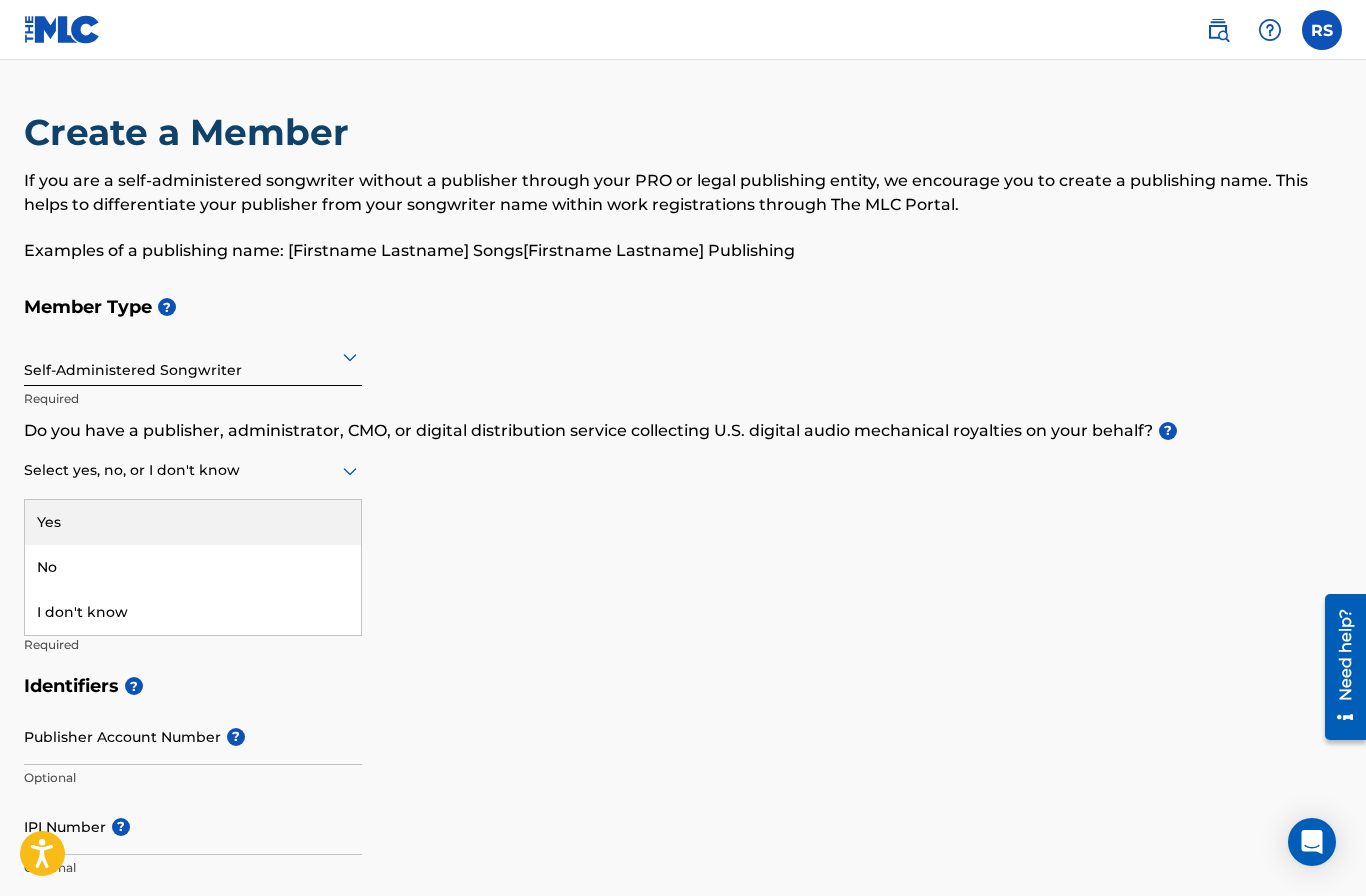click on "Yes" at bounding box center [193, 522] 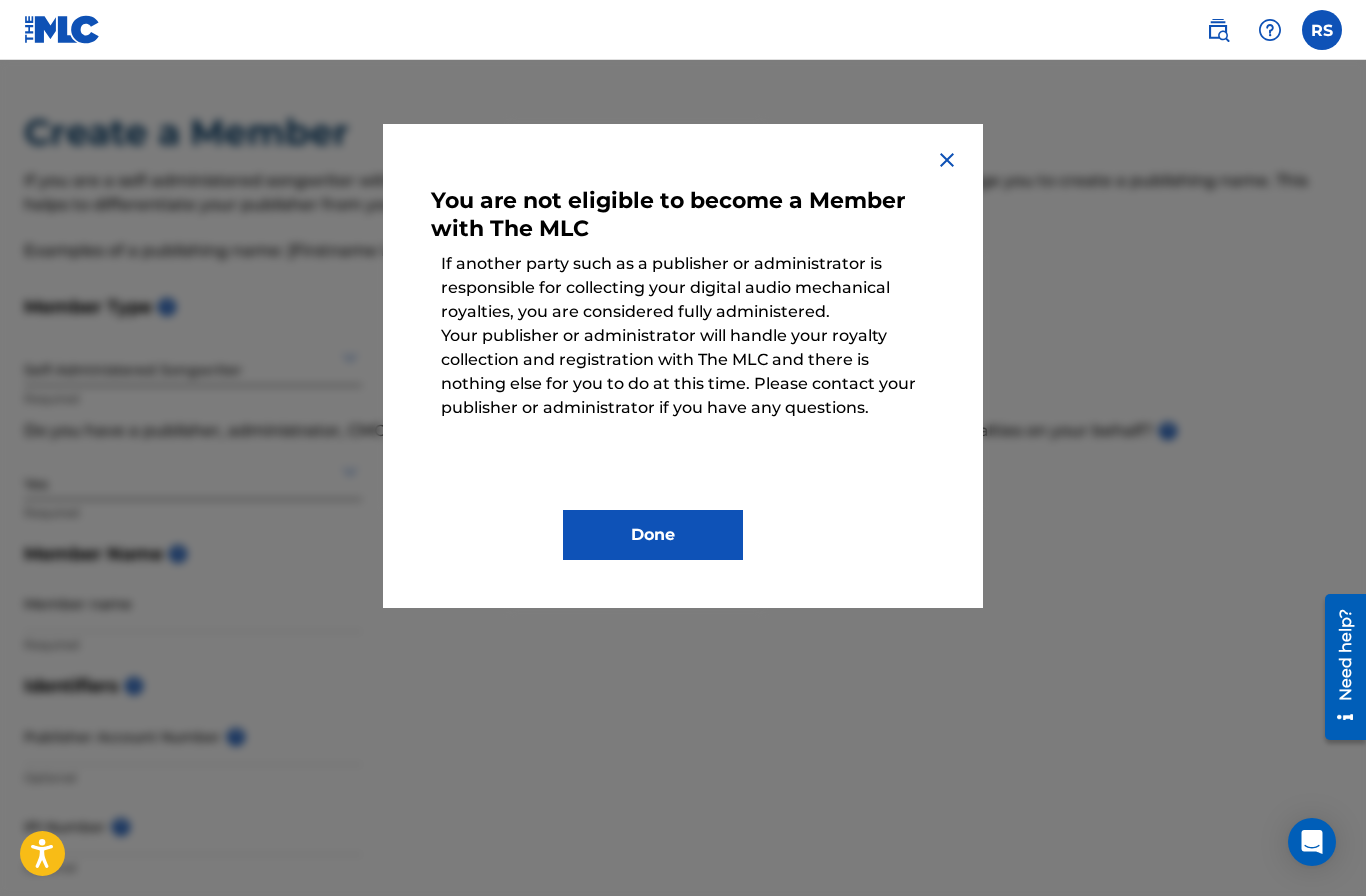 click at bounding box center [947, 160] 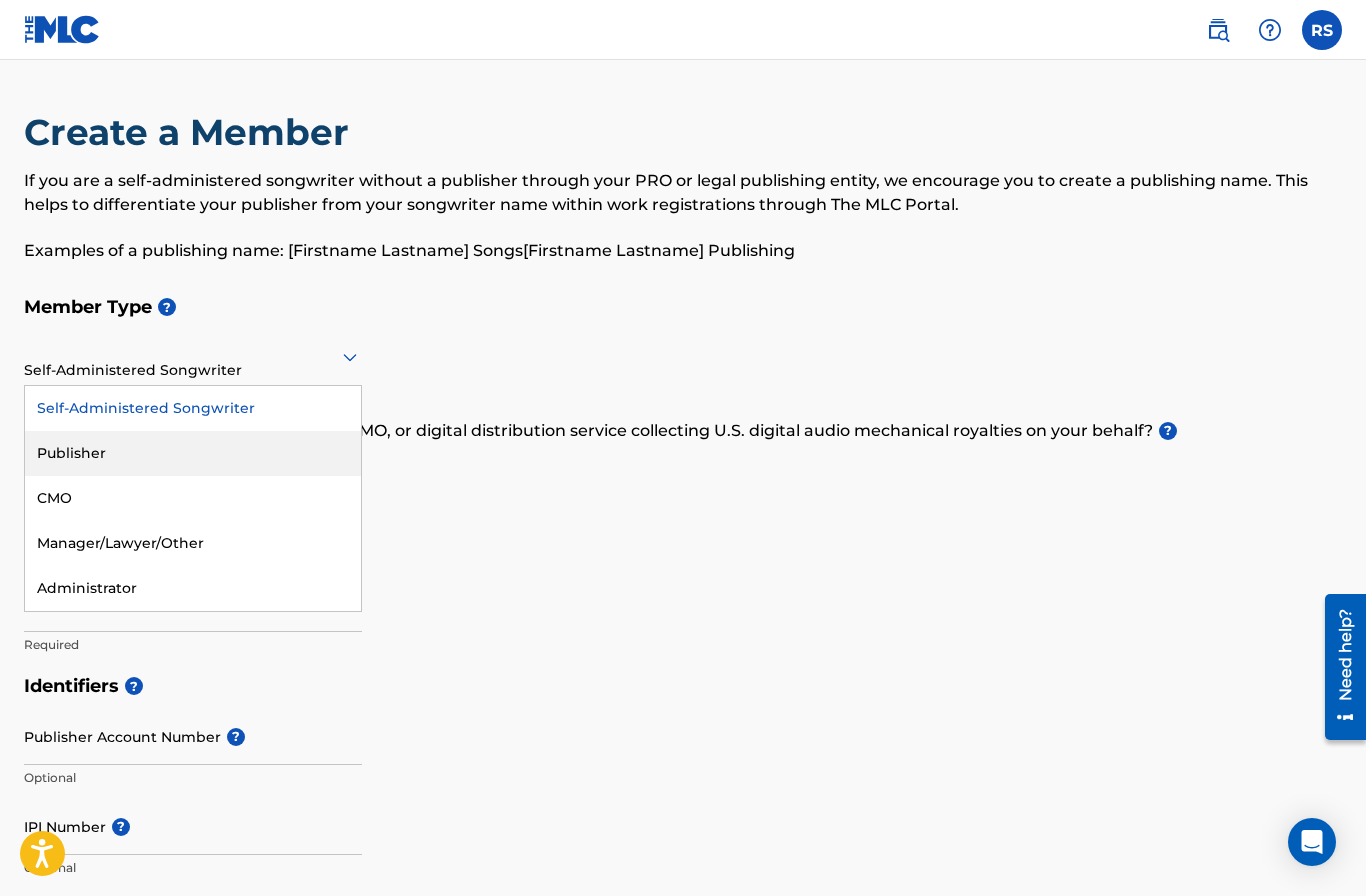 click on "Publisher" at bounding box center [193, 453] 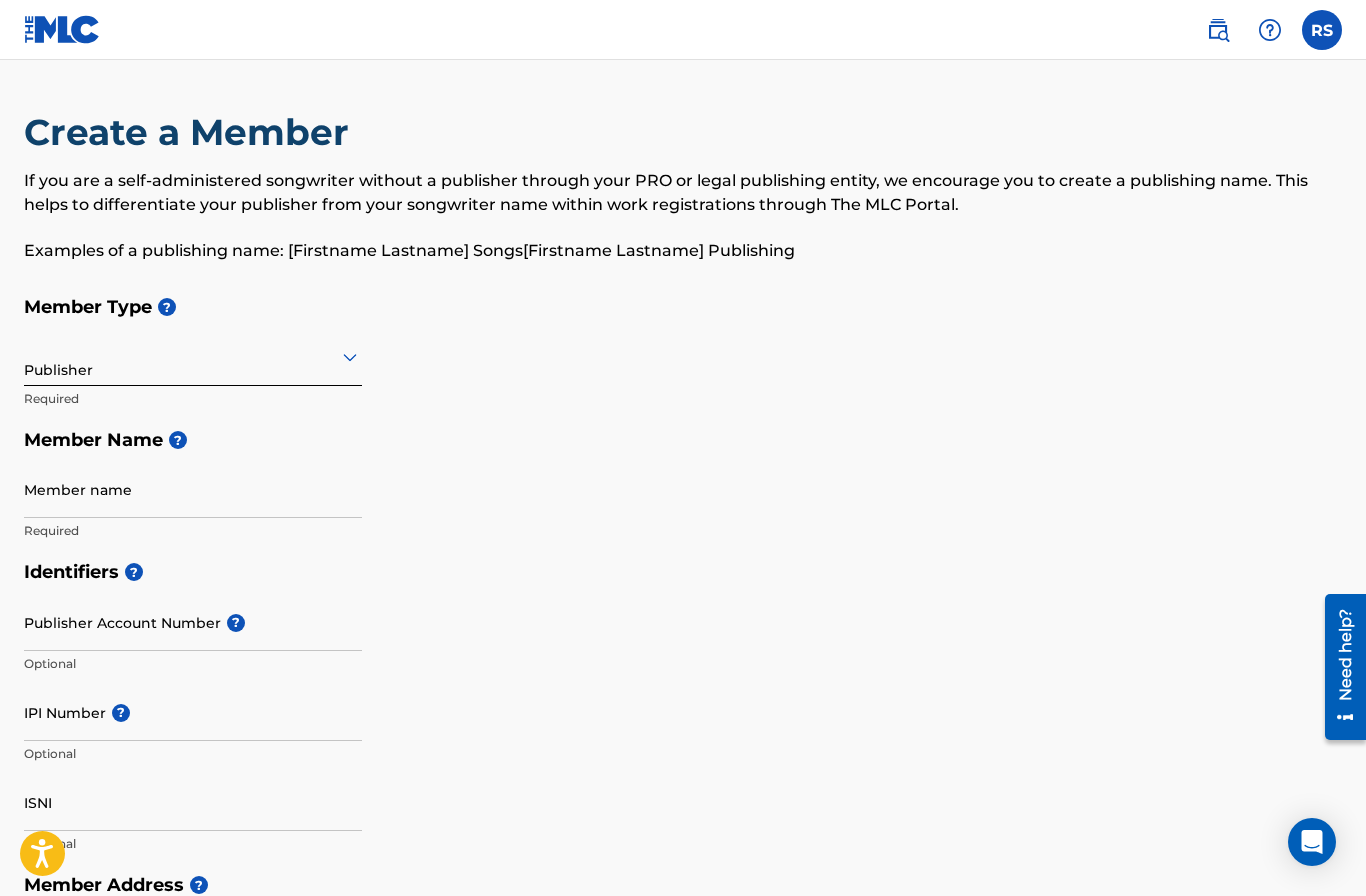 click on "Member name" at bounding box center (193, 489) 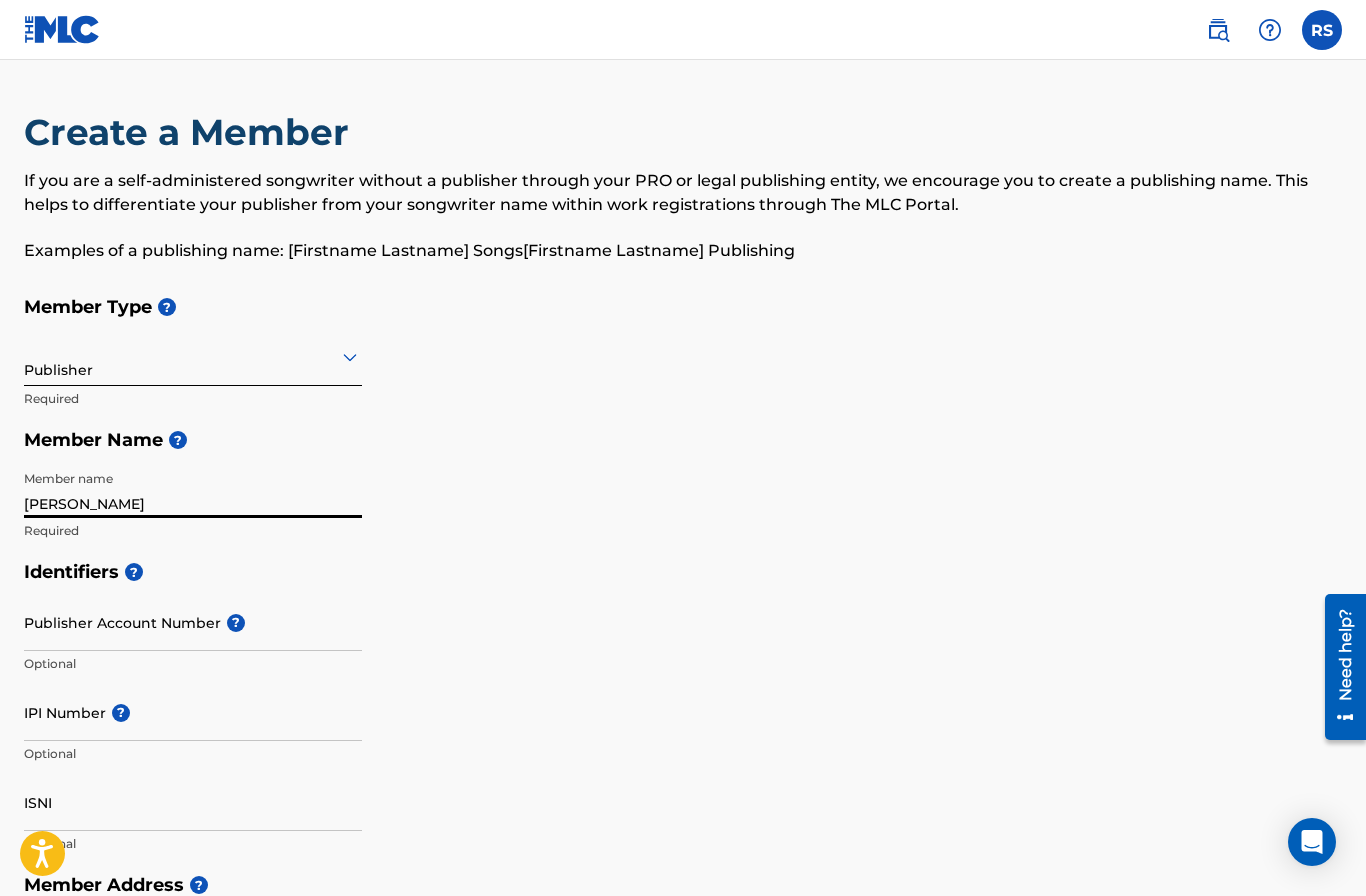 type on "[PERSON_NAME]" 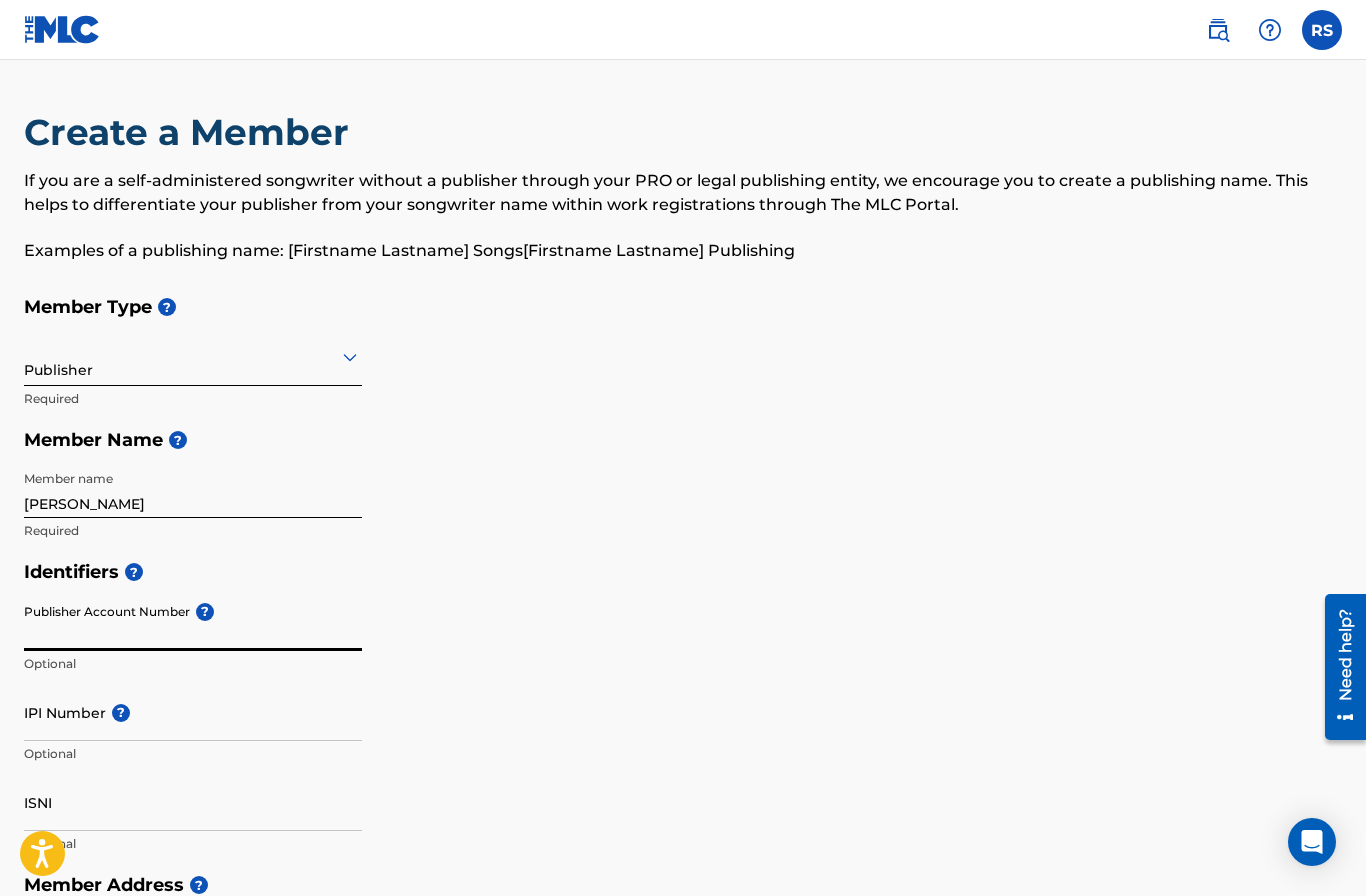 click on "?" at bounding box center (205, 612) 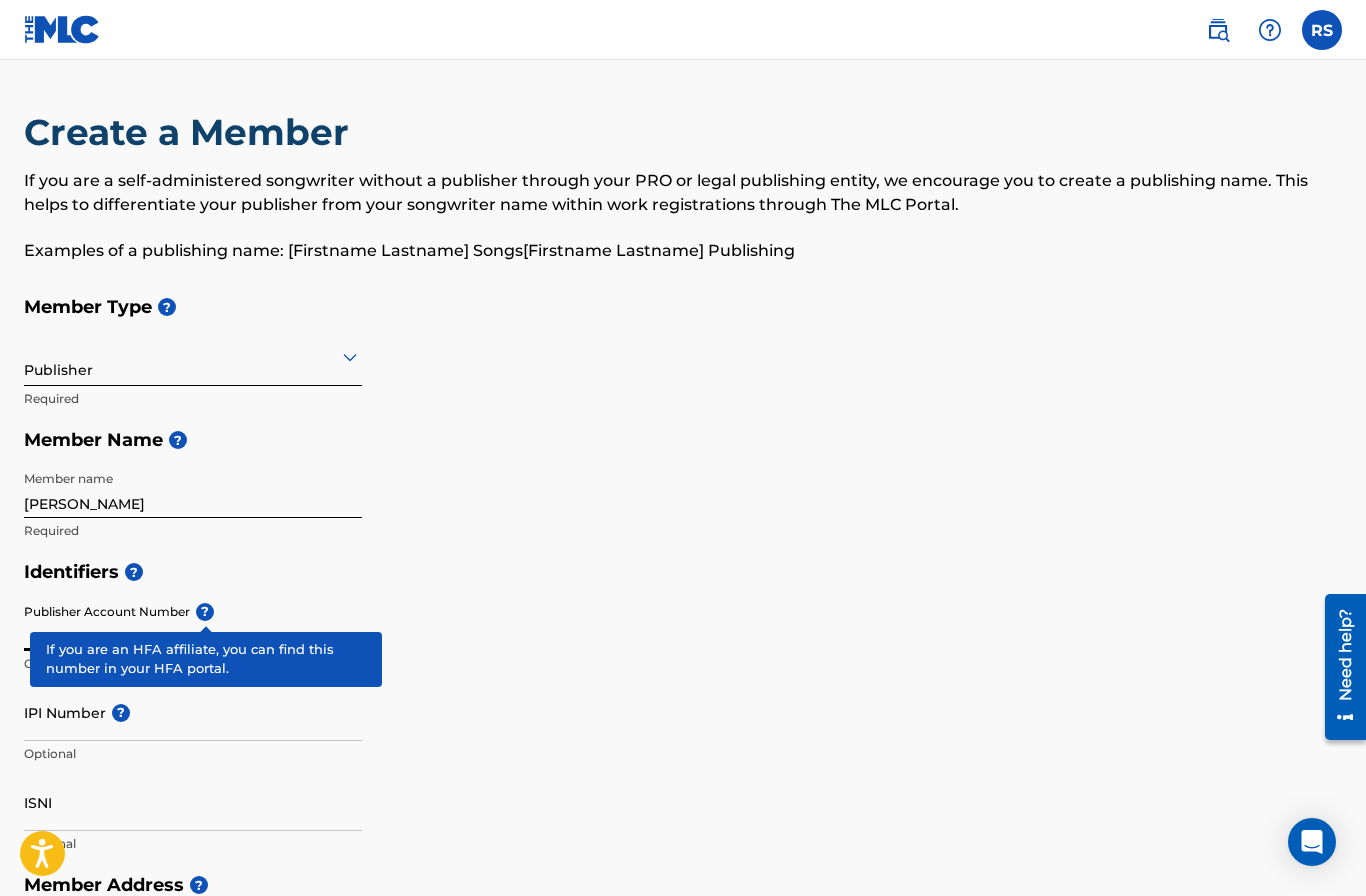 click on "?" at bounding box center [205, 612] 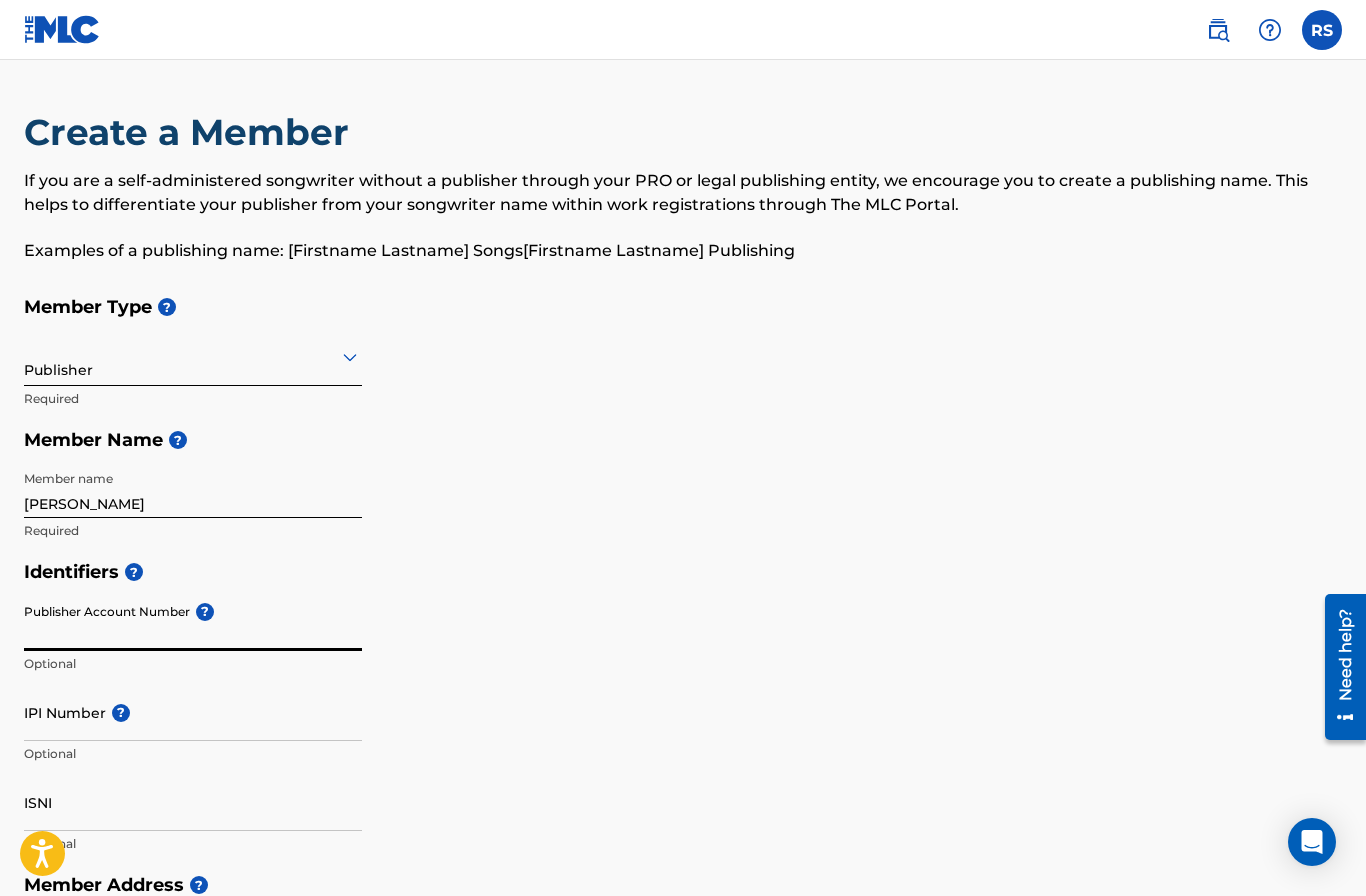 click on "?" at bounding box center [205, 612] 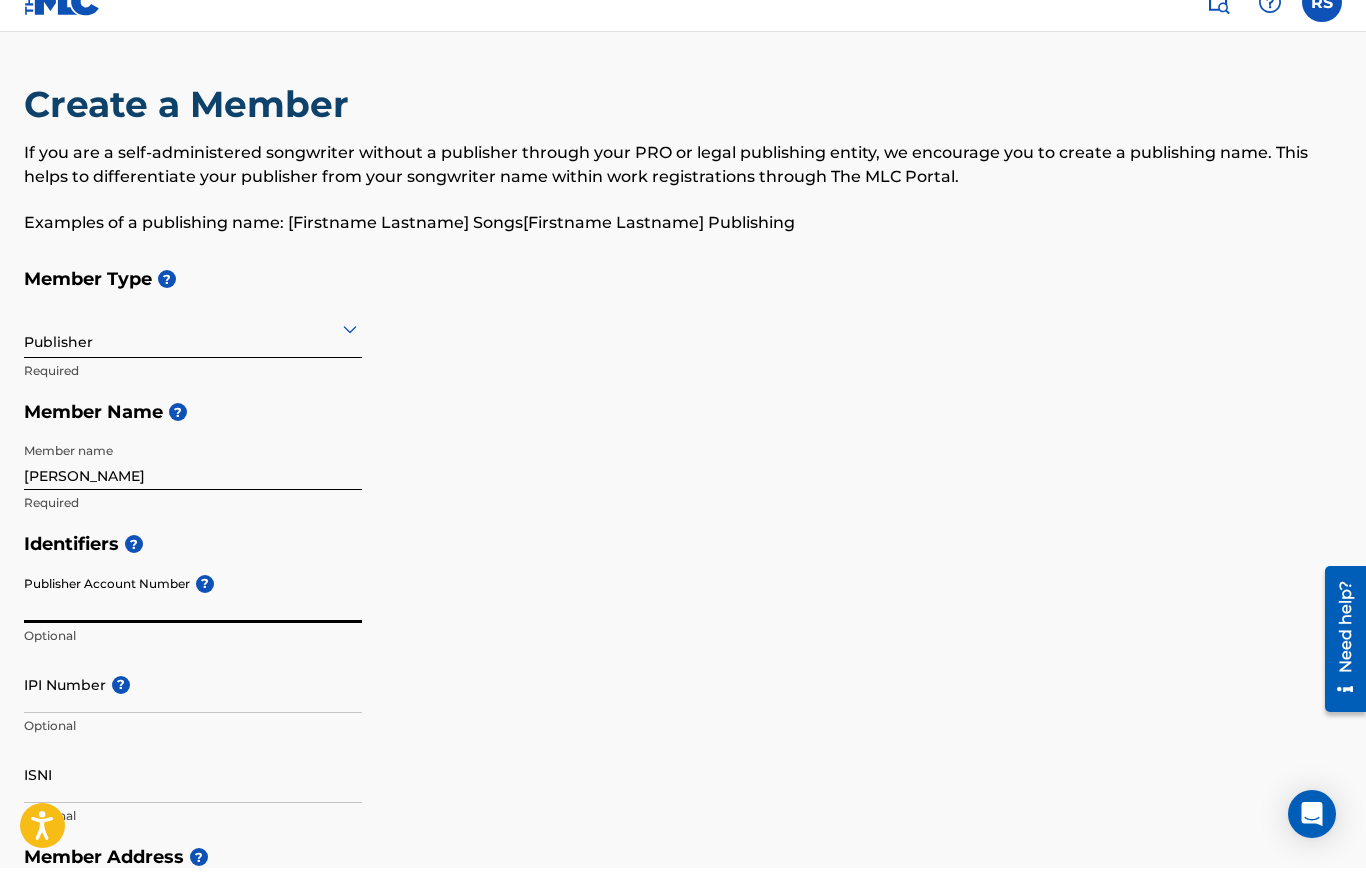 click on "IPI Number ?" at bounding box center [193, 712] 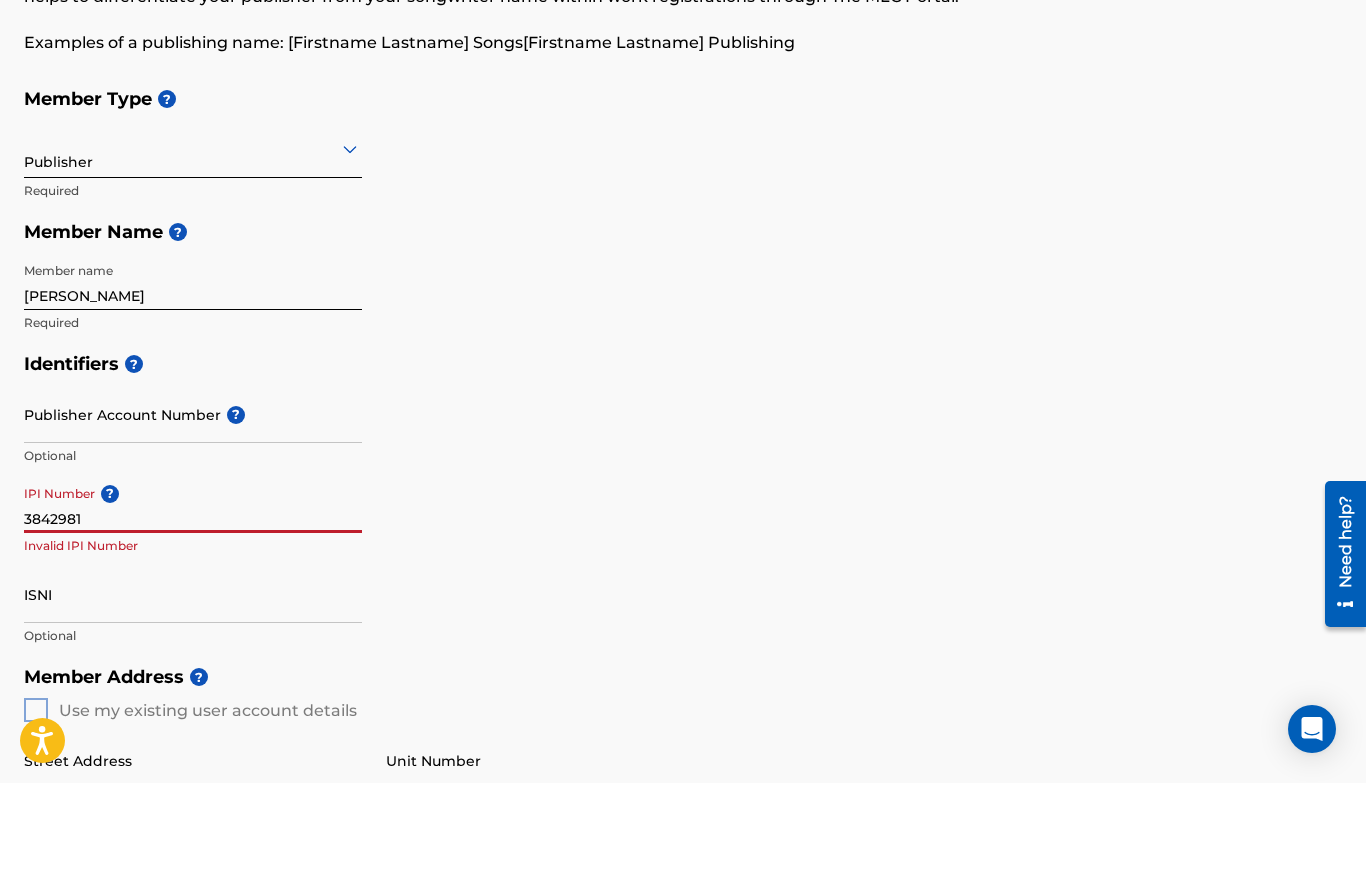 scroll, scrollTop: 107, scrollLeft: 0, axis: vertical 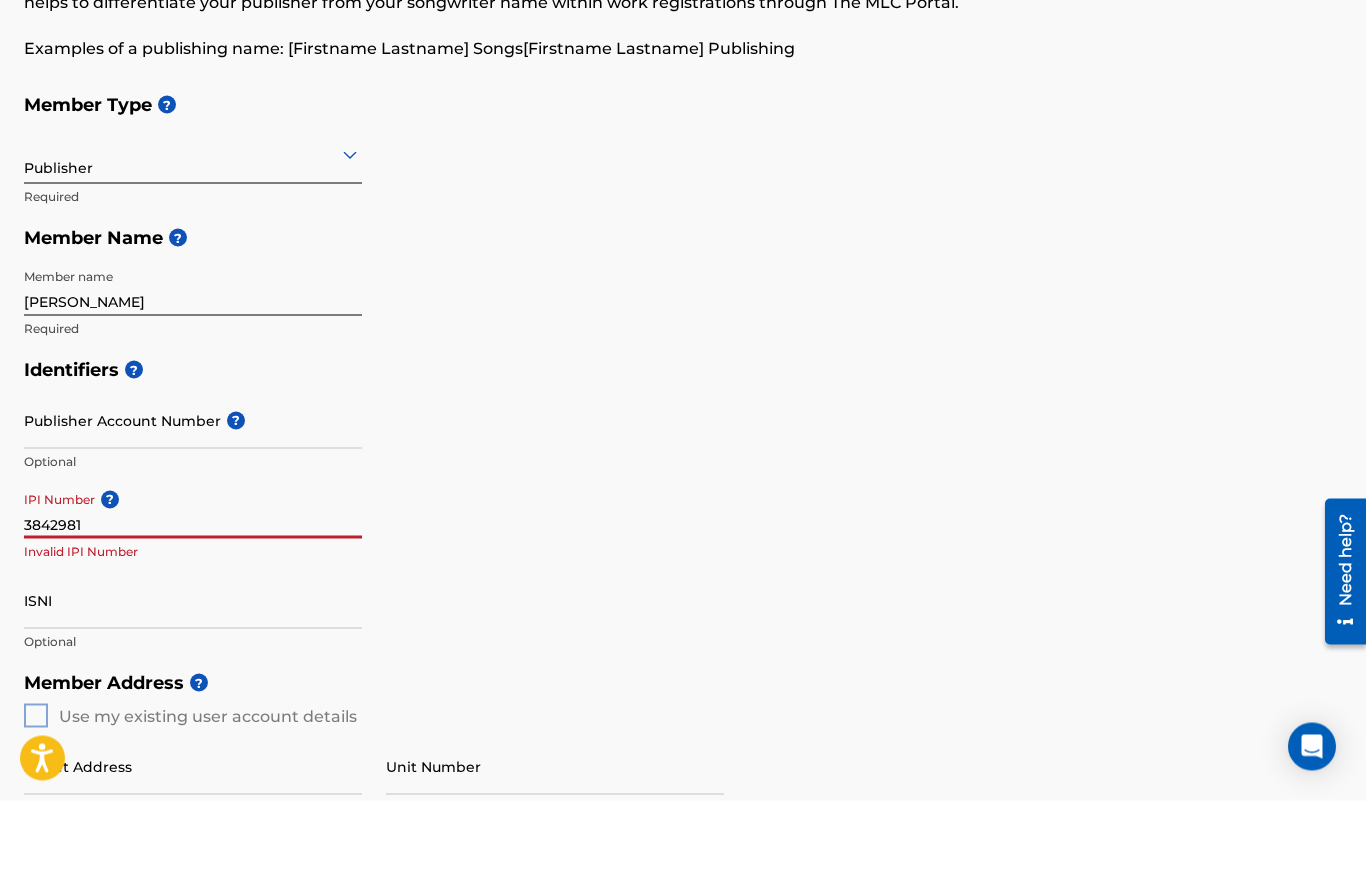 type on "3842981" 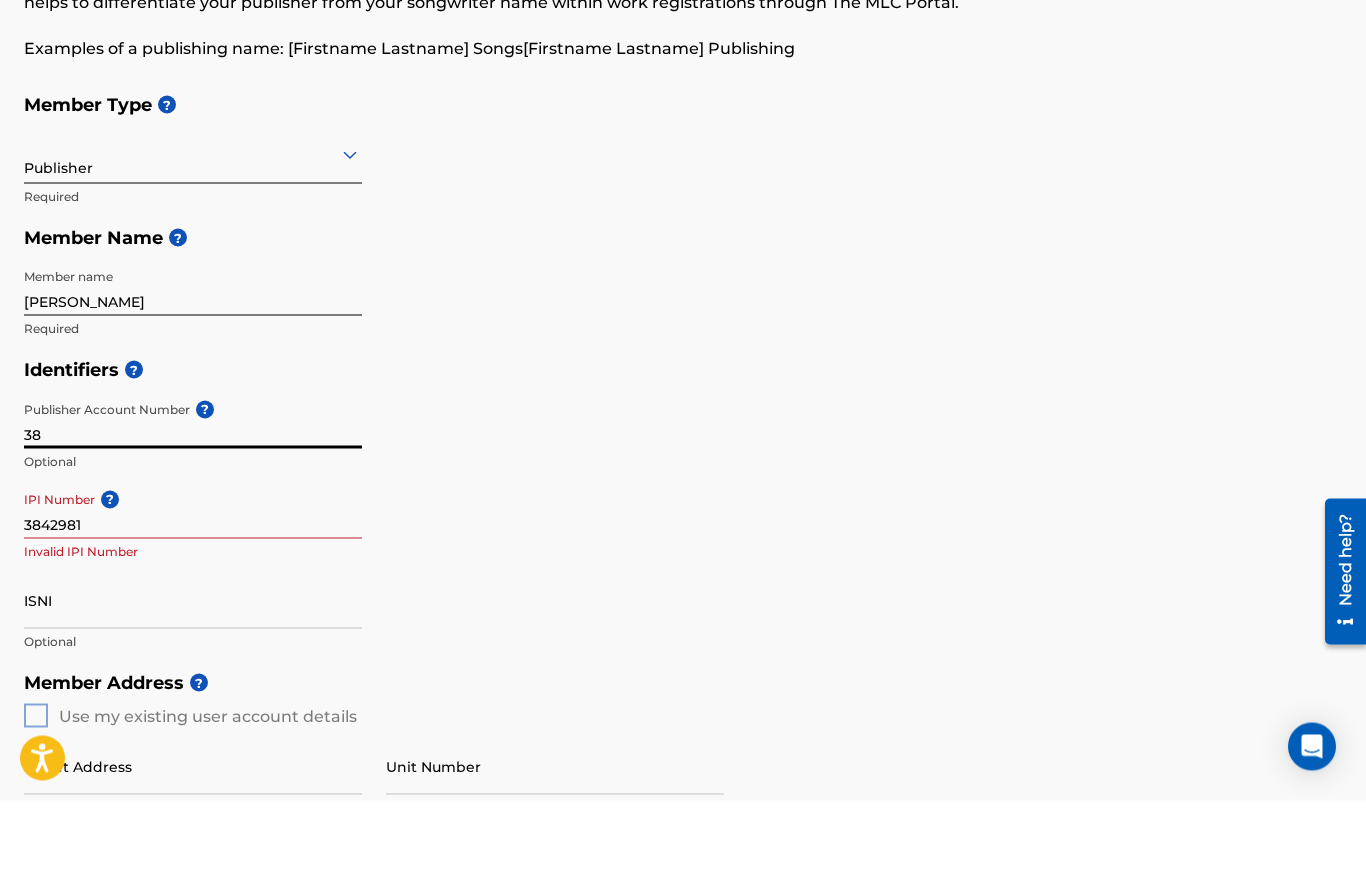 type on "3" 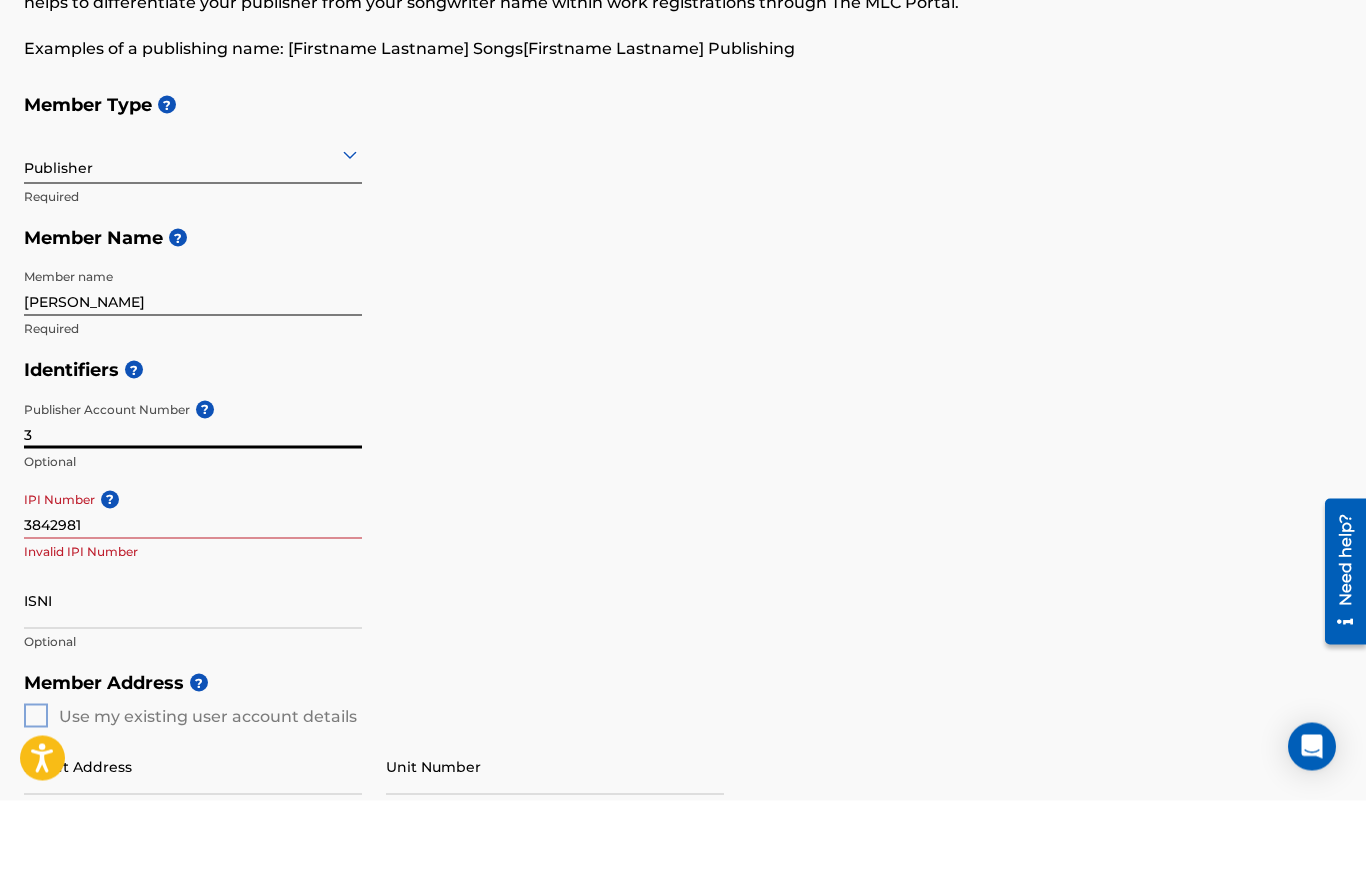 type 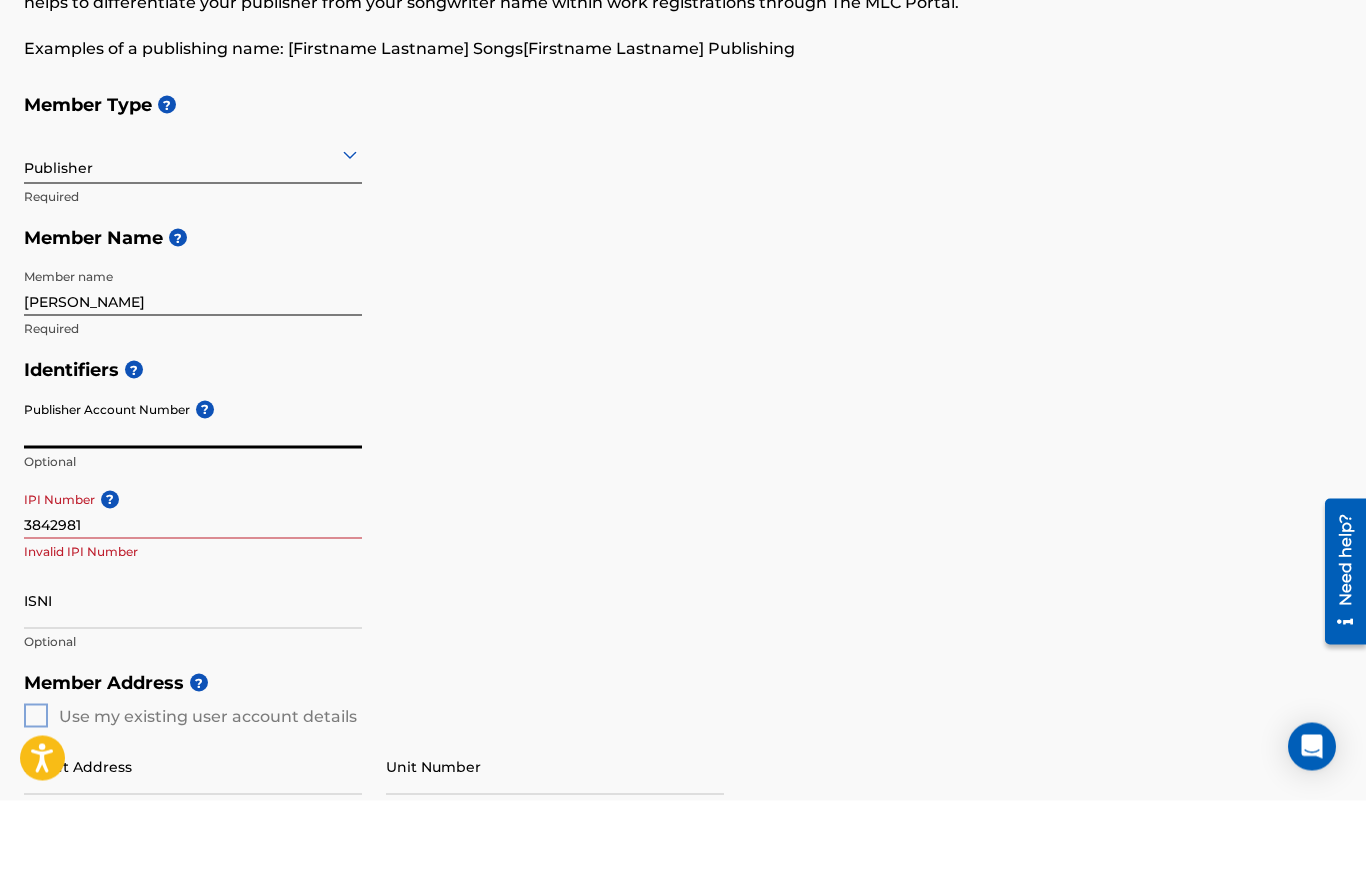 click on "3842981" at bounding box center [193, 605] 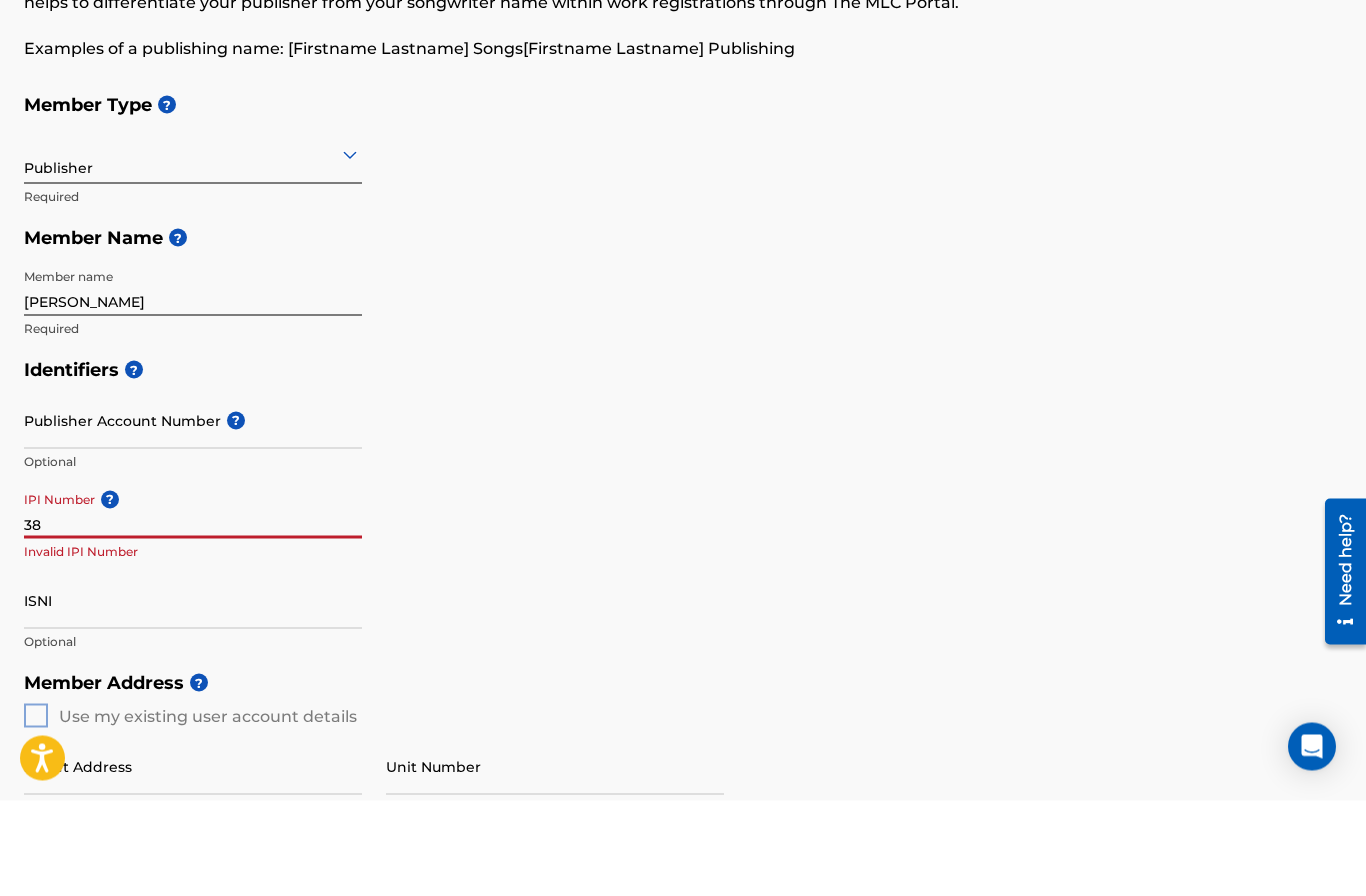 type on "3" 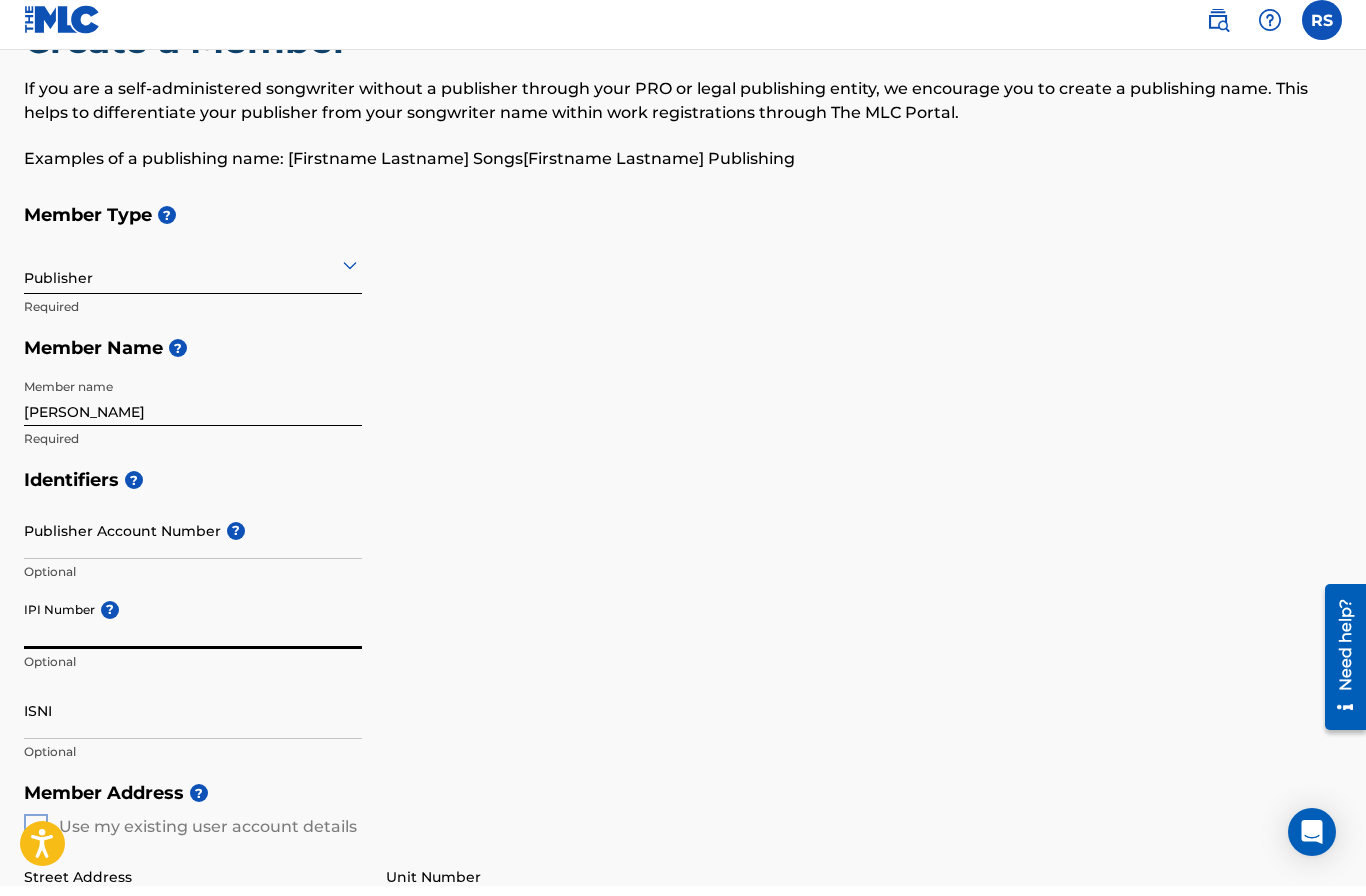 scroll, scrollTop: 56, scrollLeft: 0, axis: vertical 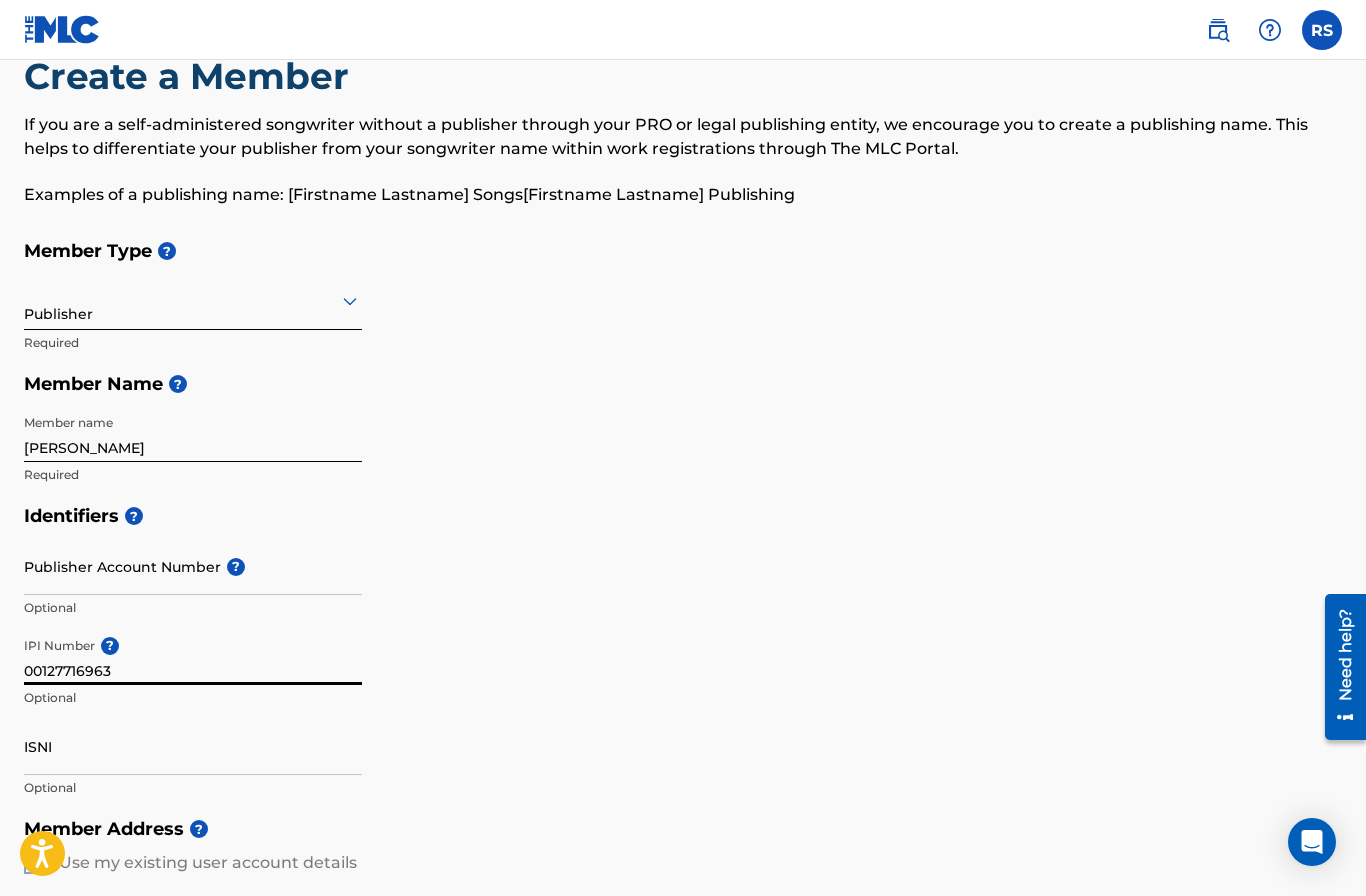 type on "00127716963" 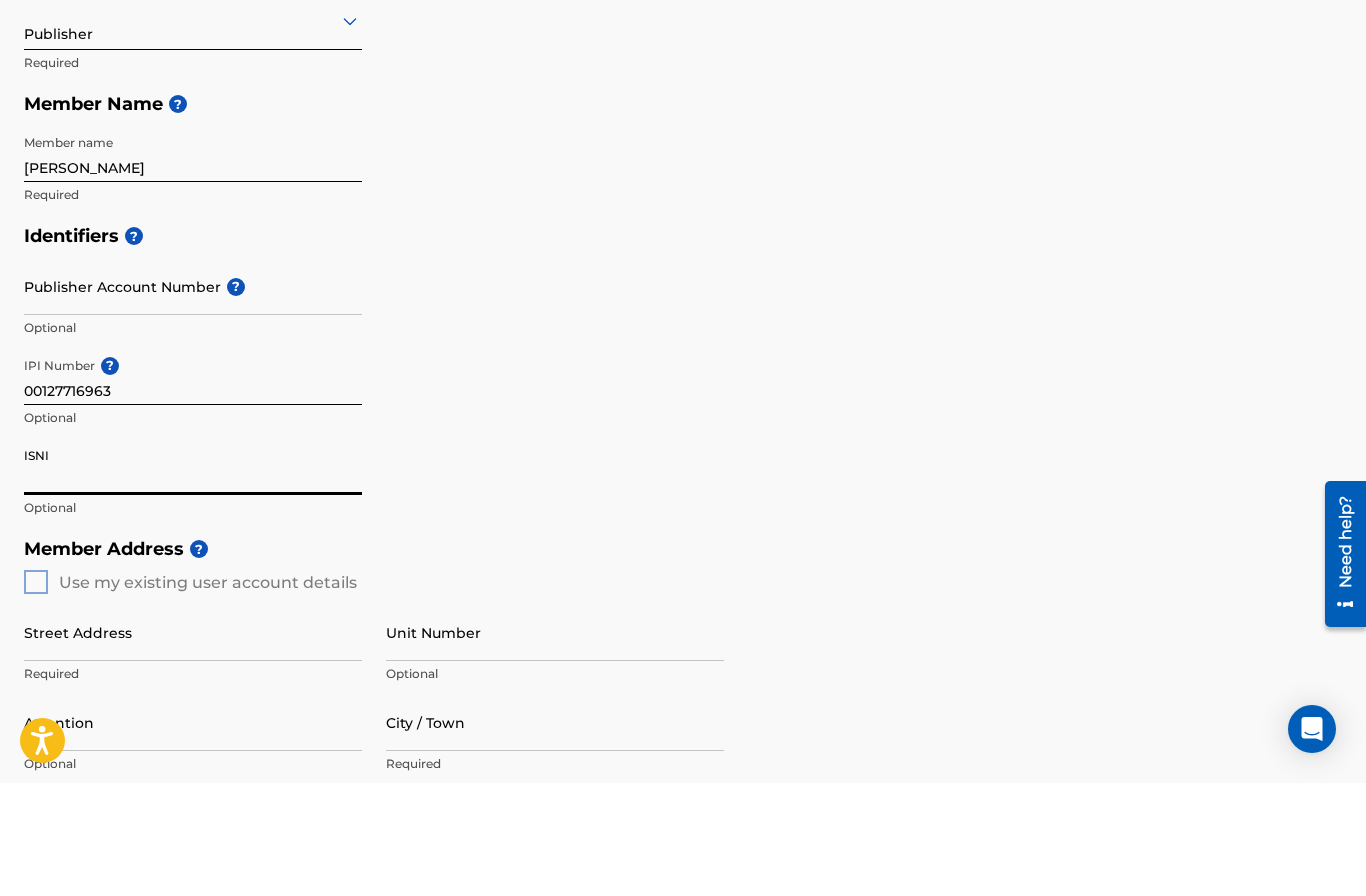 scroll, scrollTop: 271, scrollLeft: 0, axis: vertical 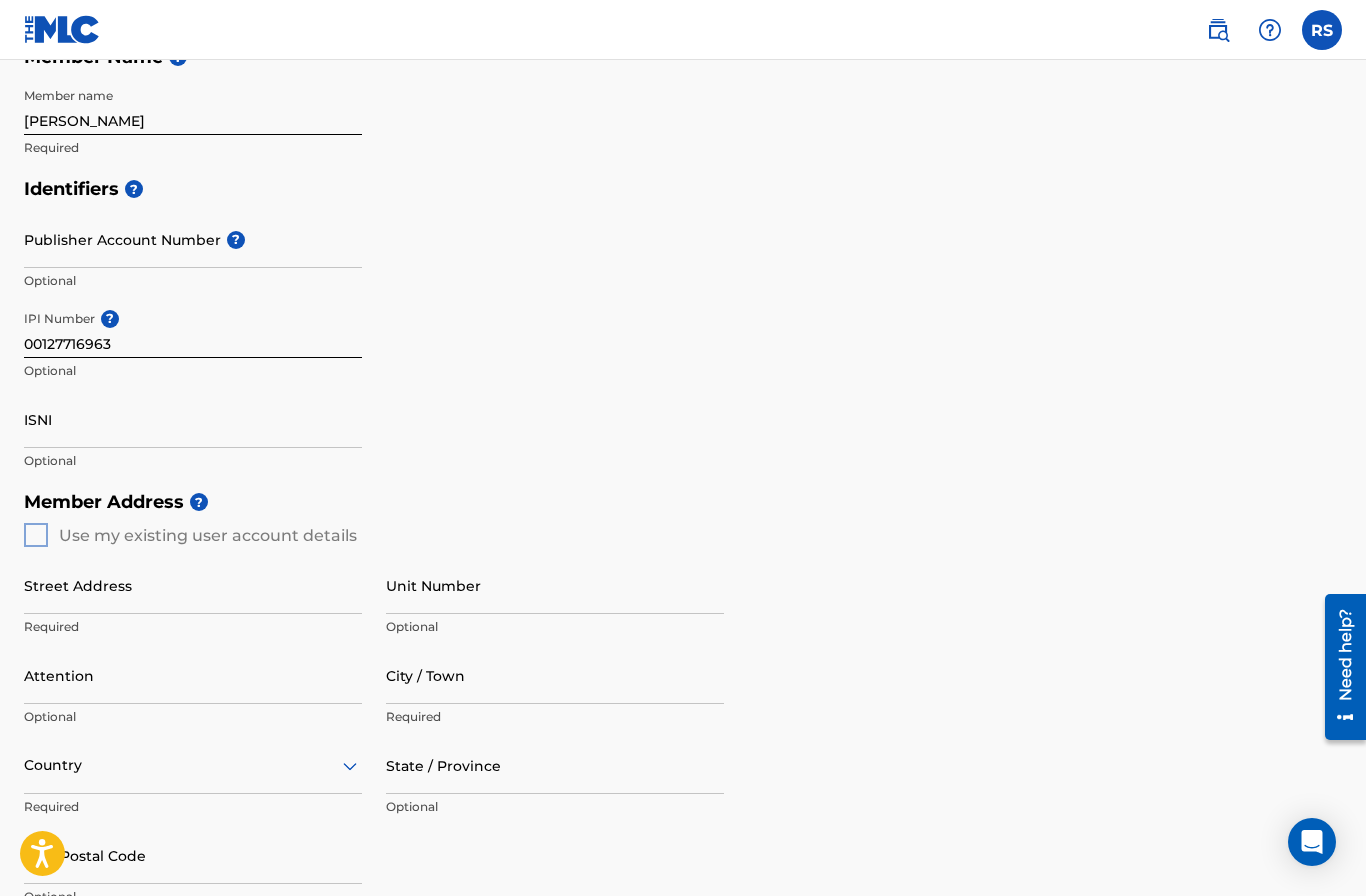 click on "Member Address ? Use my existing user account details Street Address Required Unit Number Optional Attention Optional City / Town Required Country Required State / Province Optional ZIP / Postal Code Optional" at bounding box center [683, 709] 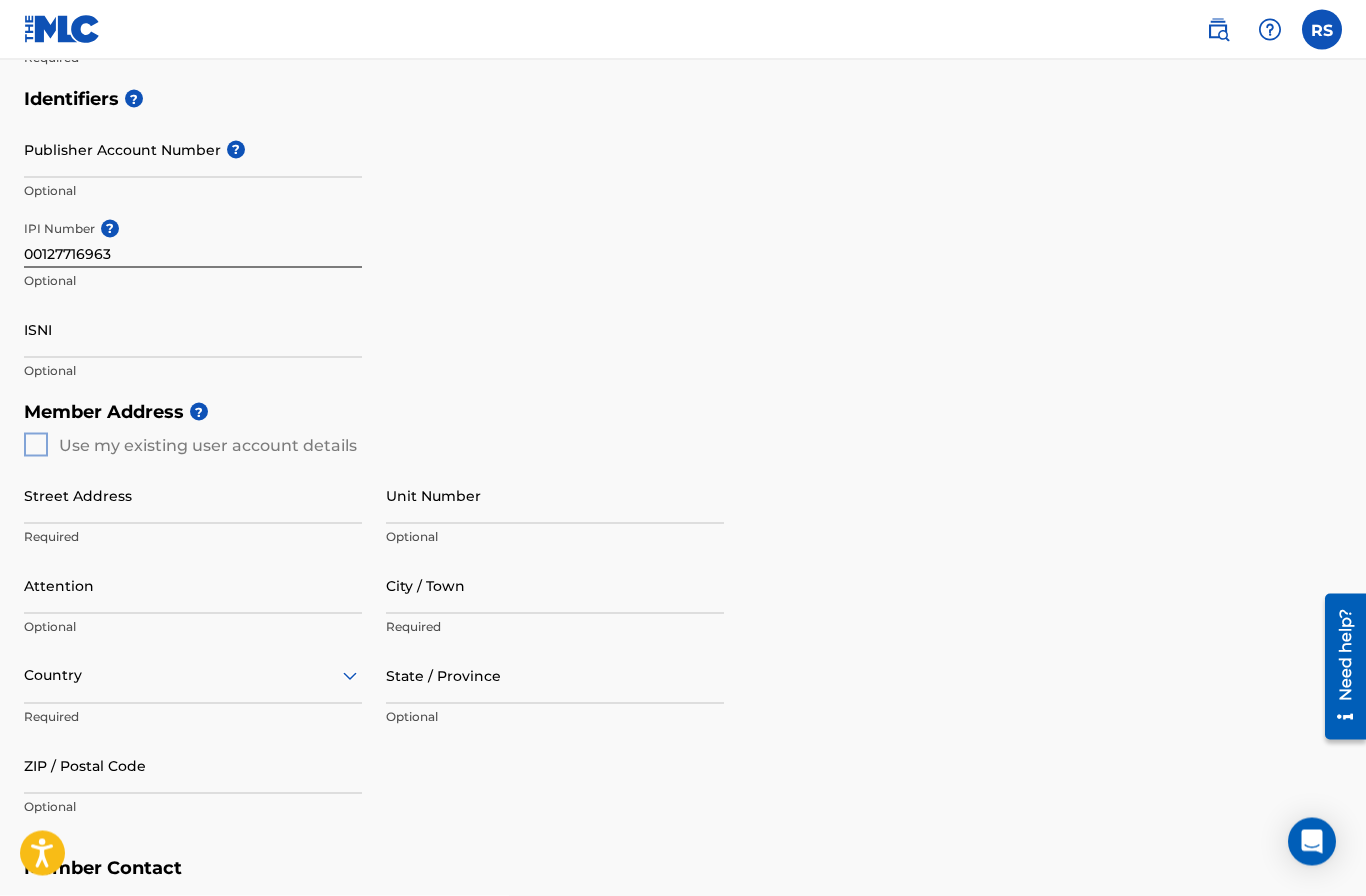 scroll, scrollTop: 474, scrollLeft: 0, axis: vertical 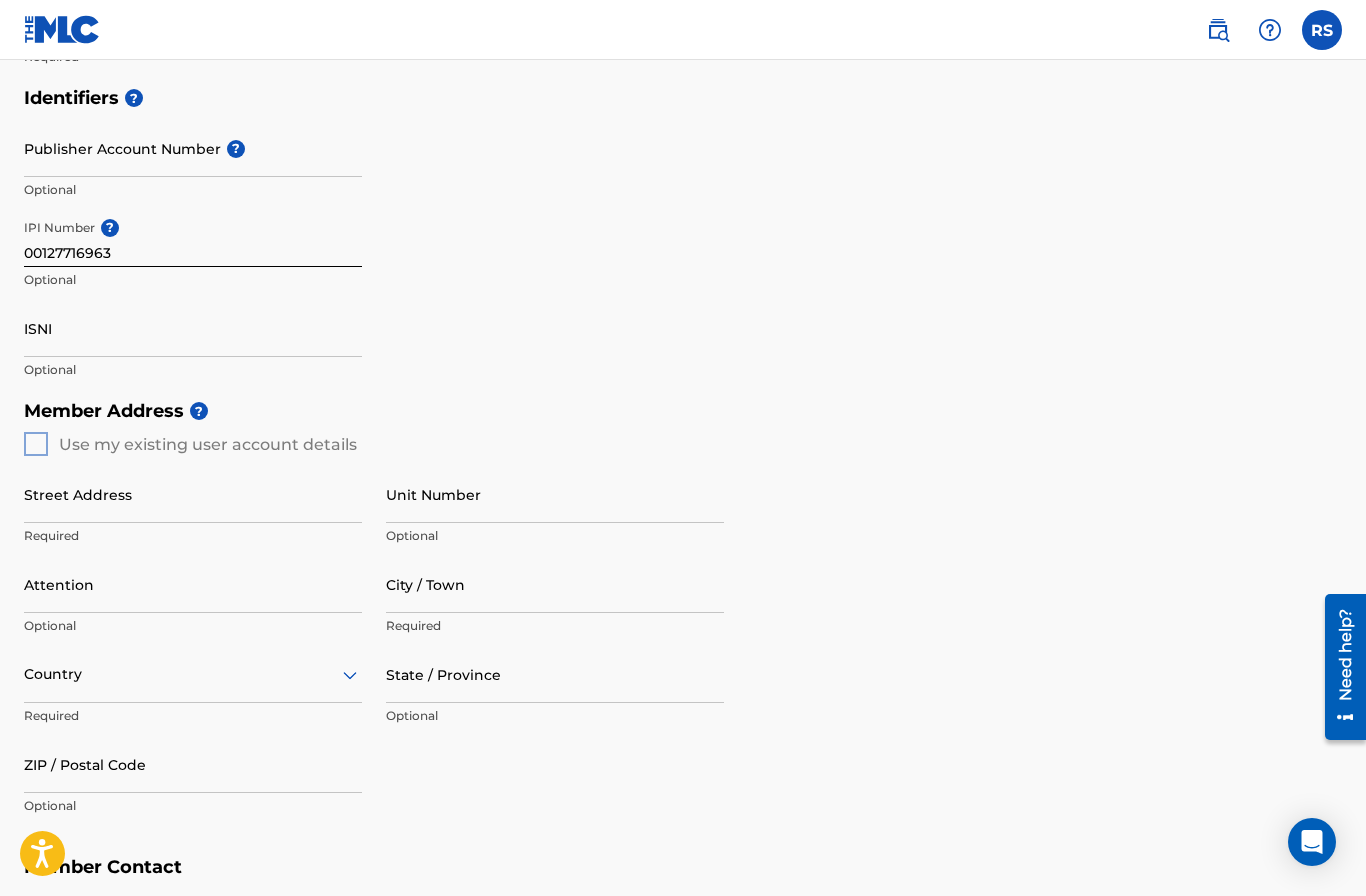 click on "Member Address ? Use my existing user account details Street Address Required Unit Number Optional Attention Optional City / Town Required Country Required State / Province Optional ZIP / Postal Code Optional" at bounding box center (683, 618) 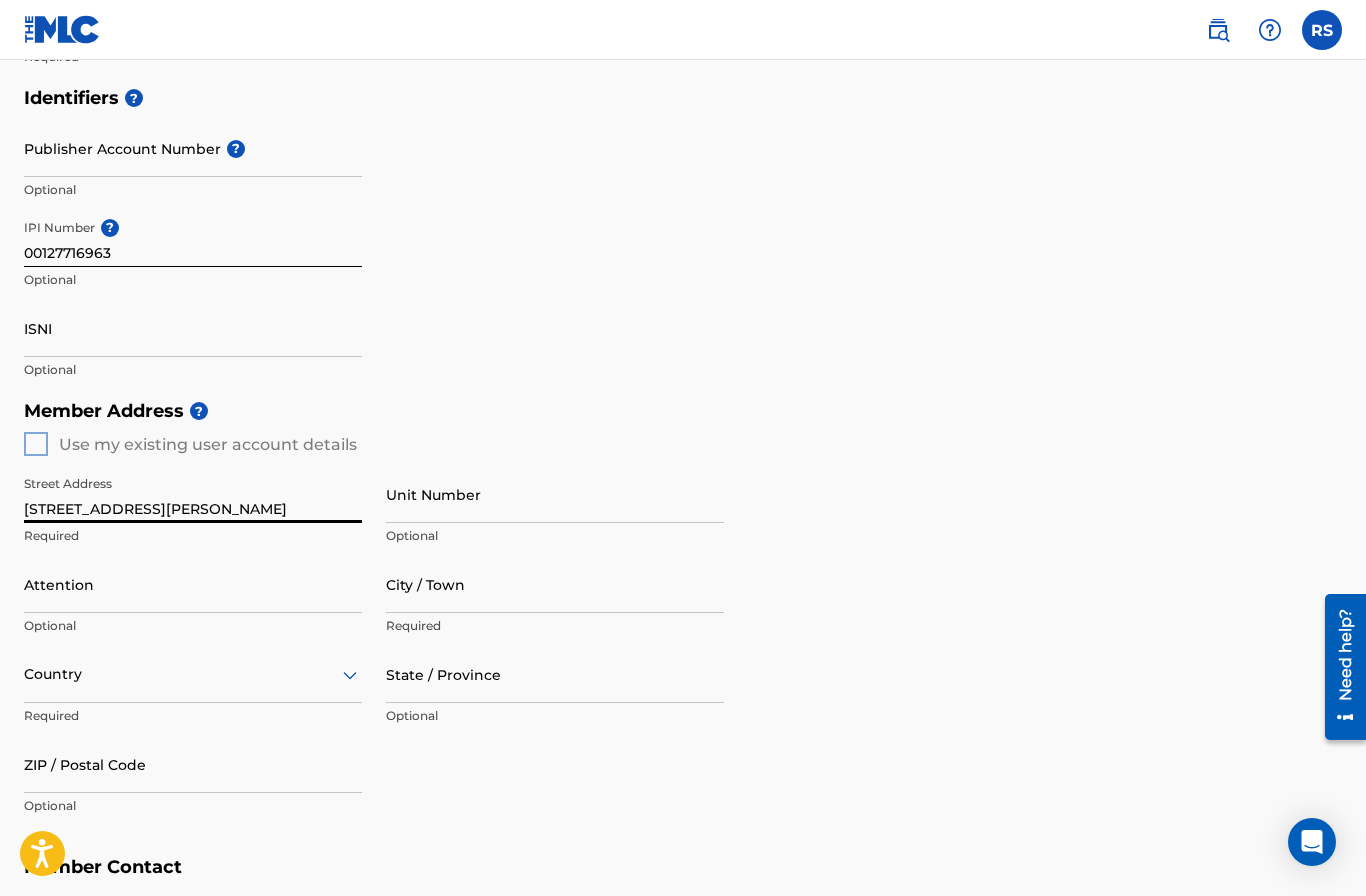 type on "[STREET_ADDRESS][PERSON_NAME]" 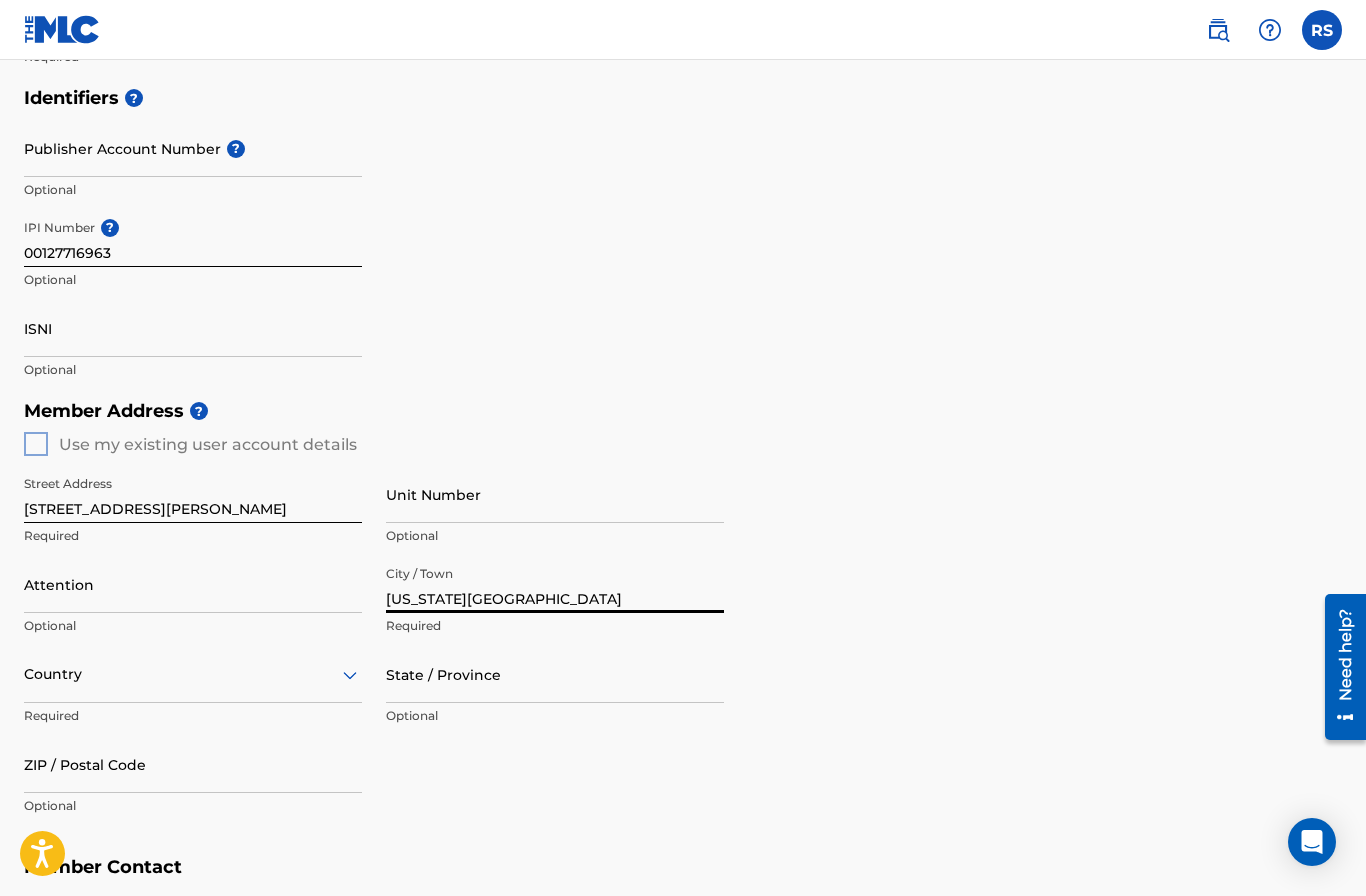 type on "[US_STATE][GEOGRAPHIC_DATA]" 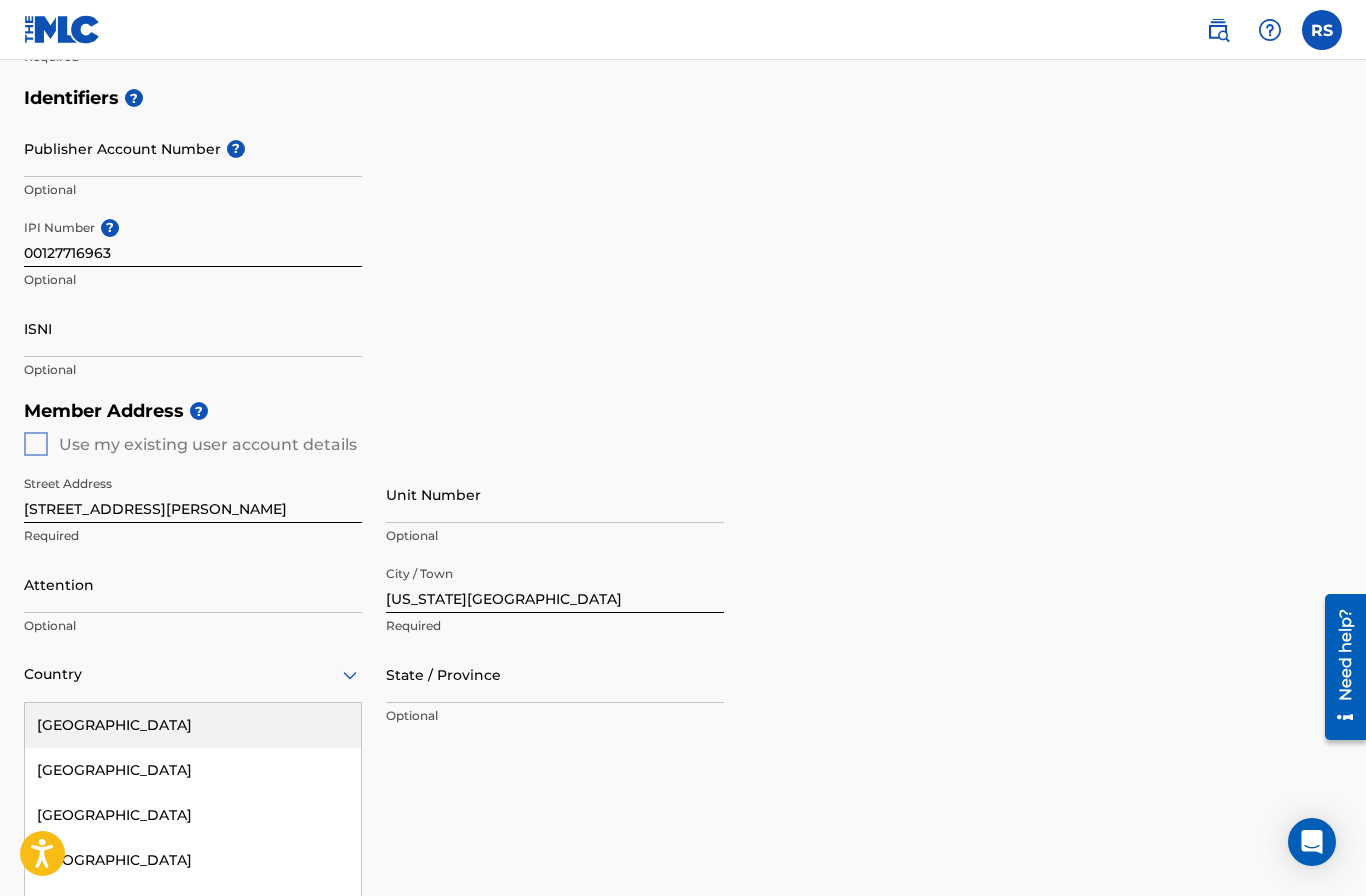 click on "[GEOGRAPHIC_DATA]" at bounding box center [193, 725] 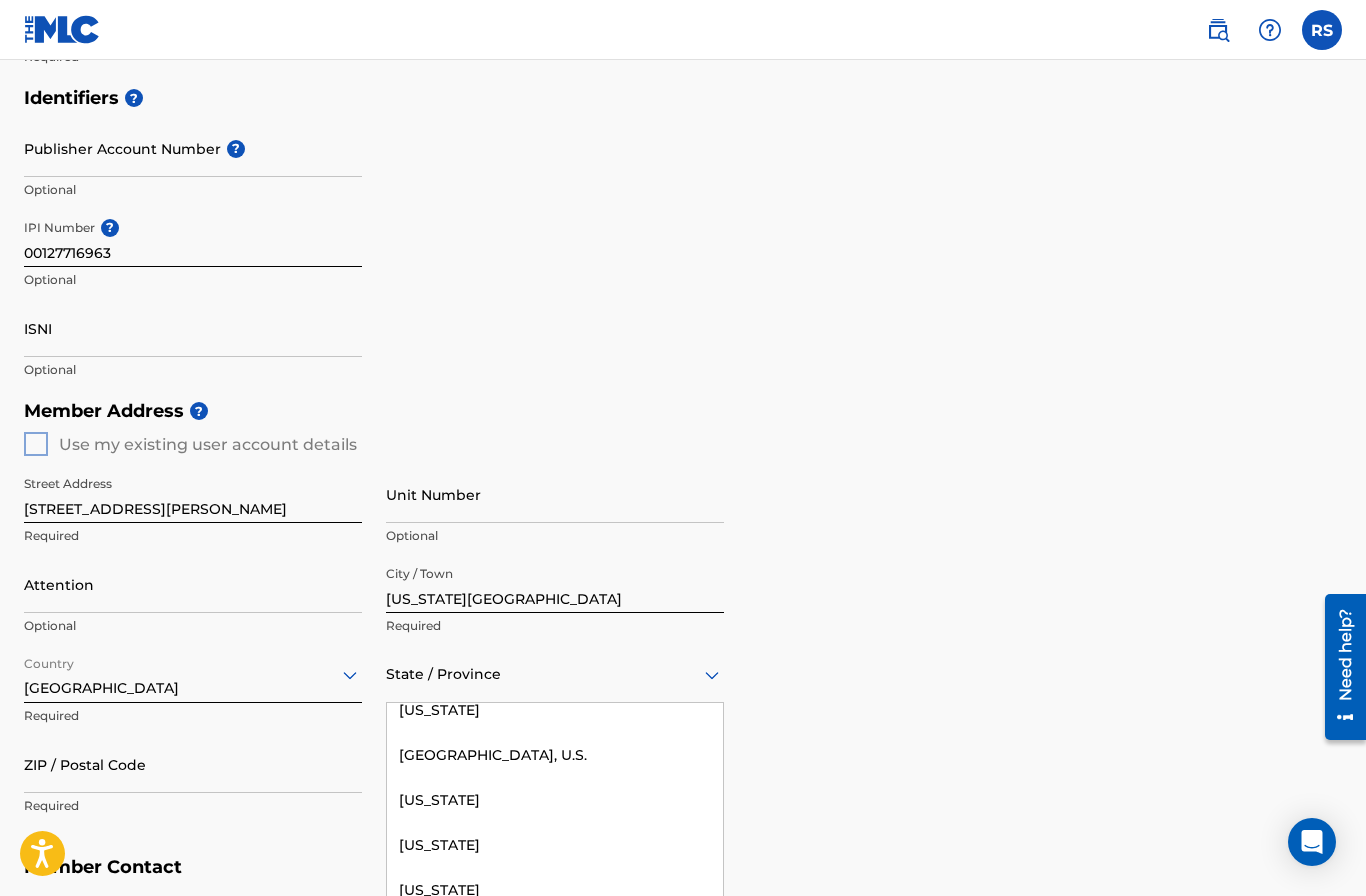 scroll, scrollTop: 2265, scrollLeft: 0, axis: vertical 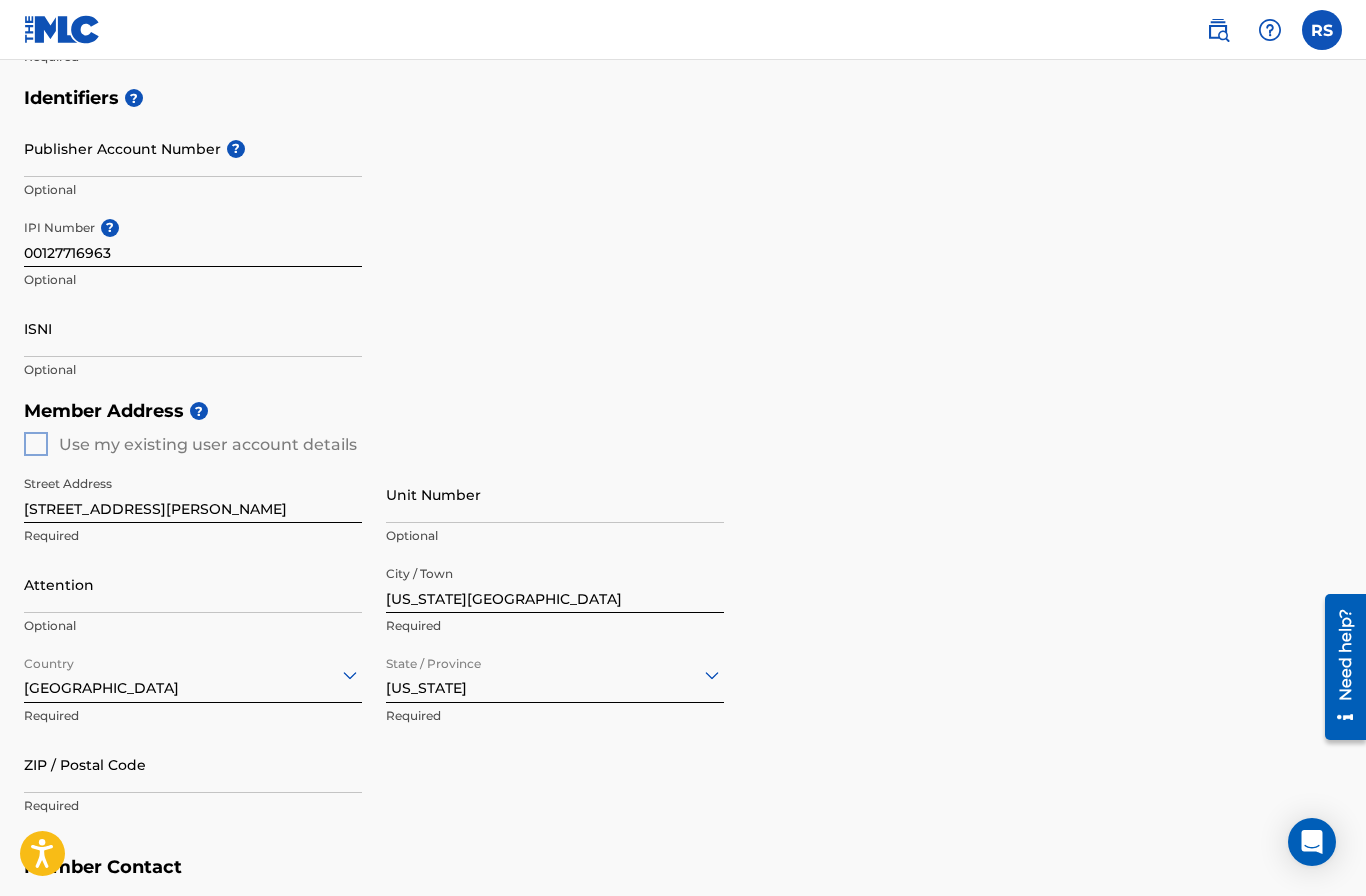 click on "ZIP / Postal Code" at bounding box center (193, 764) 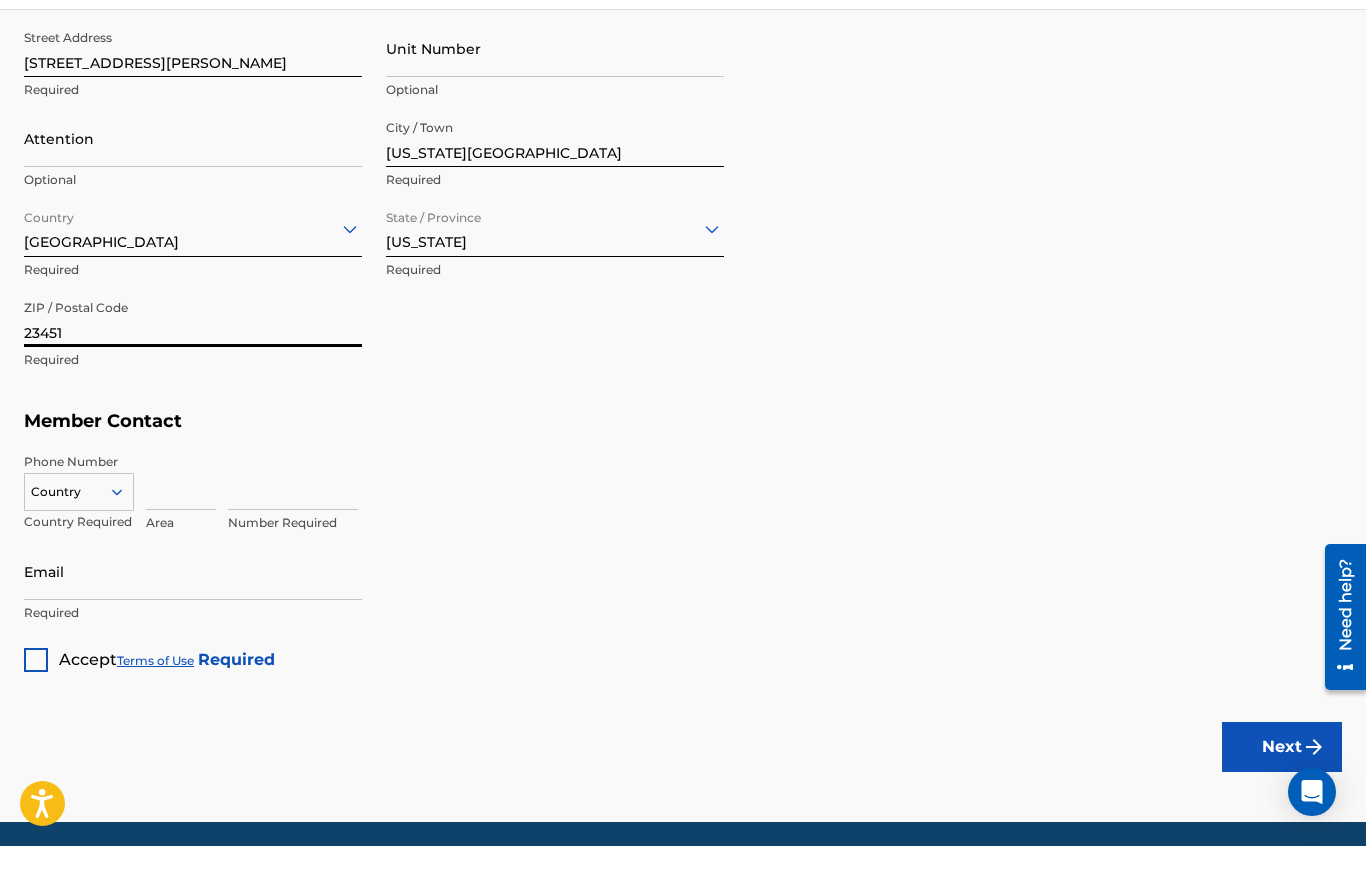 scroll, scrollTop: 939, scrollLeft: 0, axis: vertical 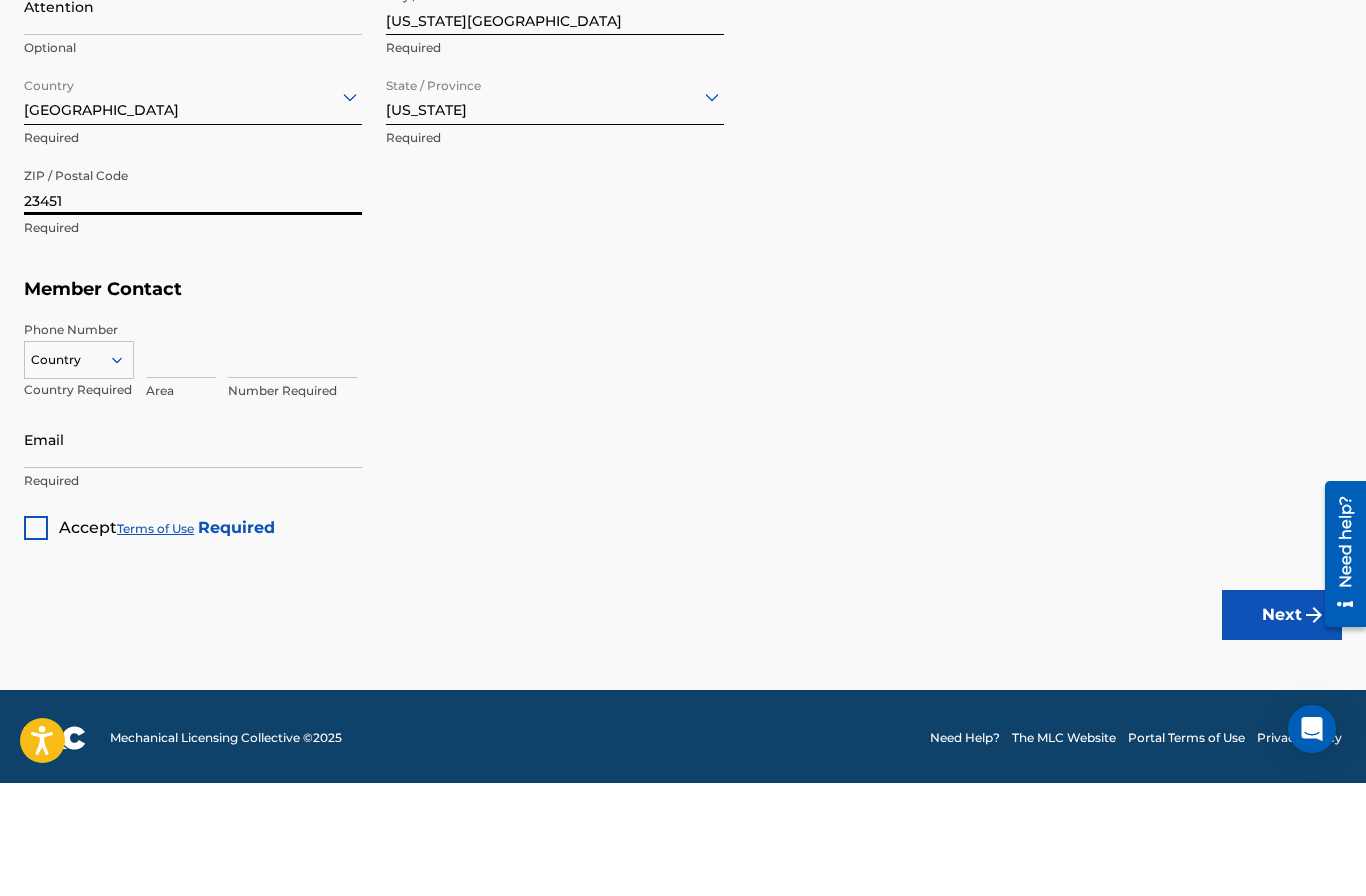 type on "23451" 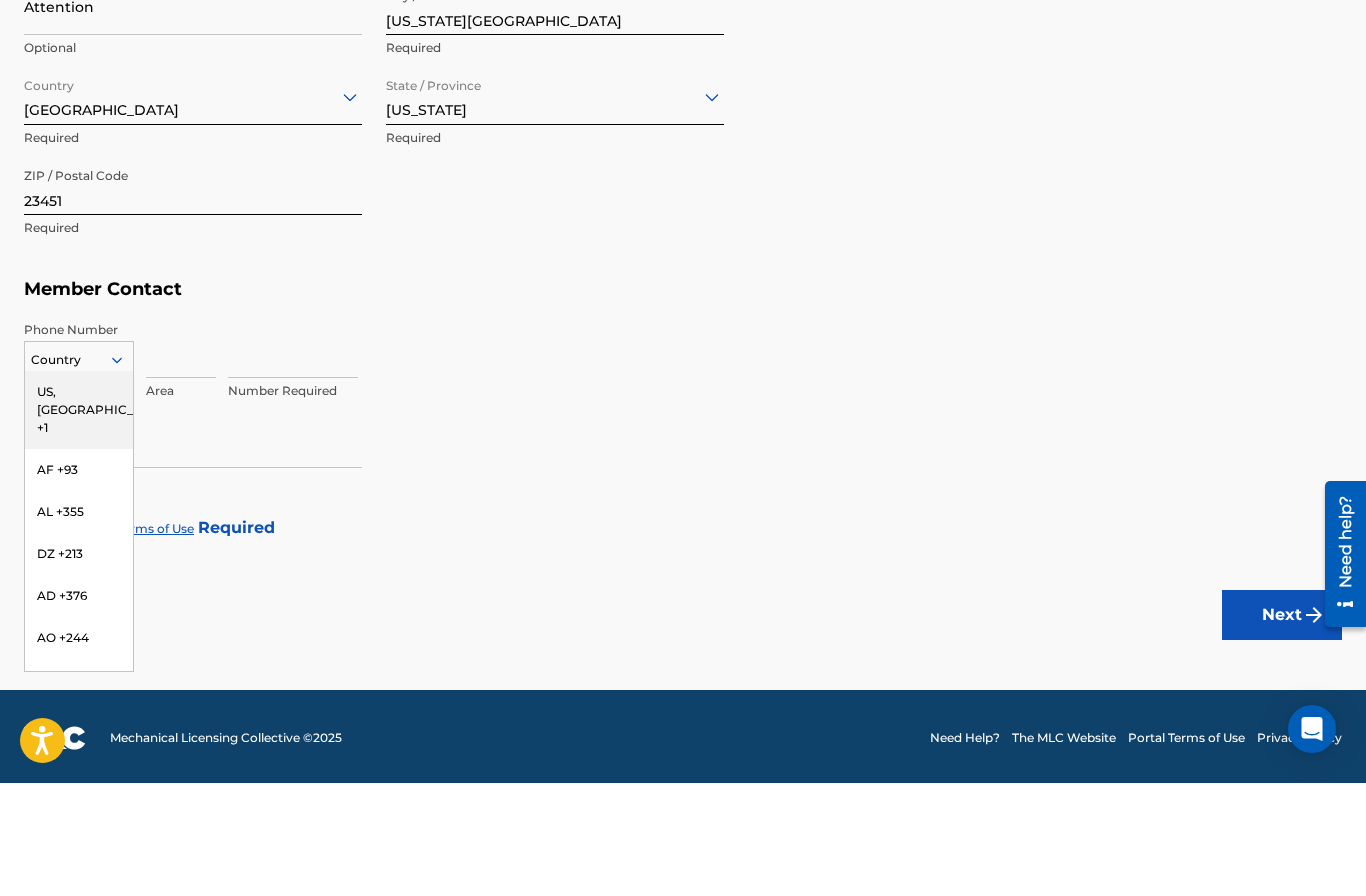 click on "US, [GEOGRAPHIC_DATA] +1" at bounding box center [79, 523] 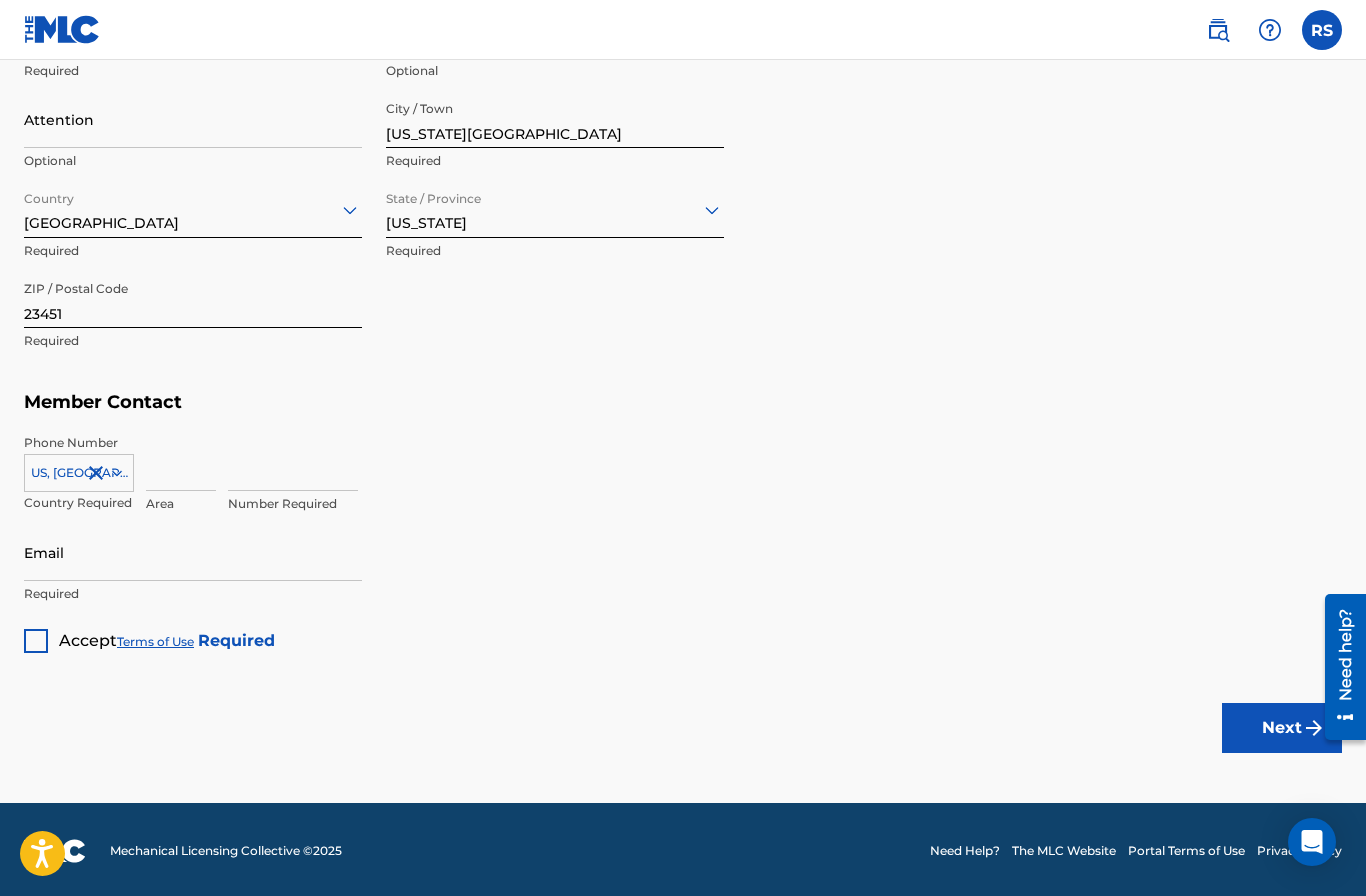 click on "ZIP / Postal Code 23451 Required" at bounding box center [193, 316] 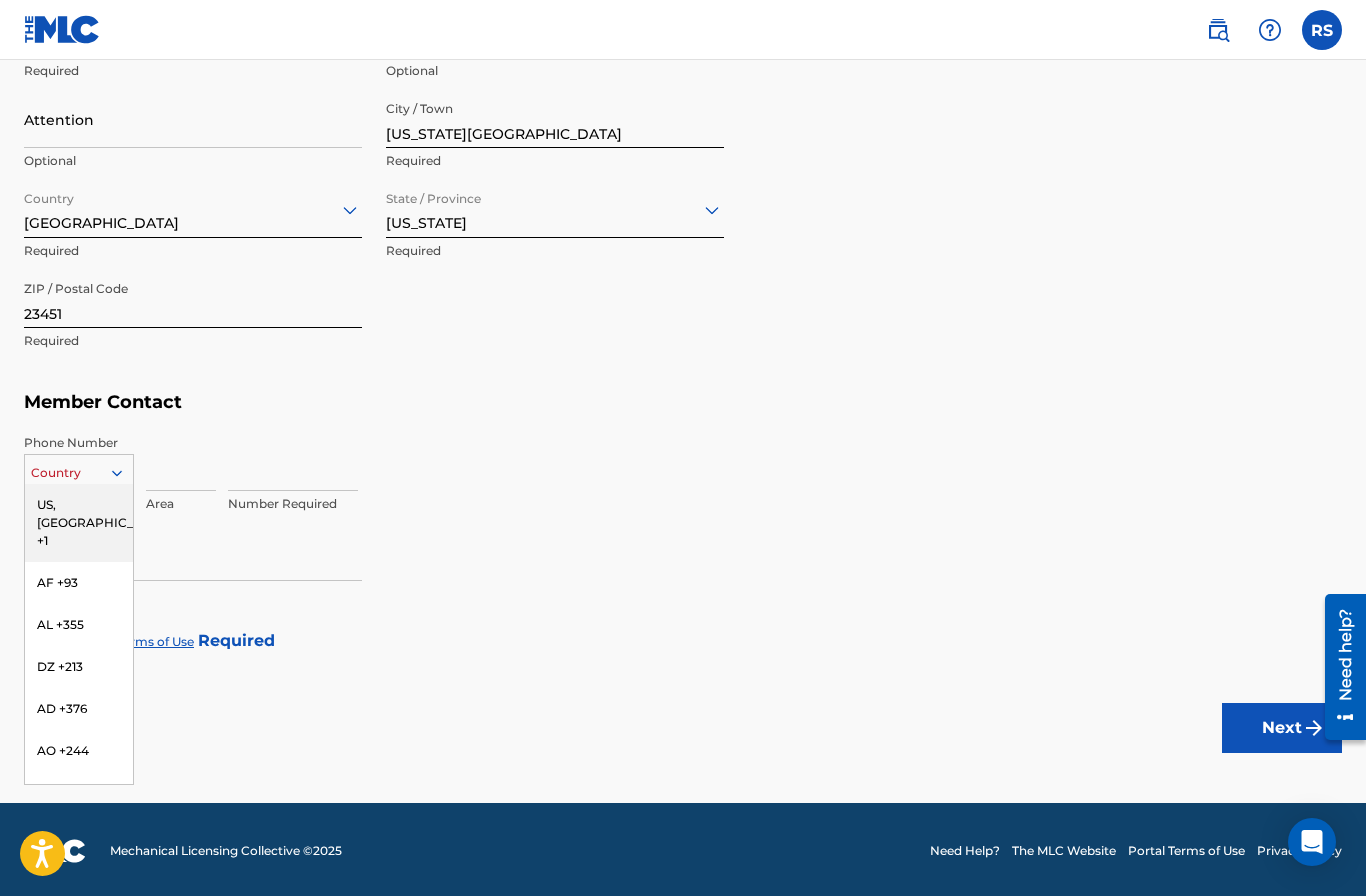 click on "US, [GEOGRAPHIC_DATA] +1" at bounding box center [79, 523] 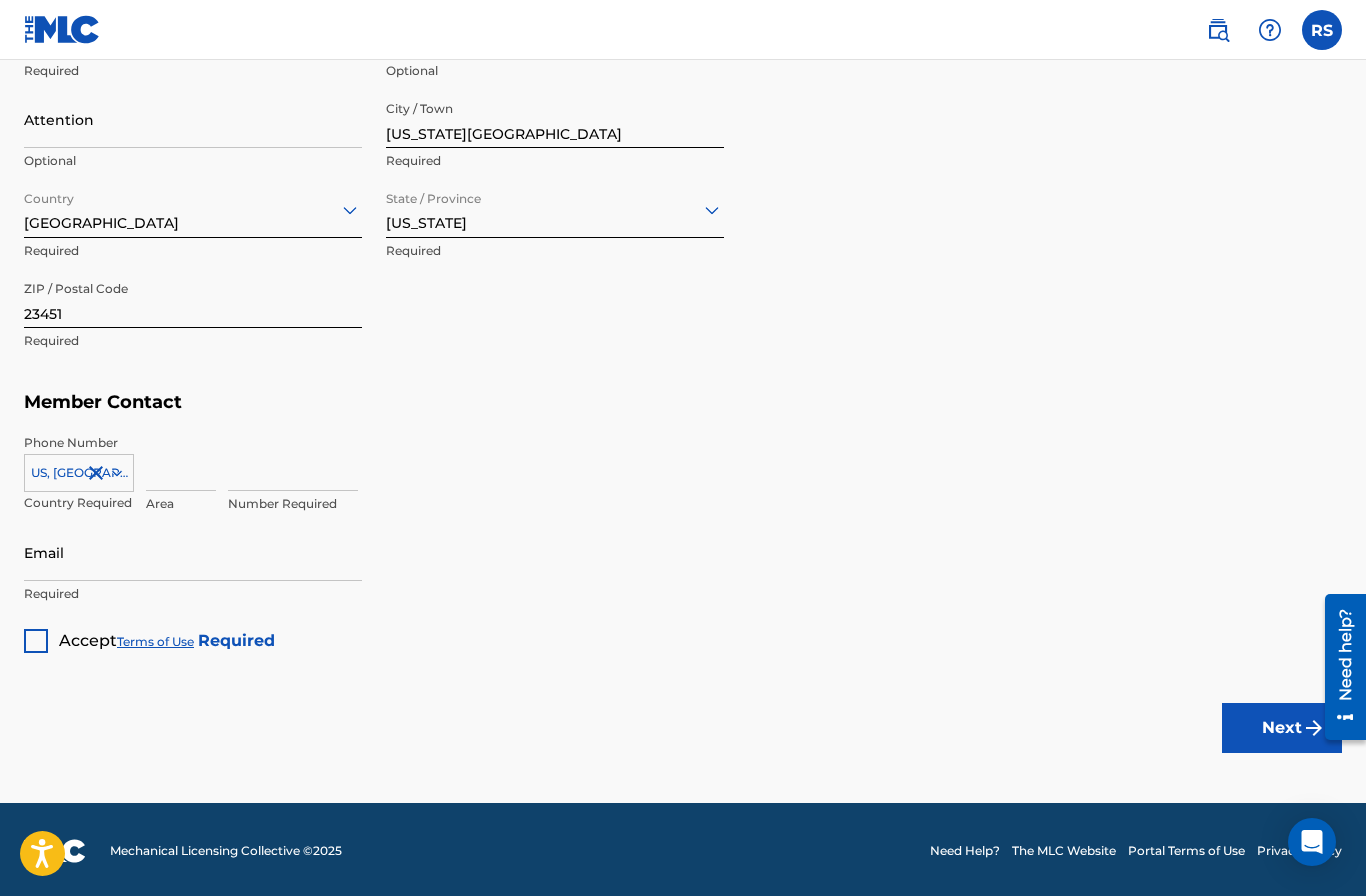 click at bounding box center [181, 462] 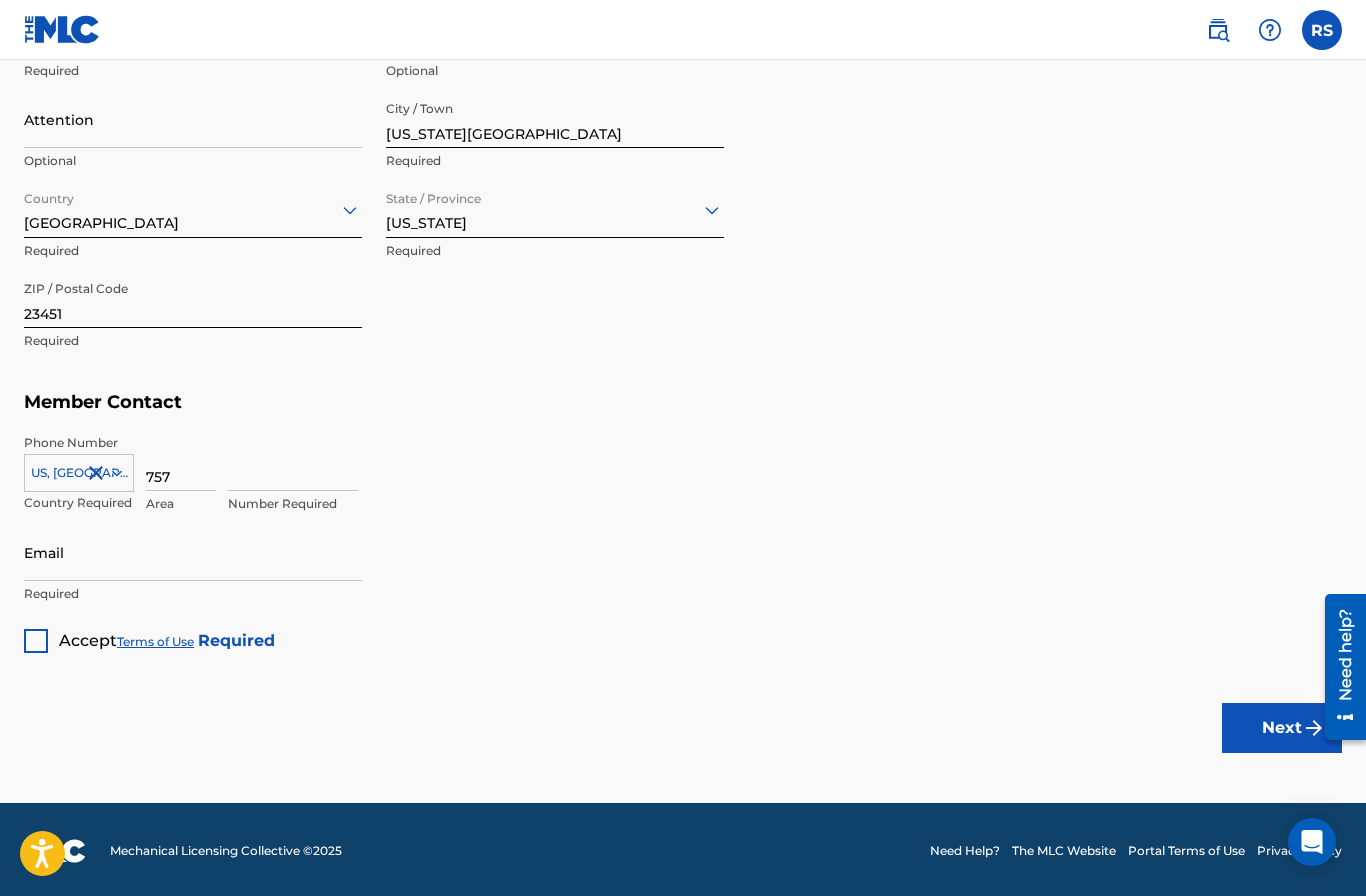 type on "757" 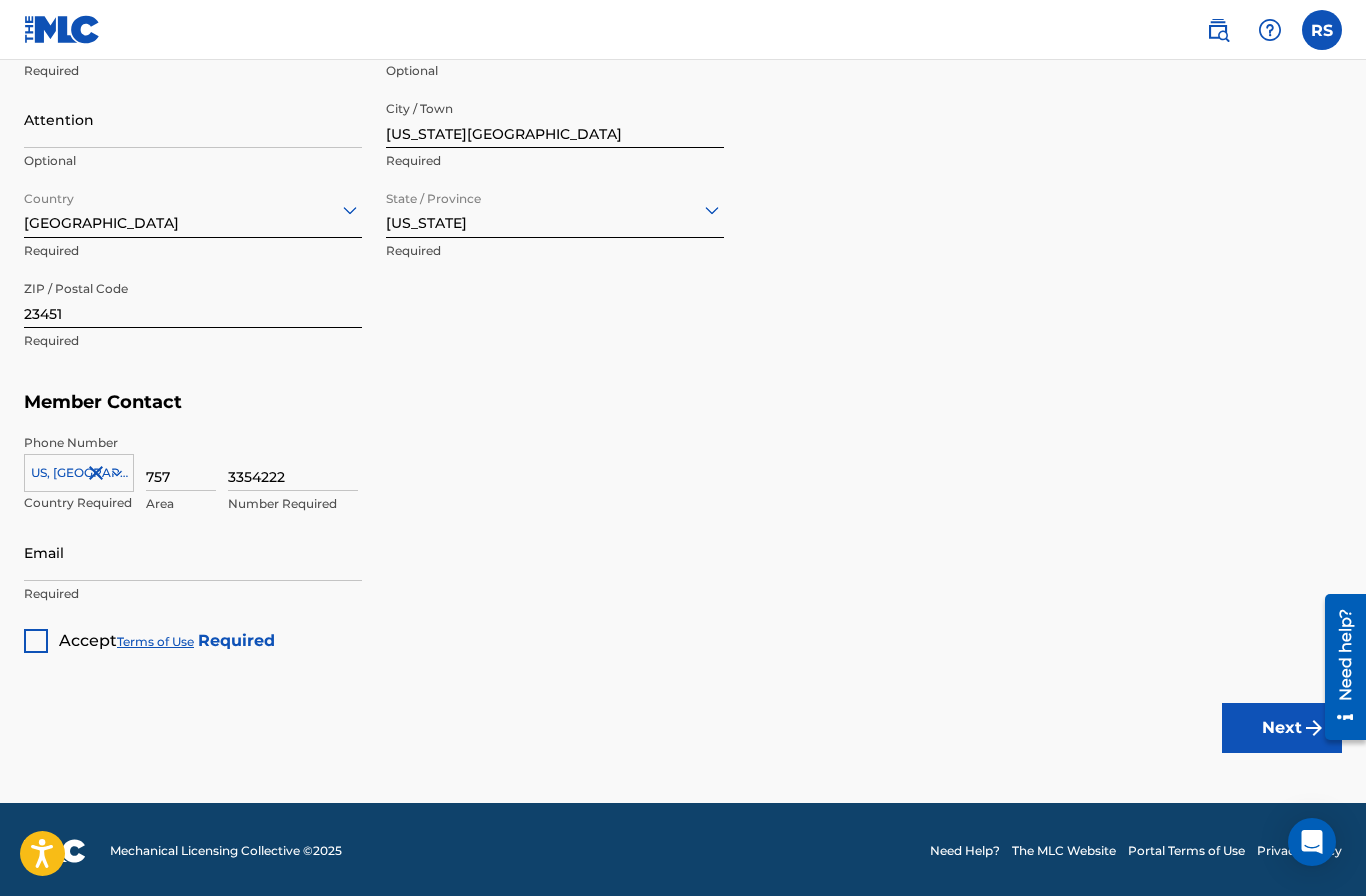 type on "3354222" 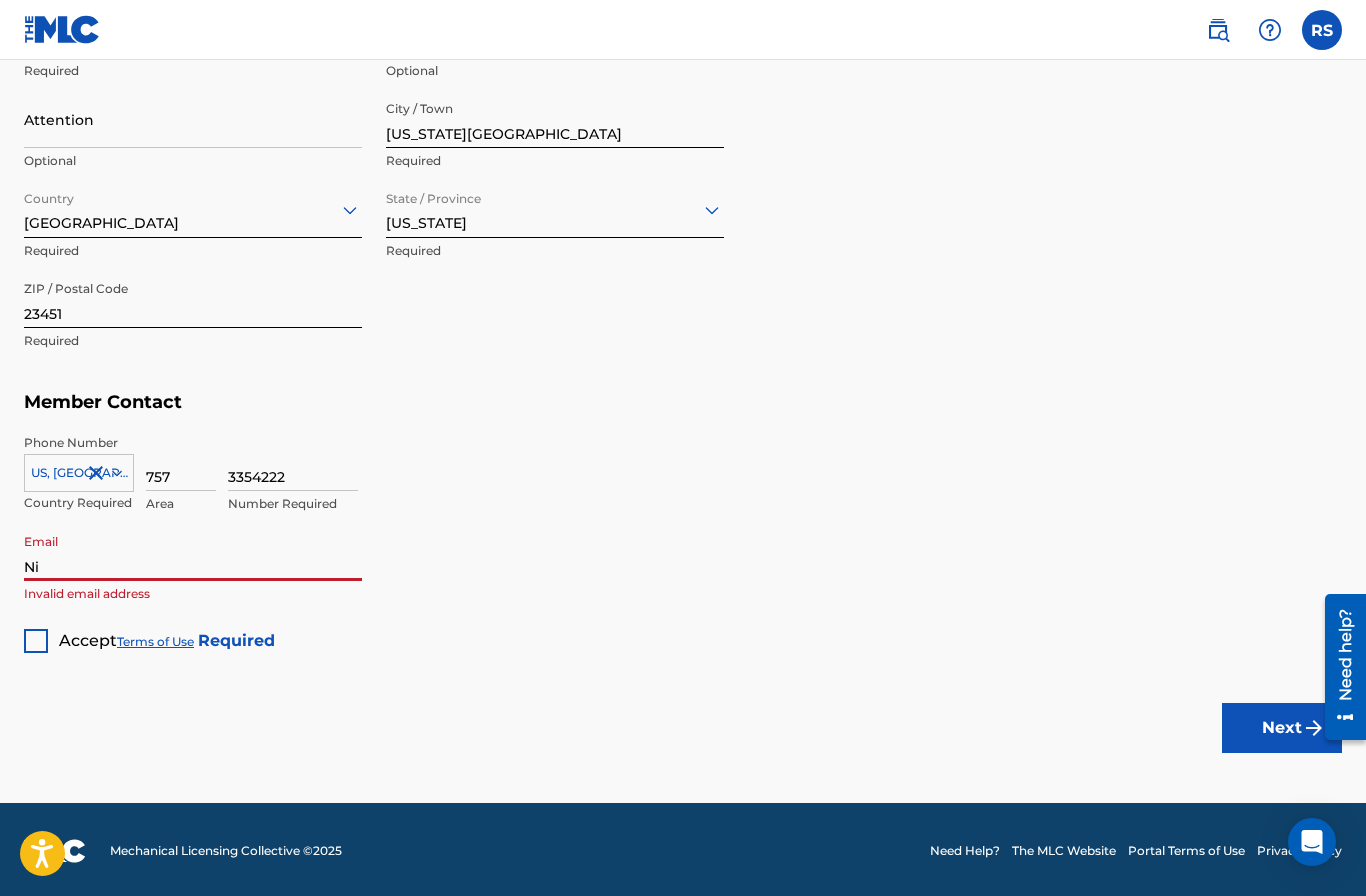 type on "N" 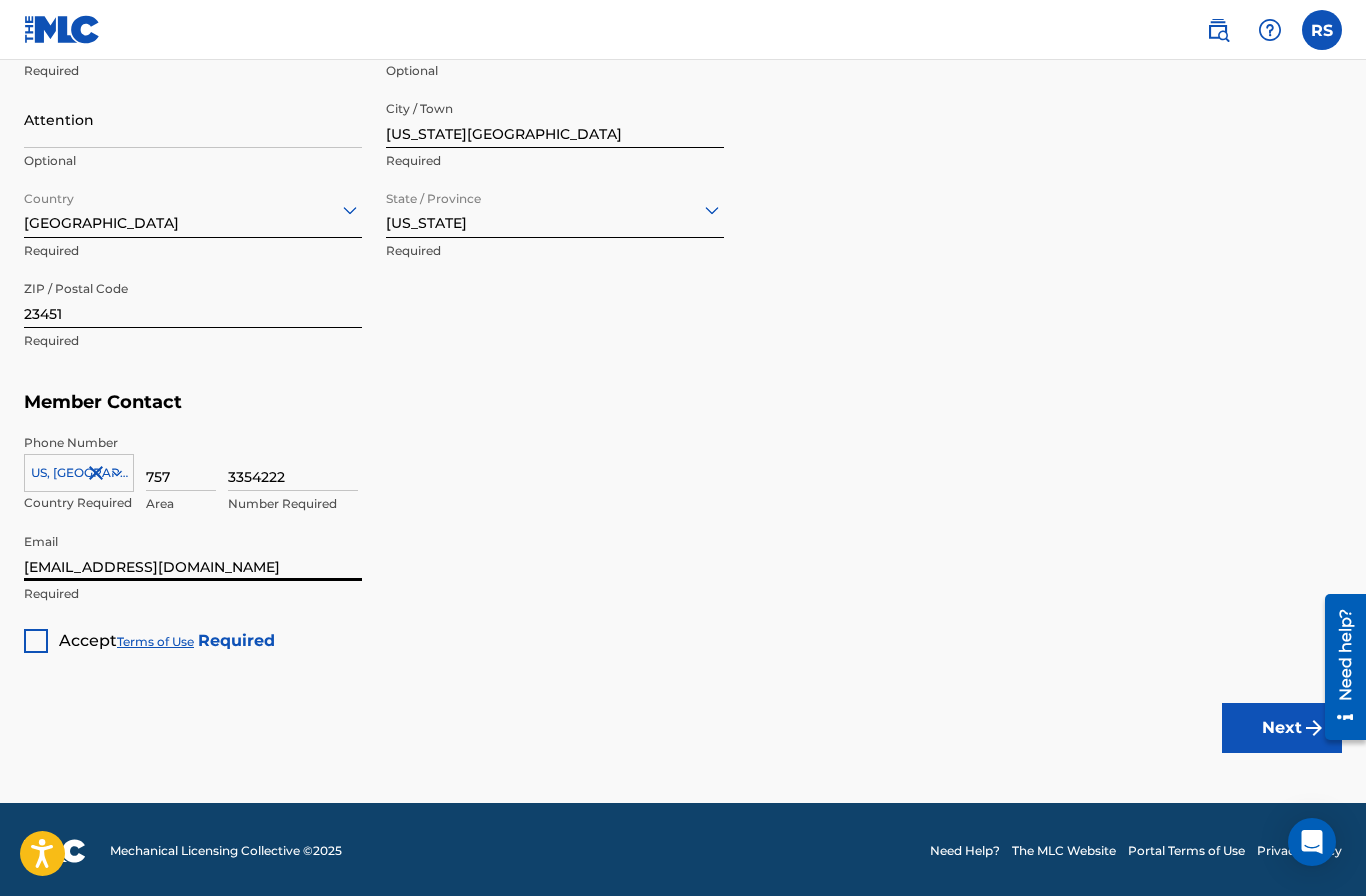 type on "[EMAIL_ADDRESS][DOMAIN_NAME]" 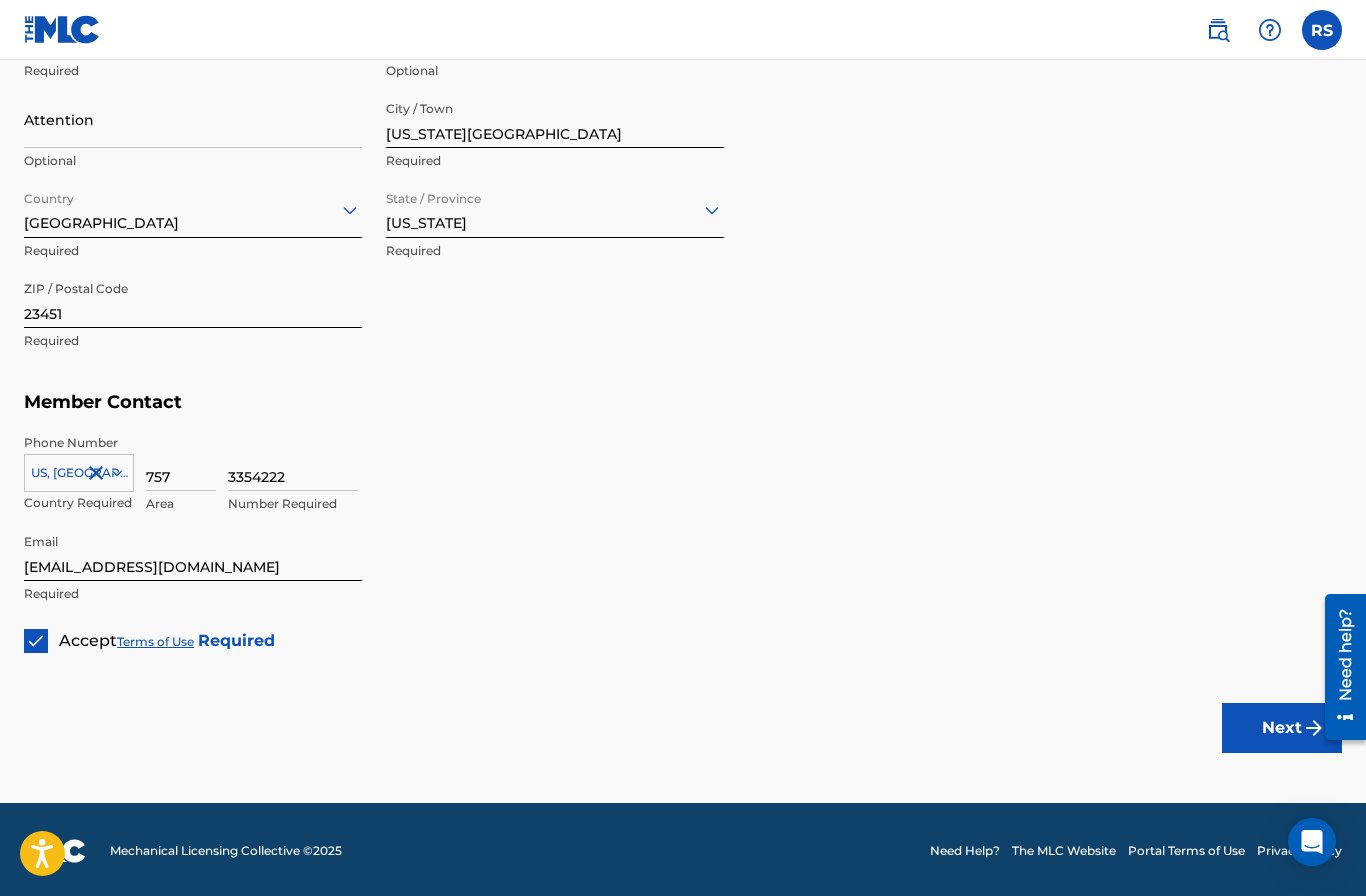 click on "Next" at bounding box center [1282, 728] 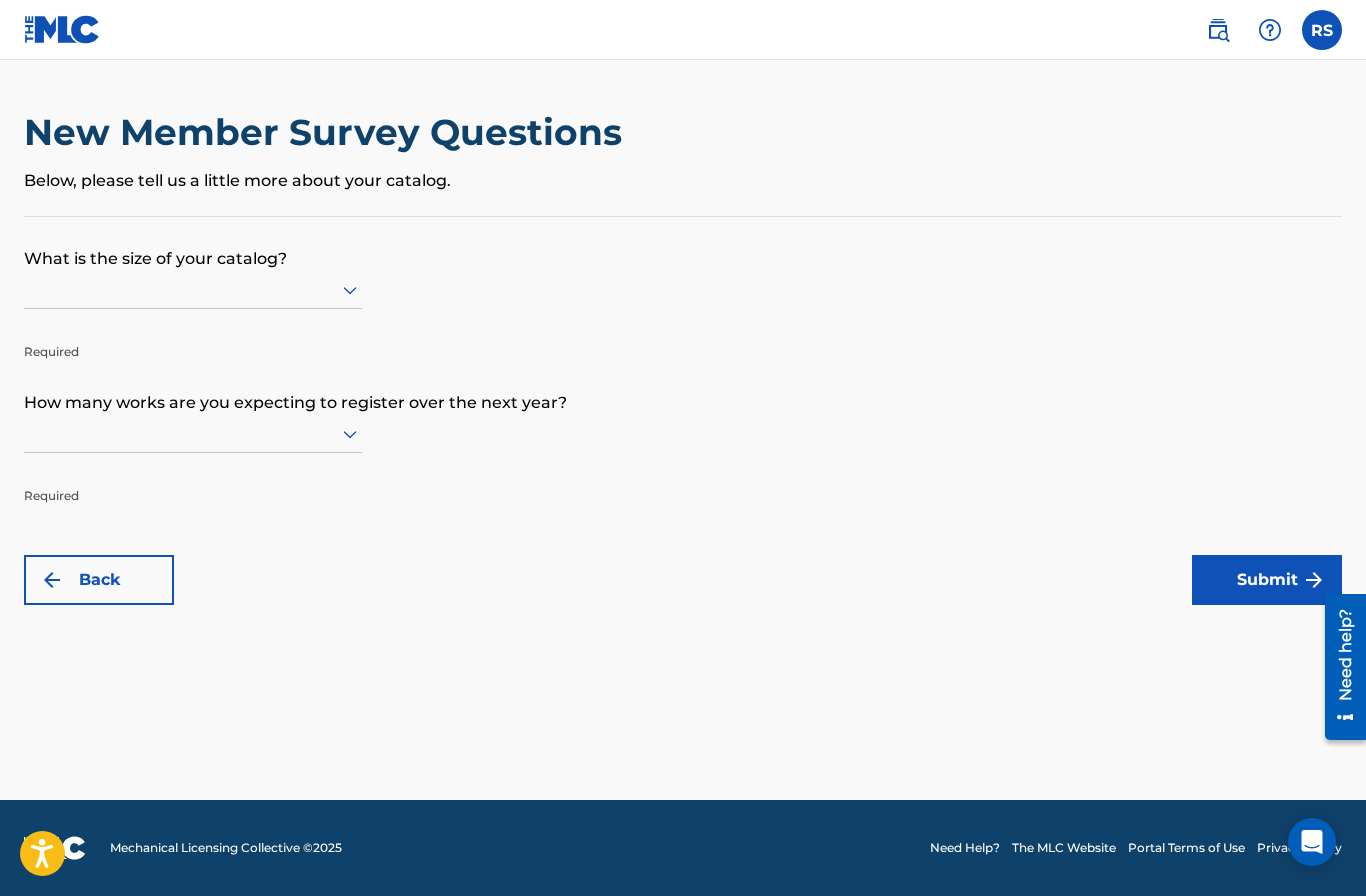 scroll, scrollTop: 0, scrollLeft: 0, axis: both 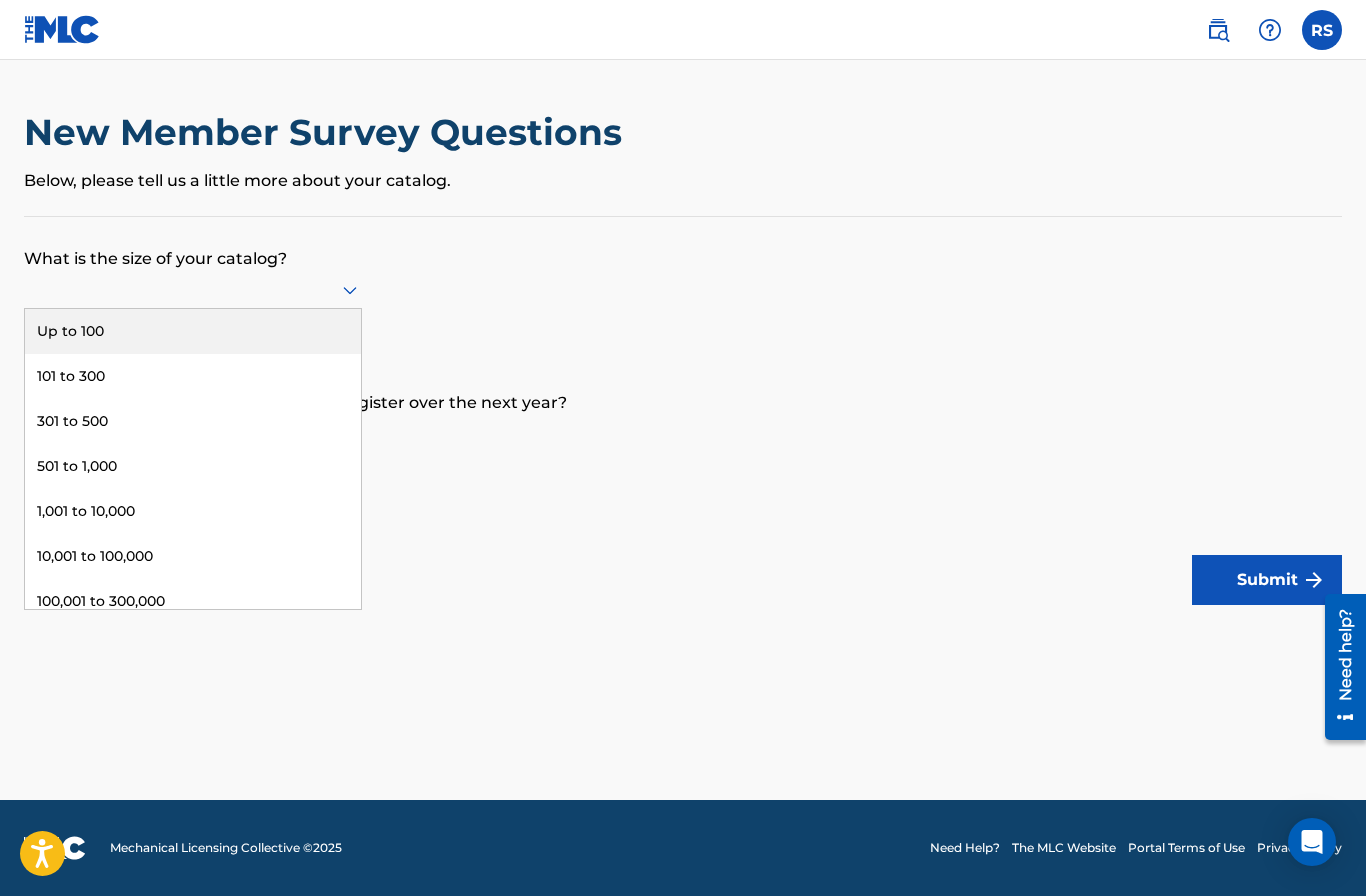 click on "Up to 100" at bounding box center [193, 331] 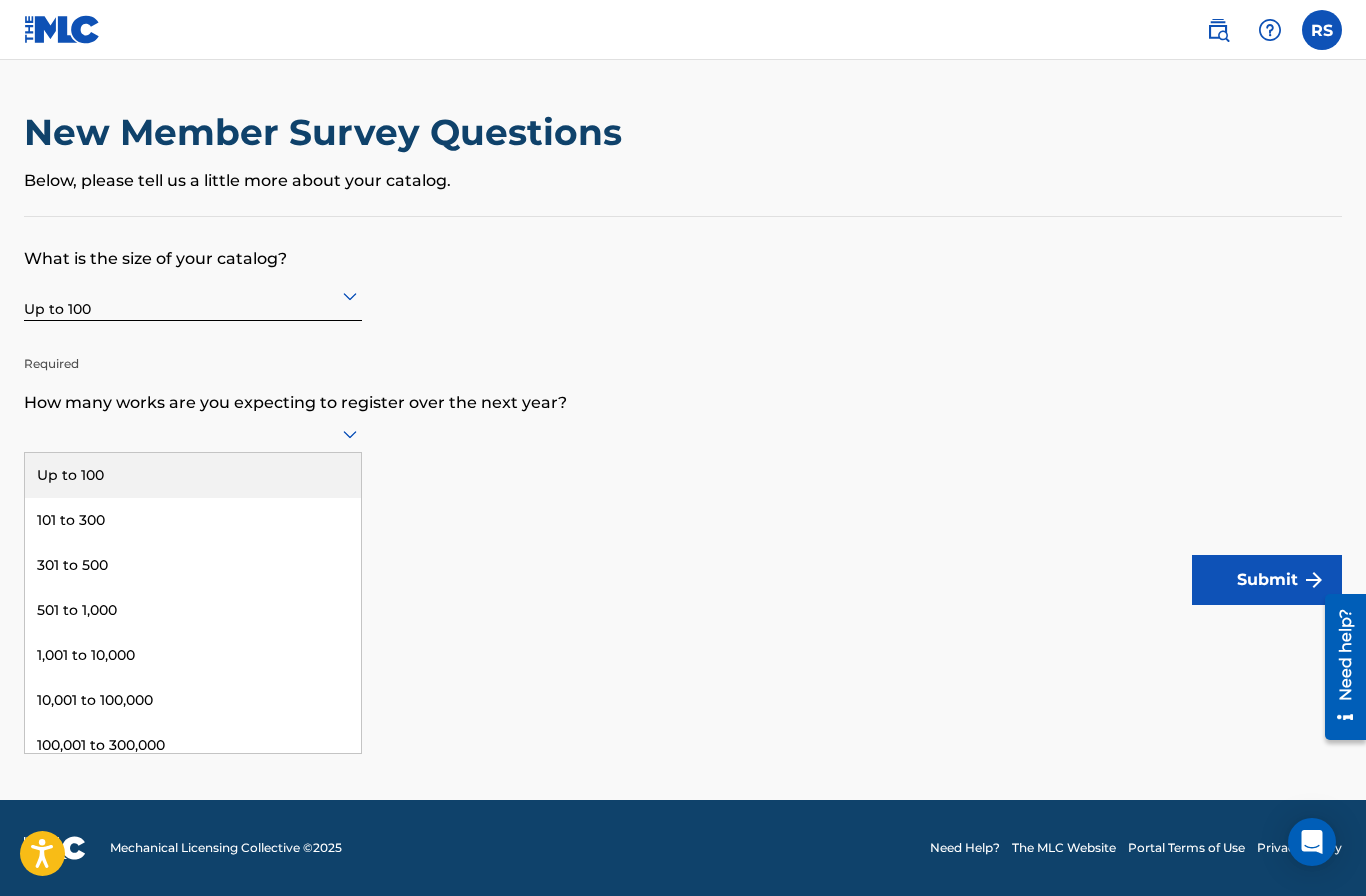 click on "Up to 100" at bounding box center [193, 475] 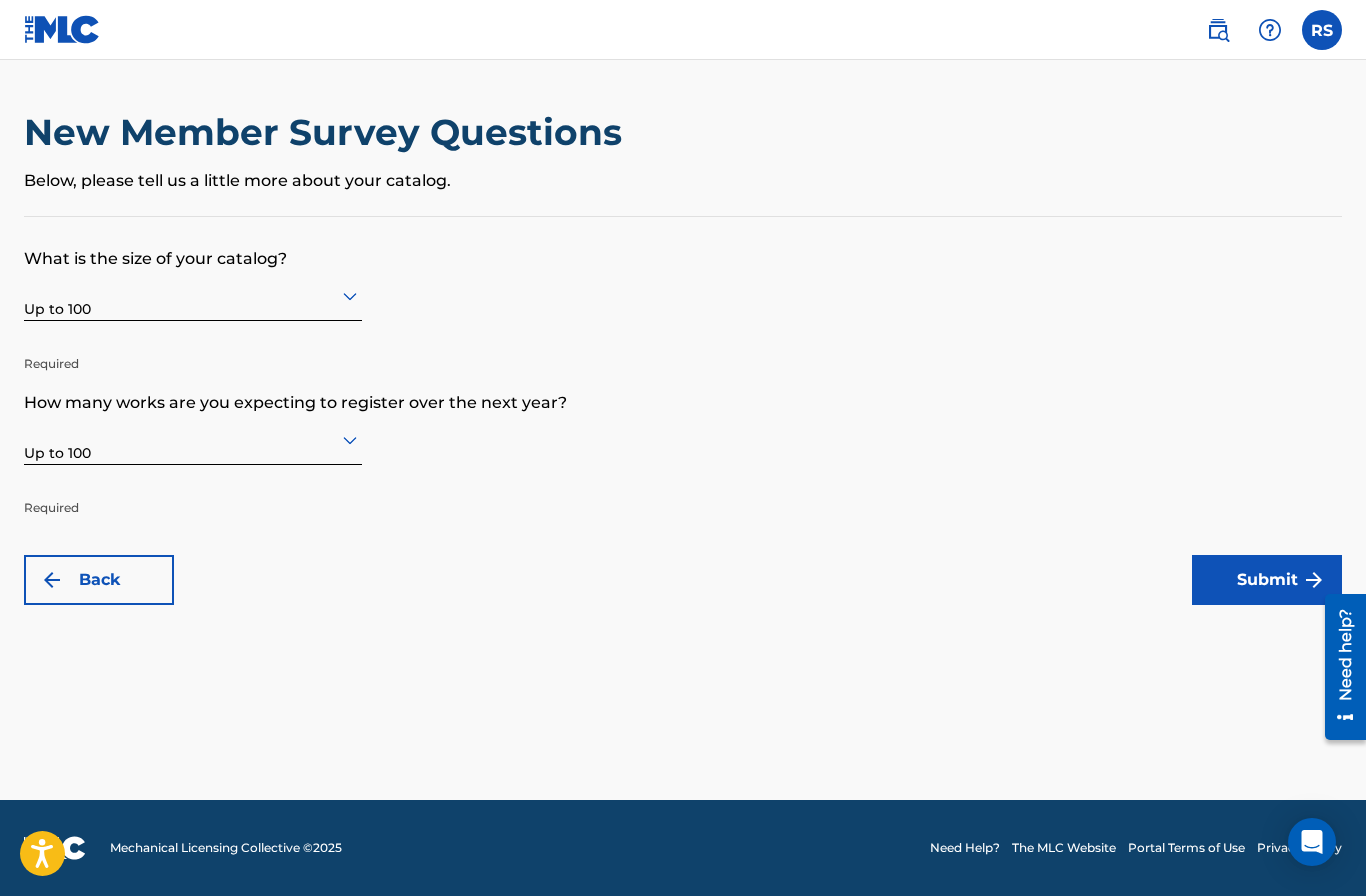 click on "Submit" at bounding box center [1267, 580] 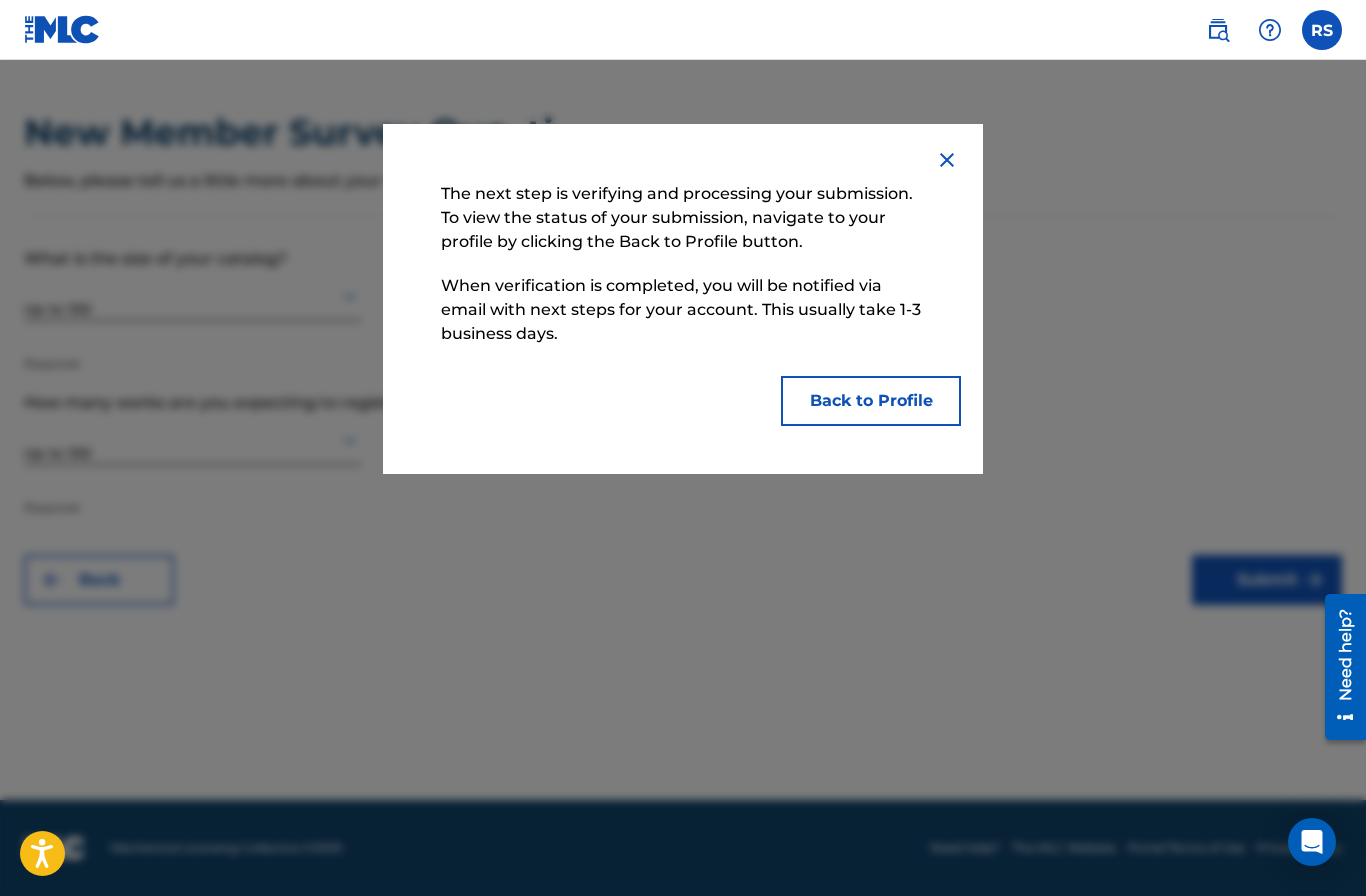 click on "Back to Profile" at bounding box center (871, 401) 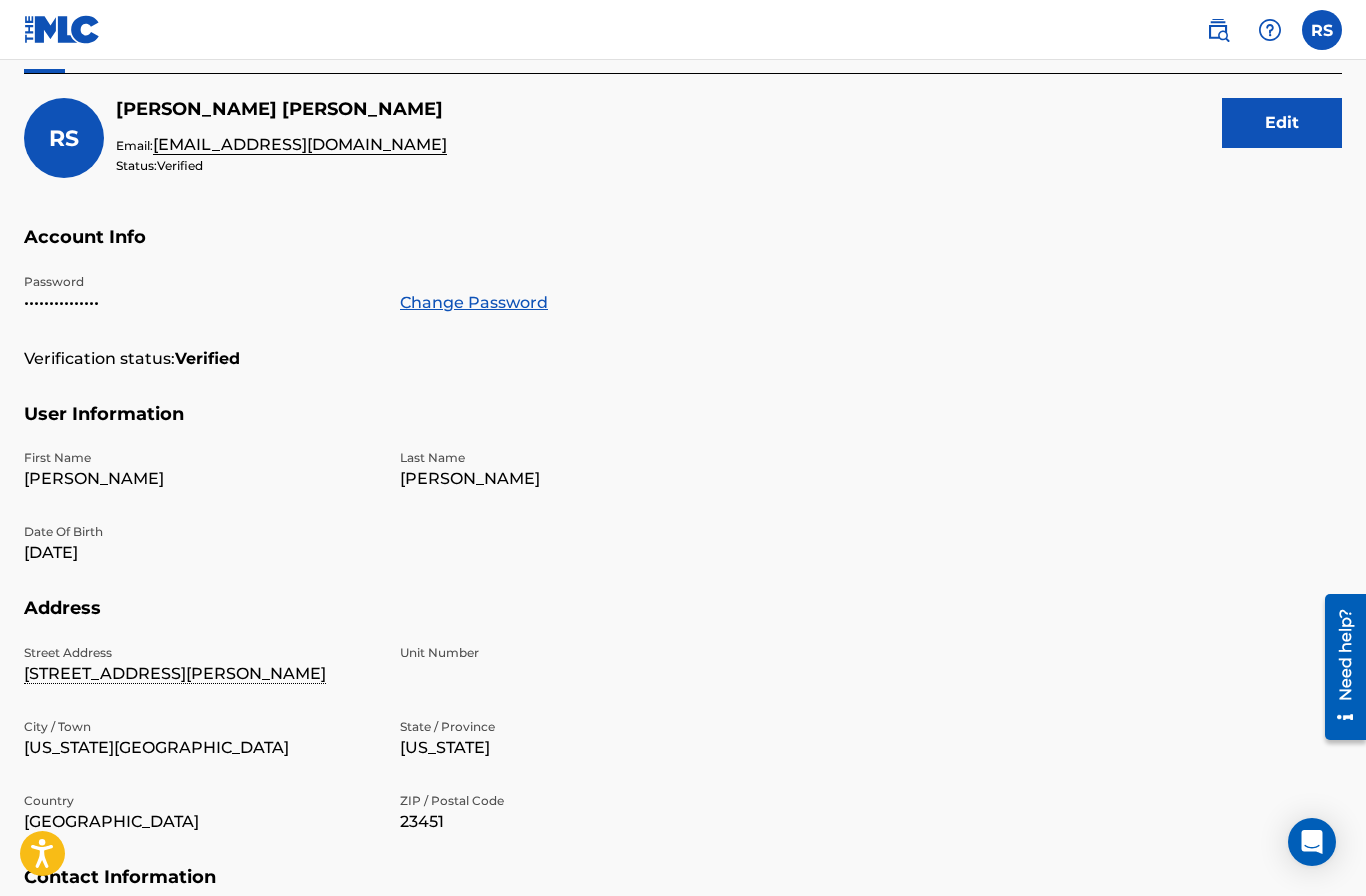 scroll, scrollTop: 0, scrollLeft: 0, axis: both 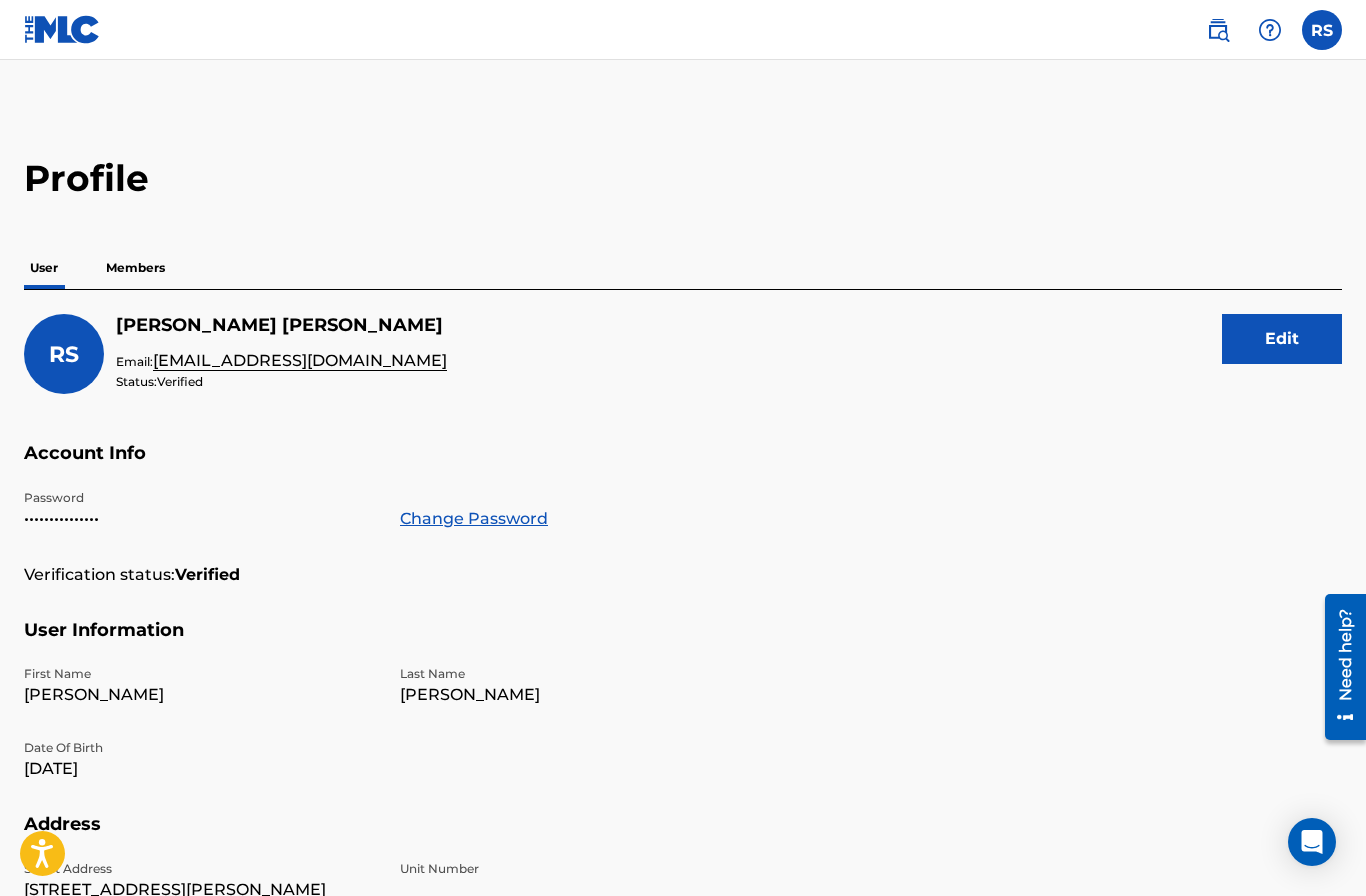 click at bounding box center (1322, 30) 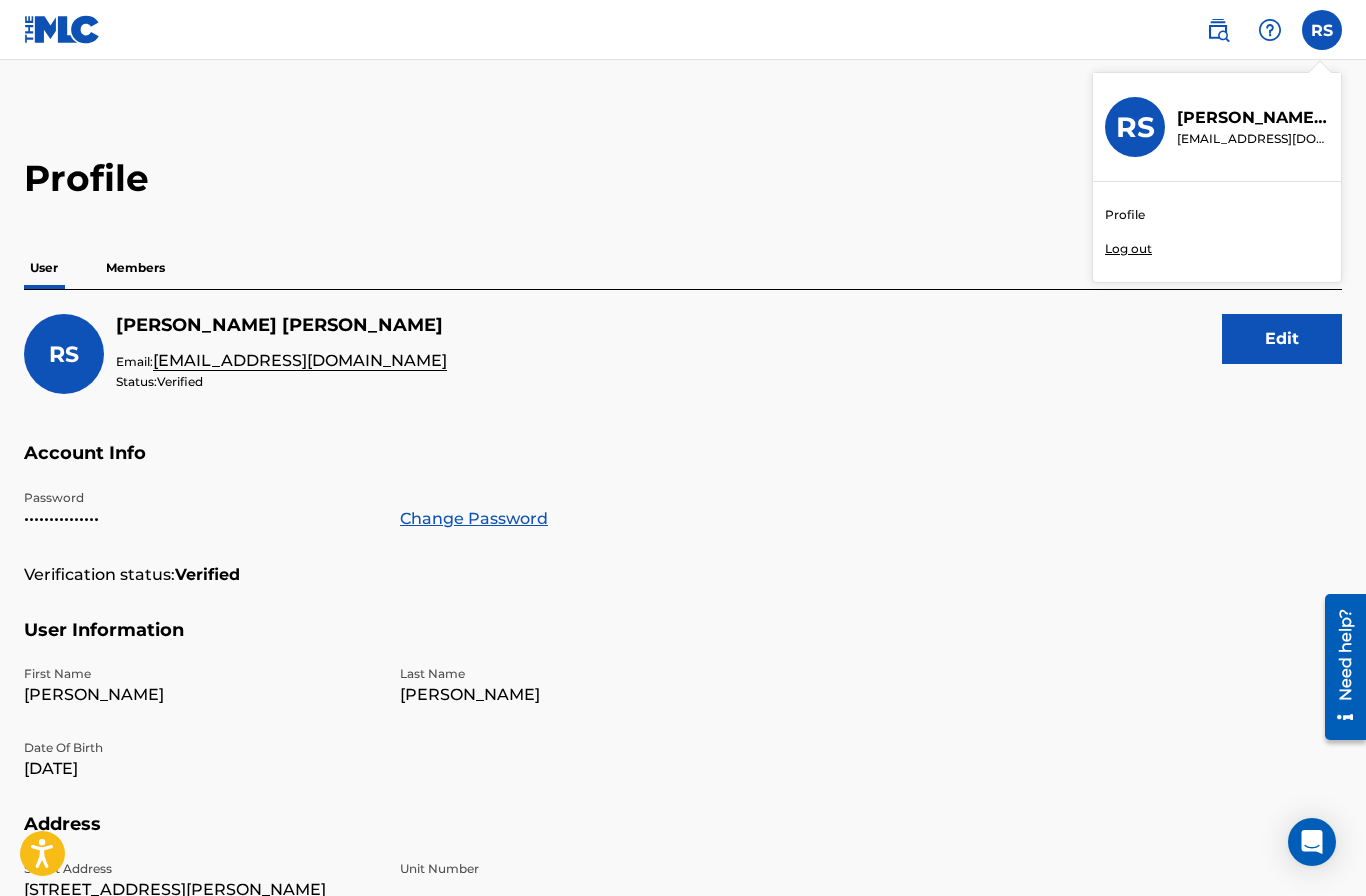 click on "Profile" at bounding box center [1125, 215] 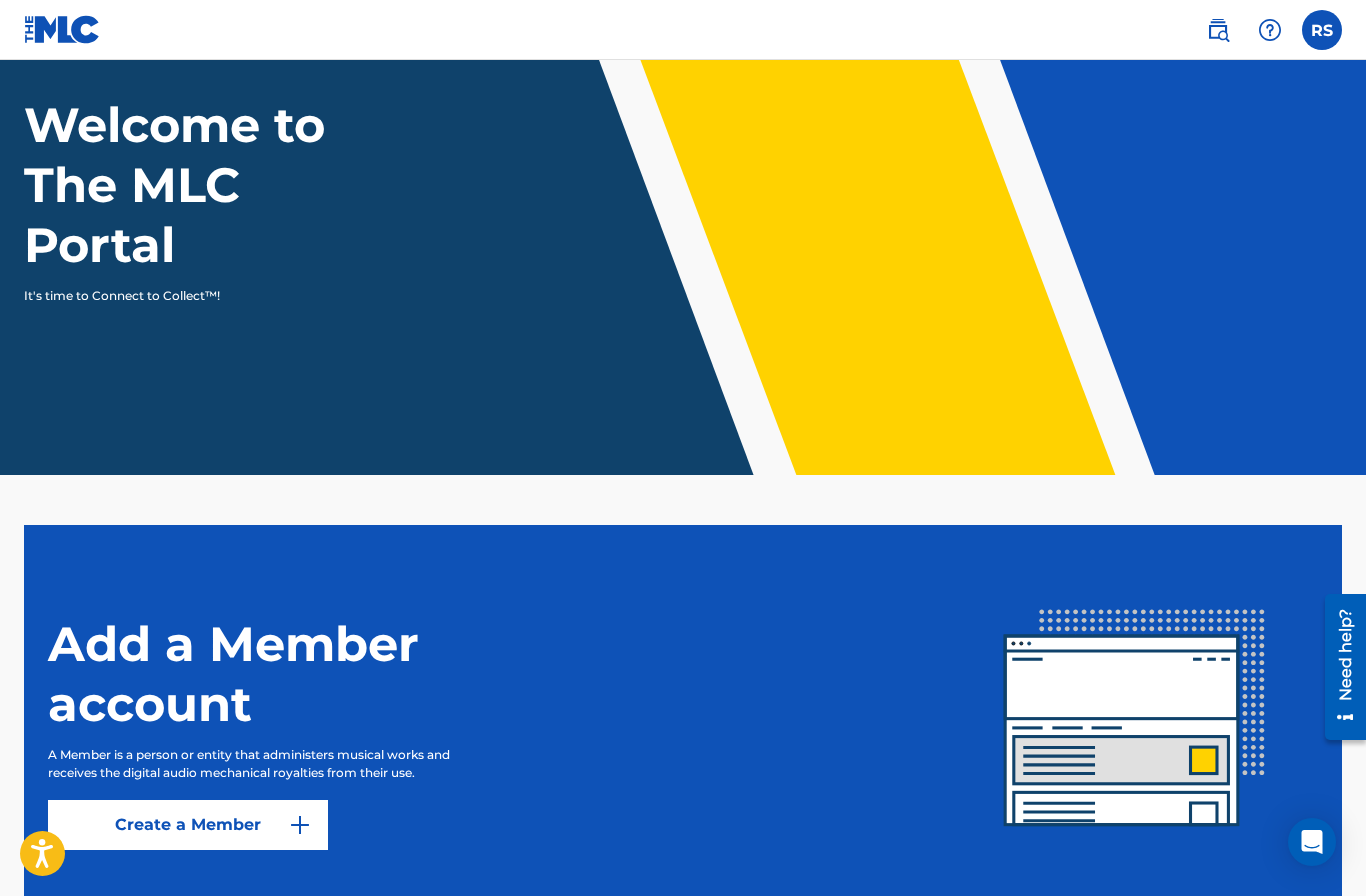 scroll, scrollTop: 0, scrollLeft: 0, axis: both 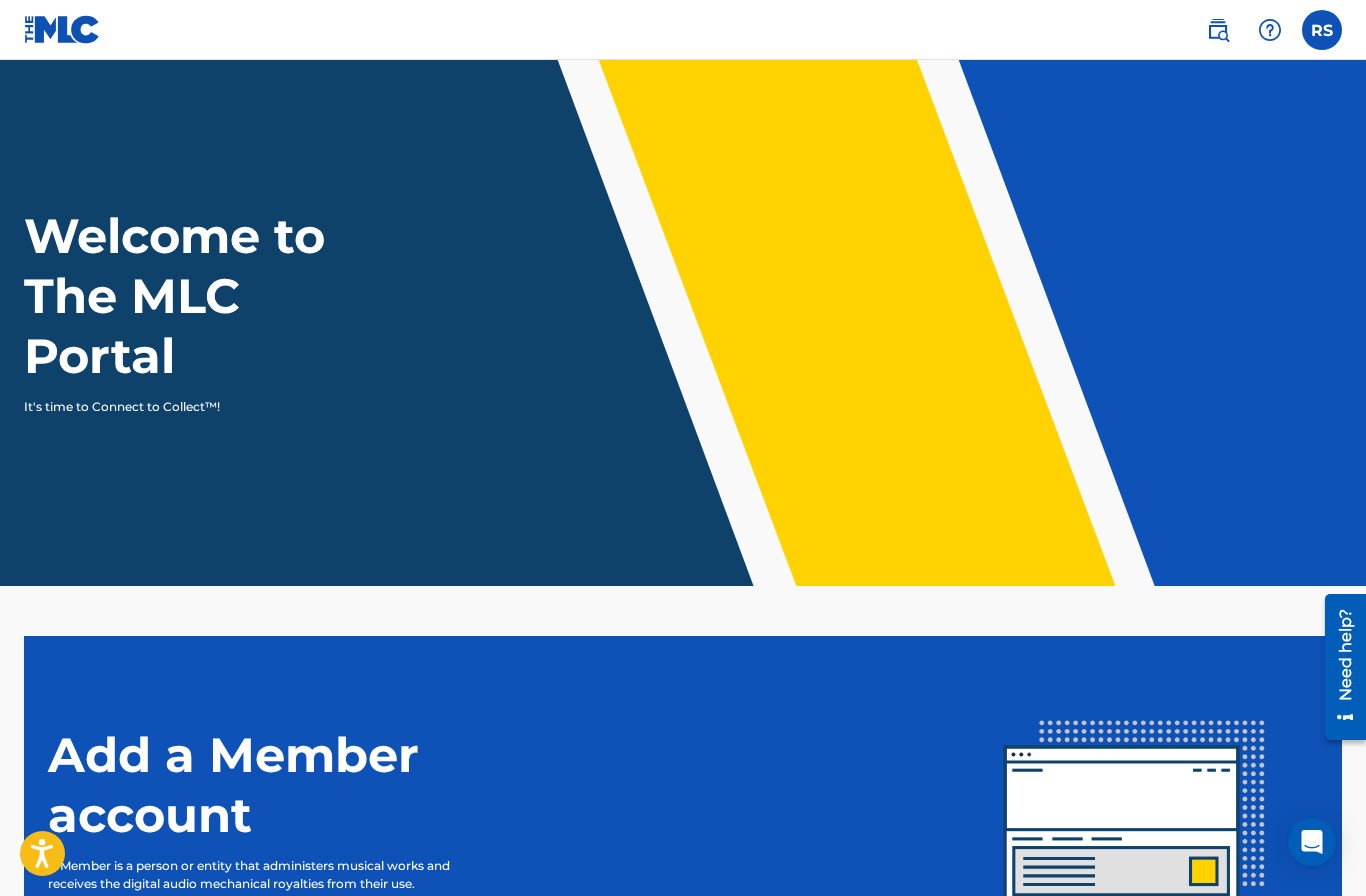 click on "Welcome to The MLC Portal" at bounding box center (211, 296) 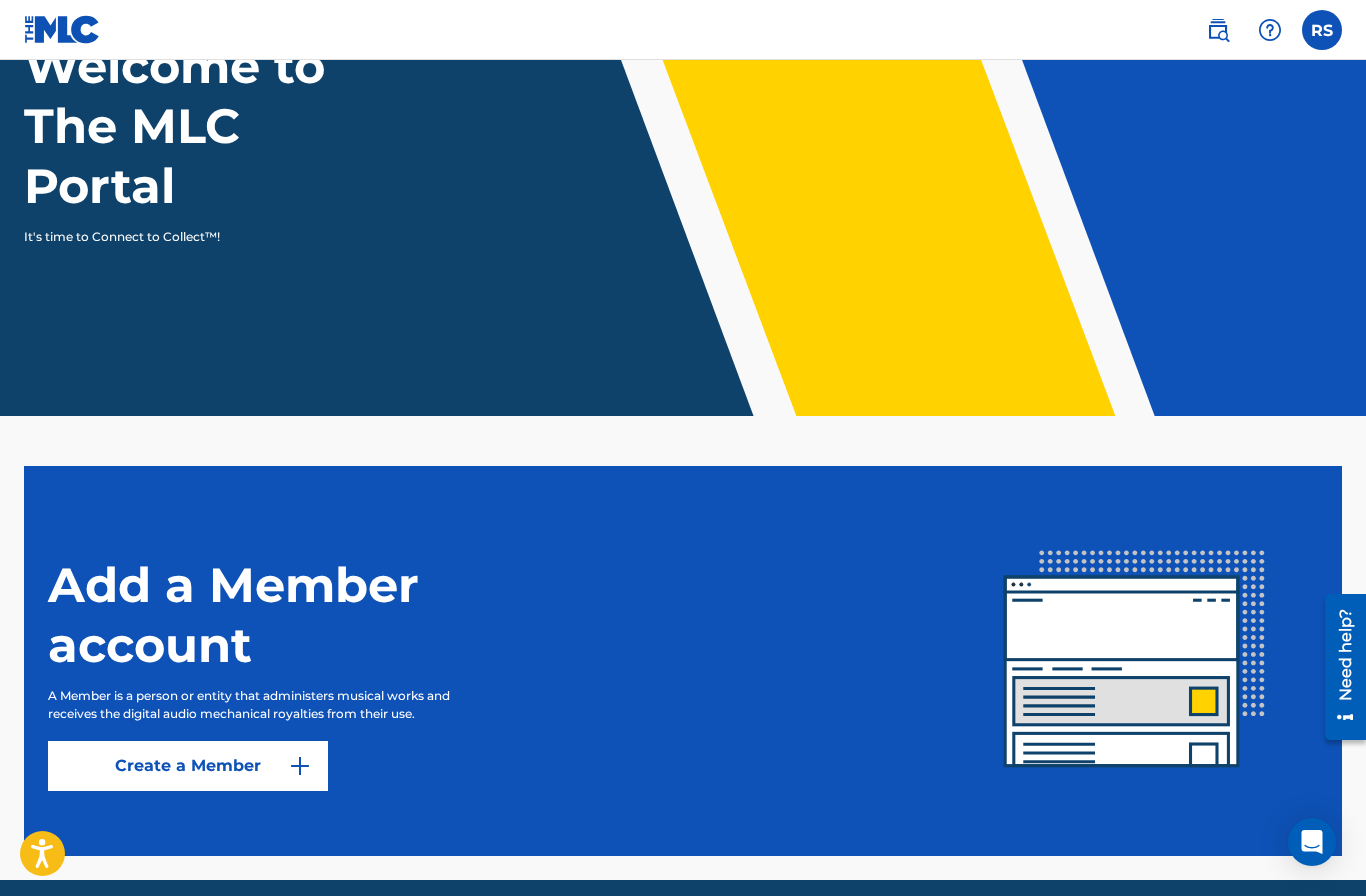 scroll, scrollTop: 168, scrollLeft: 0, axis: vertical 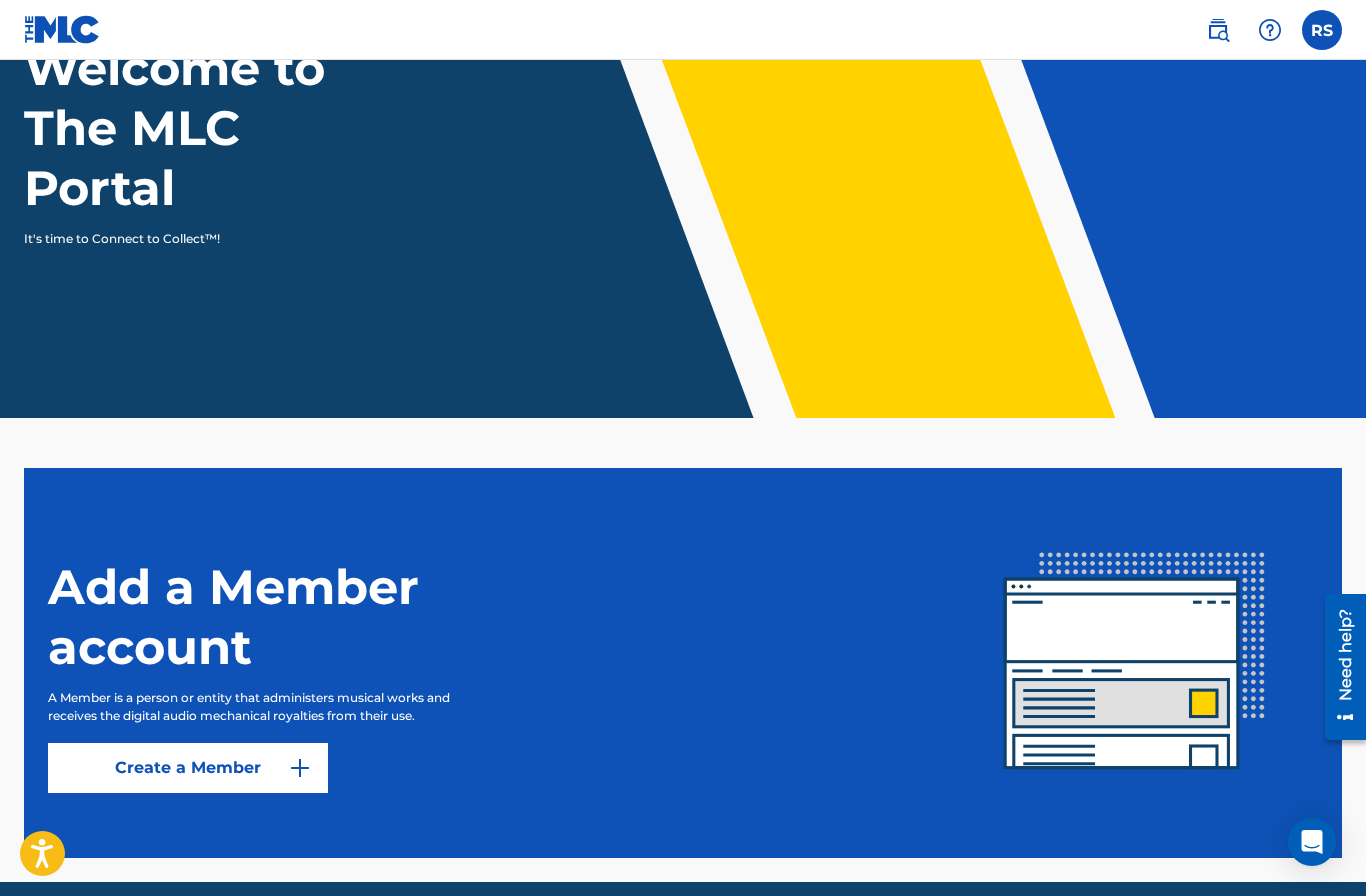 click at bounding box center [1135, 663] 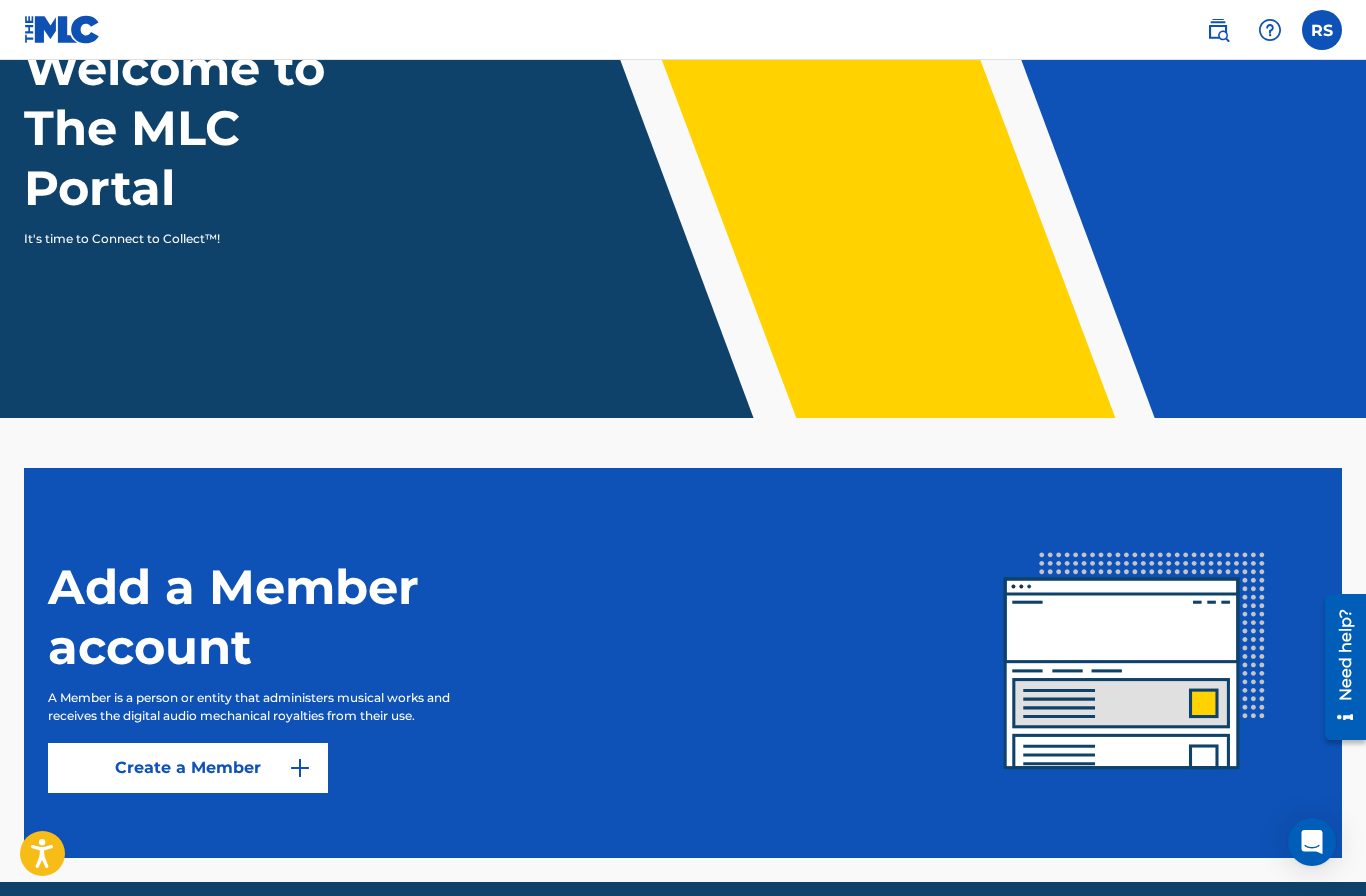click at bounding box center [1218, 30] 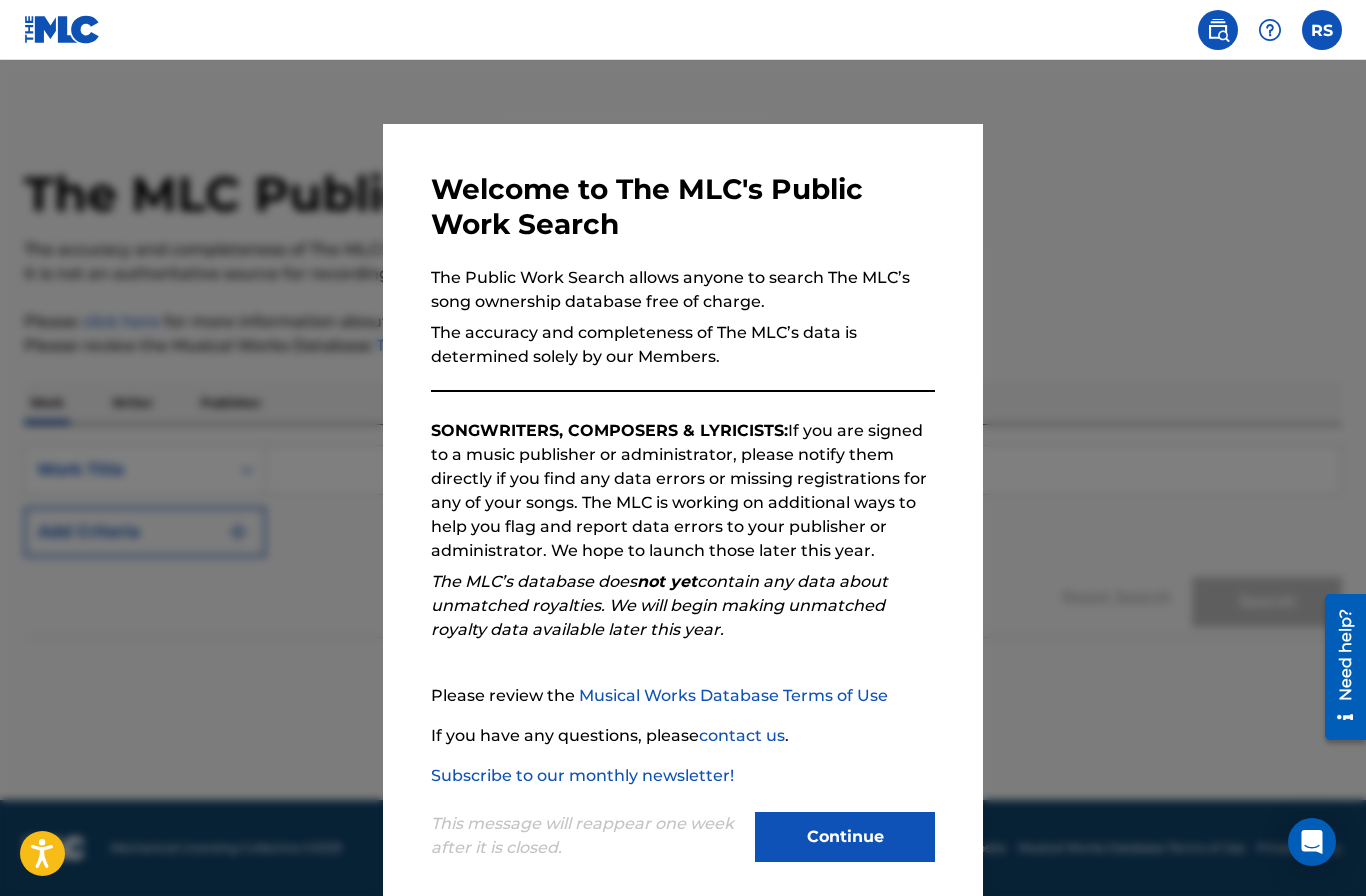 click at bounding box center (62, 29) 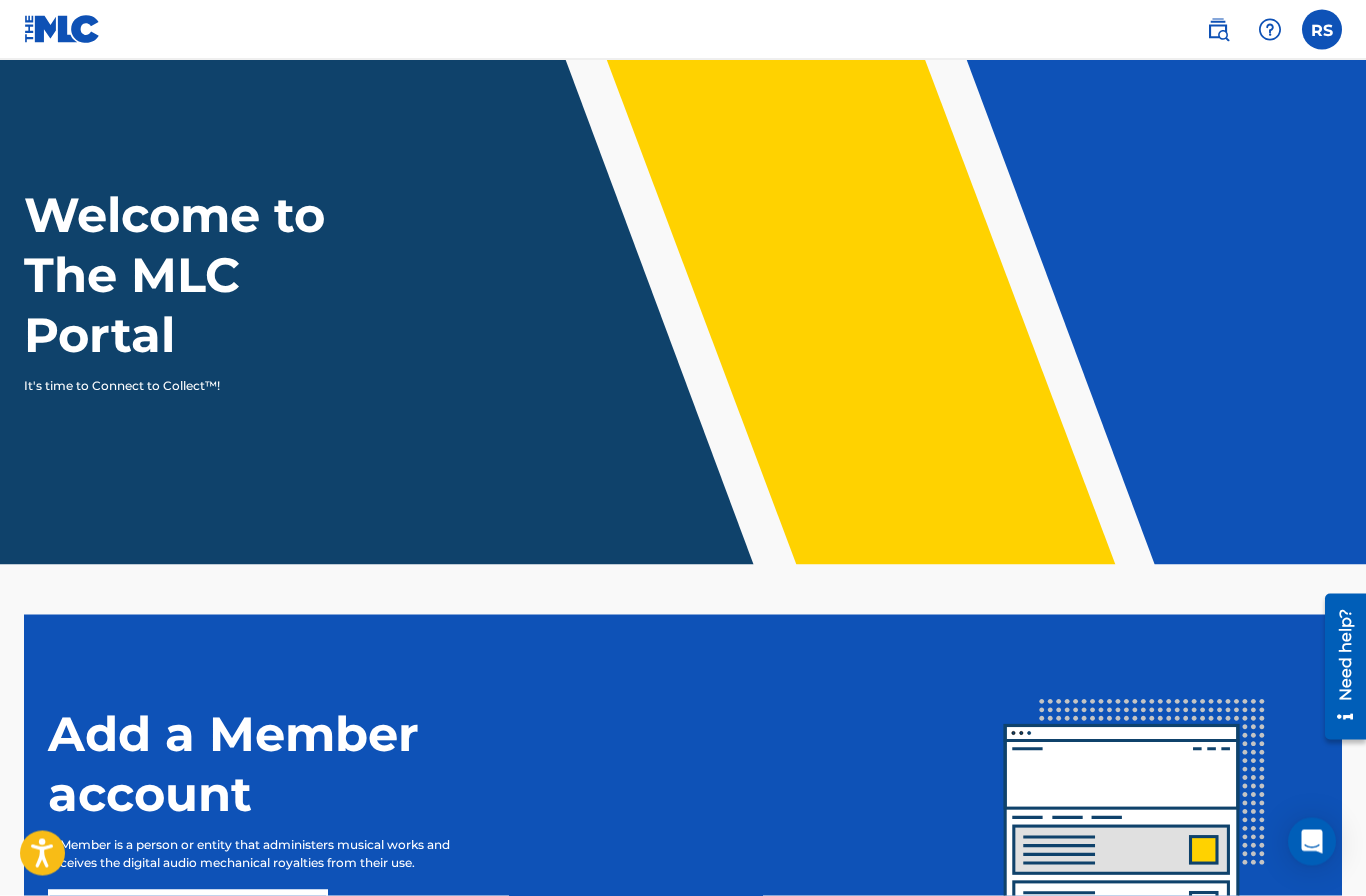 scroll, scrollTop: 0, scrollLeft: 0, axis: both 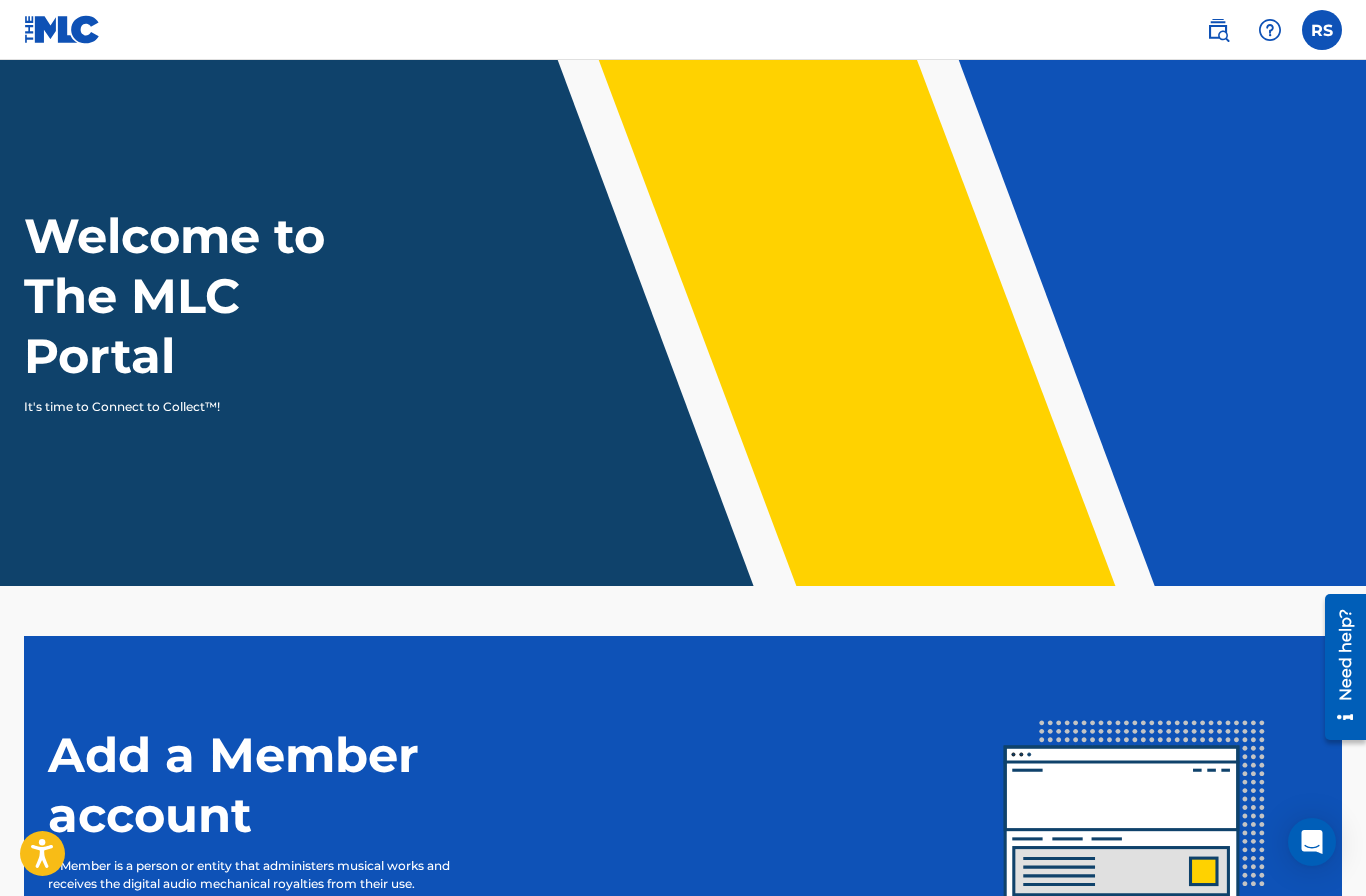 click on "Welcome to The MLC Portal" at bounding box center (211, 296) 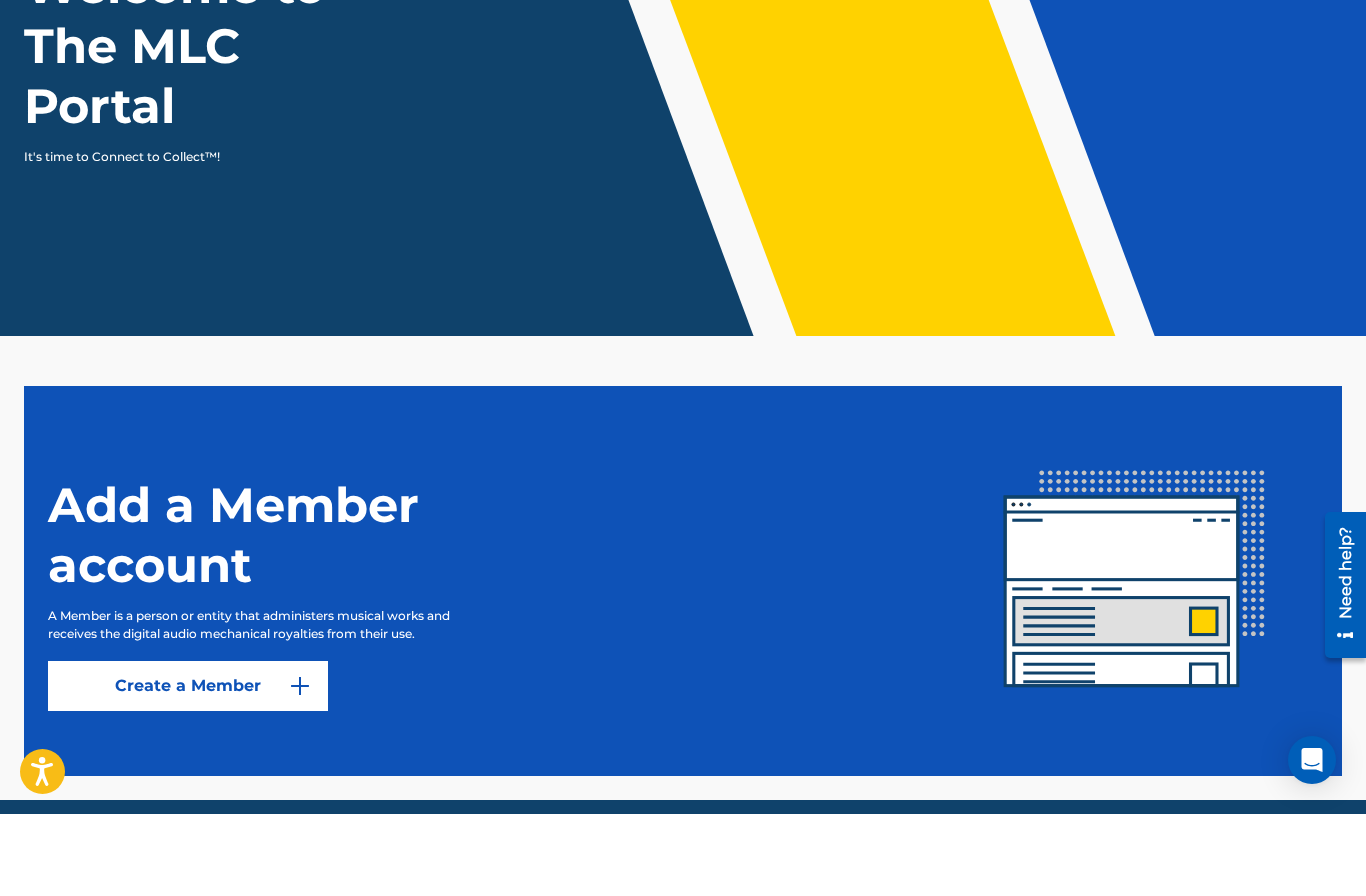 scroll, scrollTop: 250, scrollLeft: 0, axis: vertical 